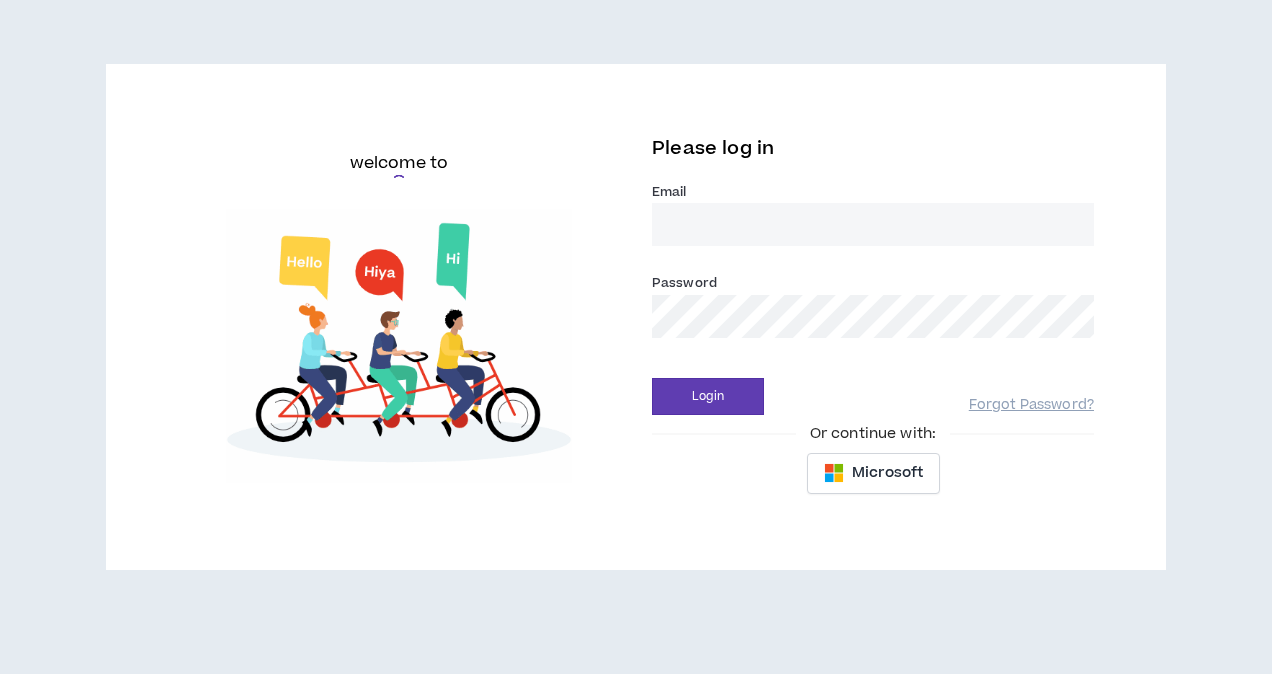 click on "Email  *" at bounding box center [873, 224] 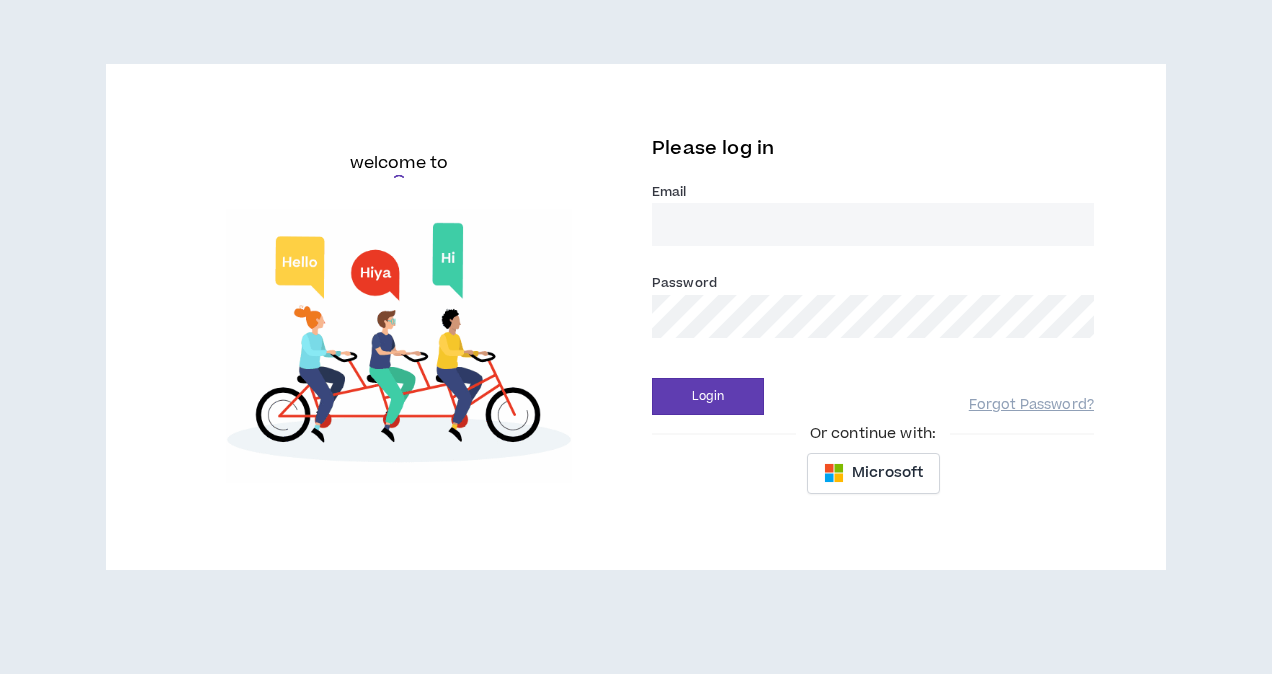 scroll, scrollTop: 0, scrollLeft: 0, axis: both 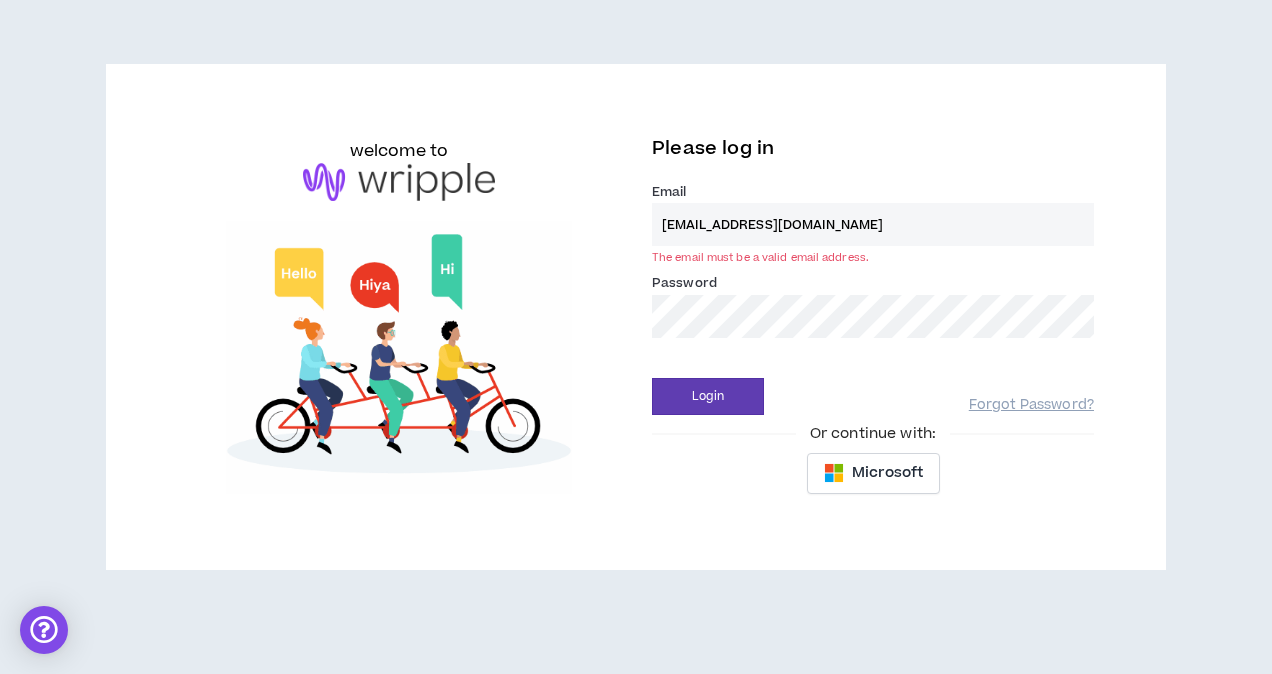 type on "[EMAIL_ADDRESS][DOMAIN_NAME]" 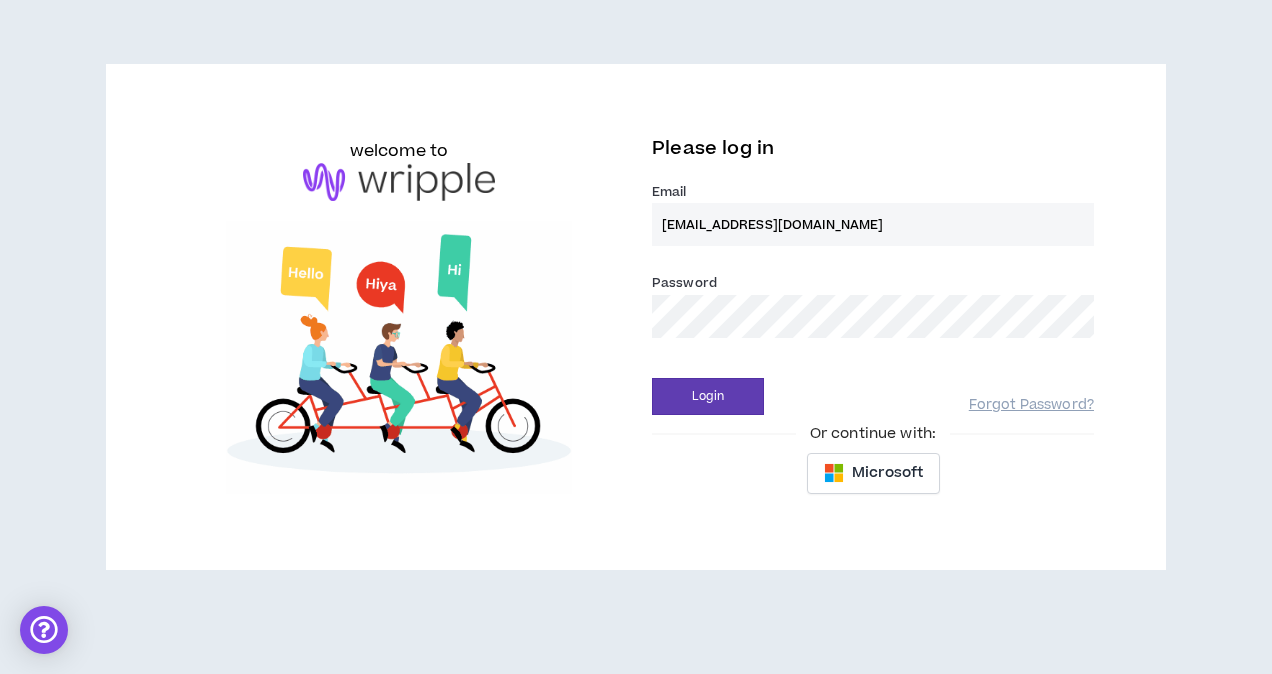 click on "Login" at bounding box center [708, 396] 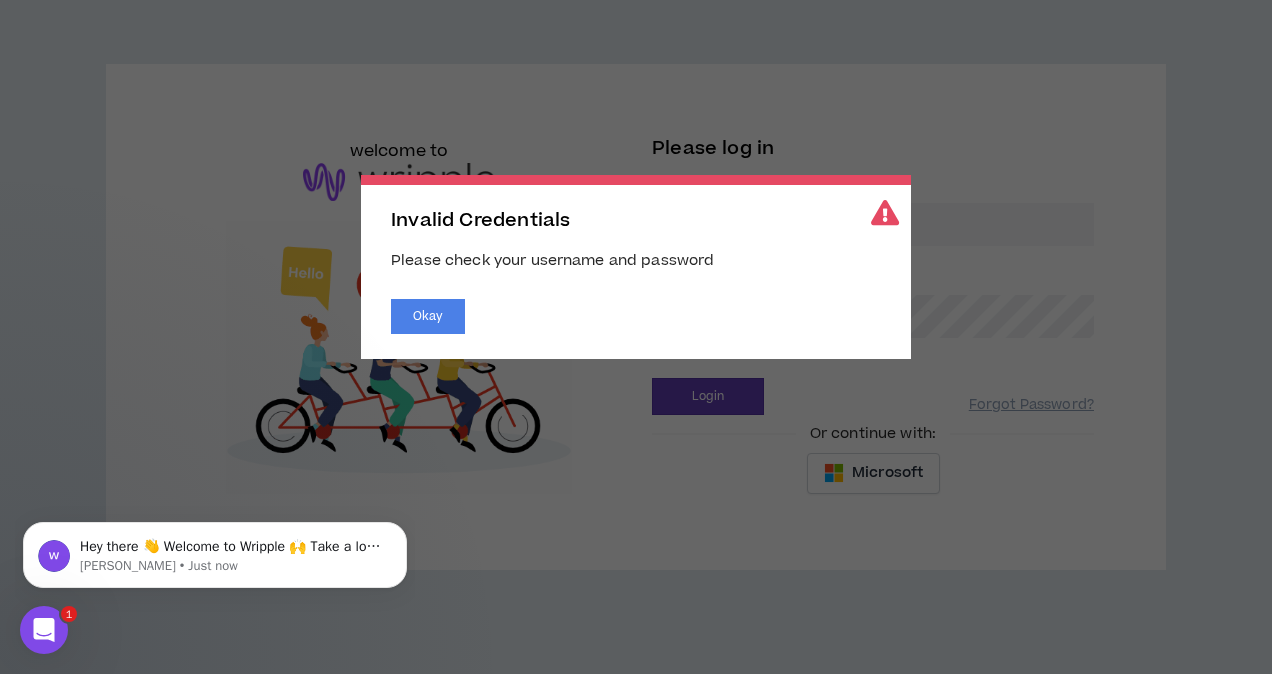scroll, scrollTop: 0, scrollLeft: 0, axis: both 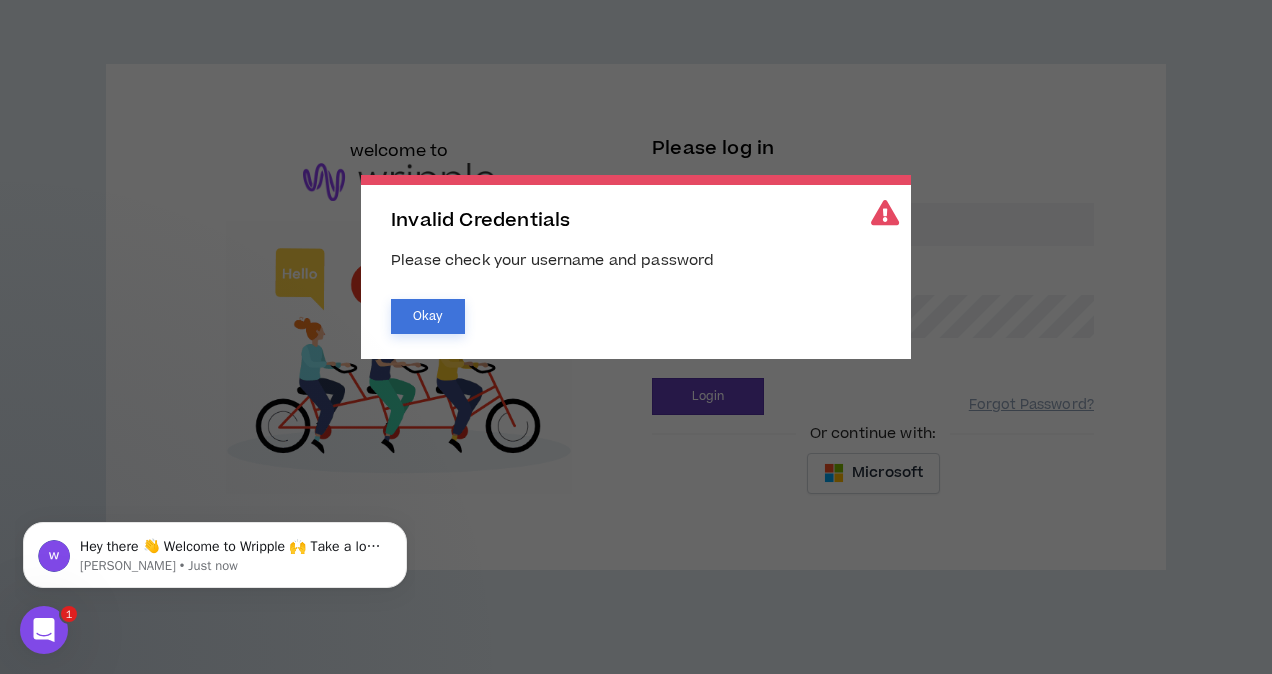 click on "Okay" at bounding box center [428, 316] 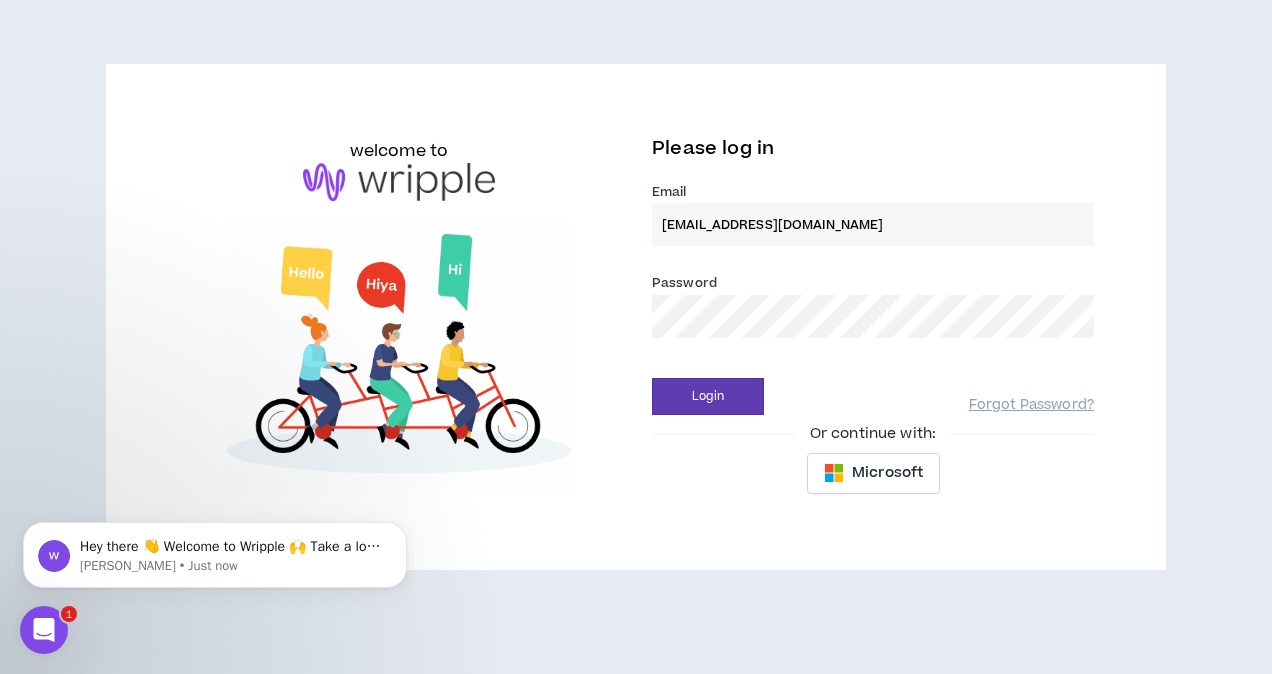 click on "welcome to Please log in   Email  * [EMAIL_ADDRESS][DOMAIN_NAME] Password  * Login Forgot Password? Or continue with: Microsoft" at bounding box center [636, 317] 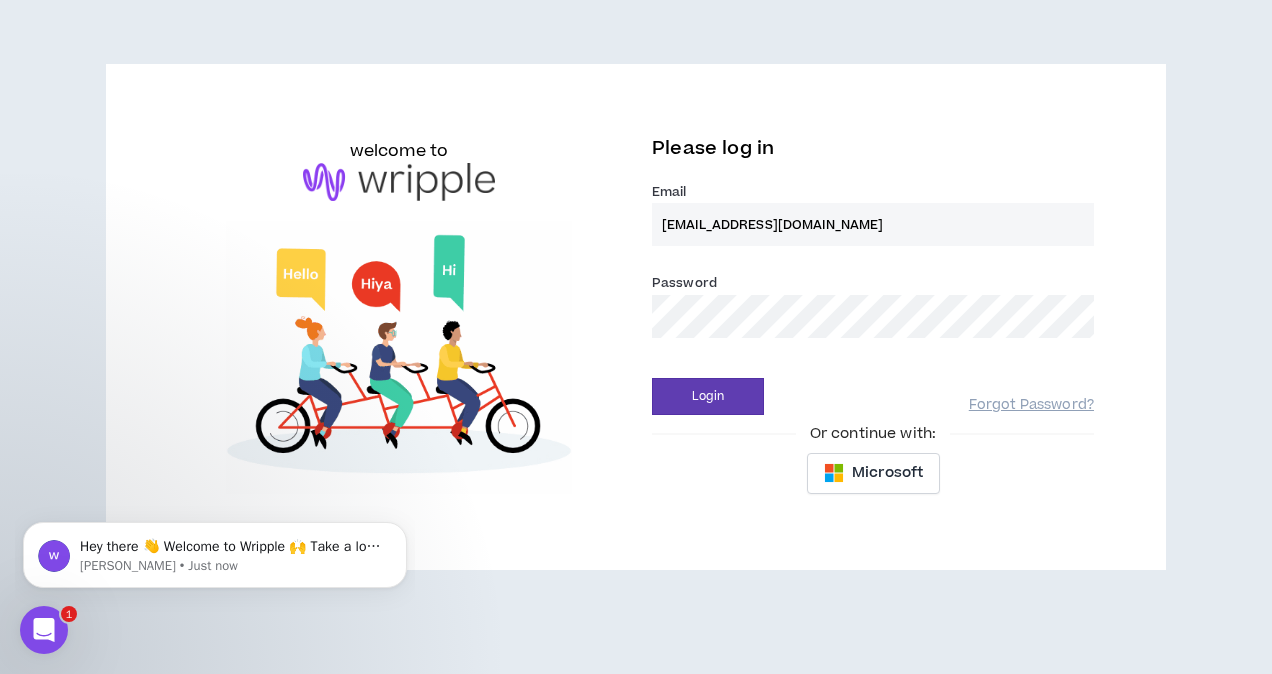 click on "Login" at bounding box center (708, 396) 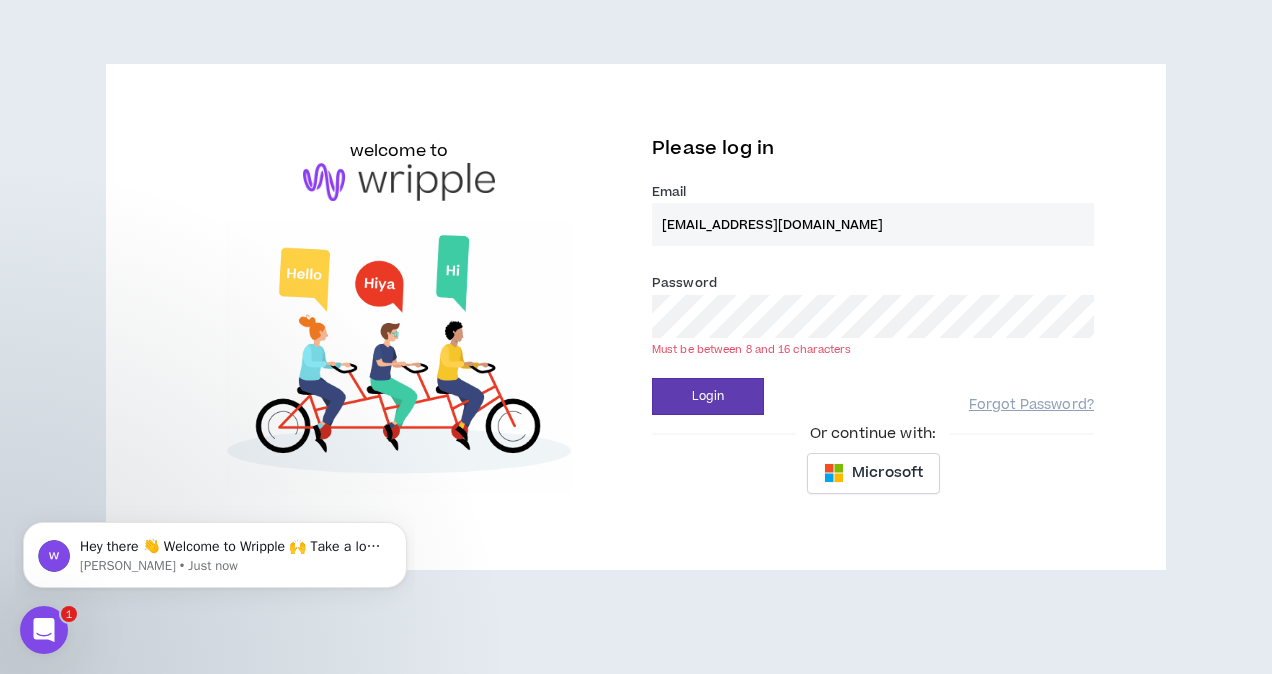 click on "welcome to Please log in   Email  * [EMAIL_ADDRESS][DOMAIN_NAME] Password  * Must be between 8 and 16 characters Login Forgot Password? Or continue with: Microsoft" at bounding box center (636, 317) 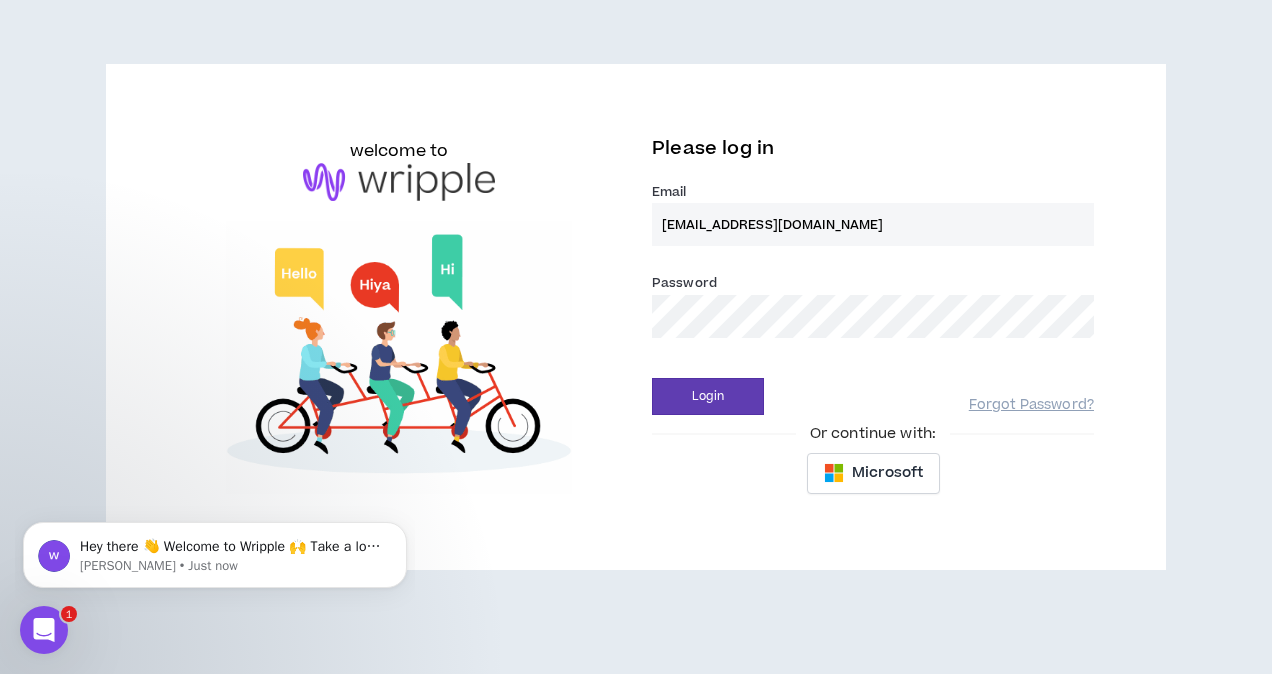 click on "Login" at bounding box center (708, 396) 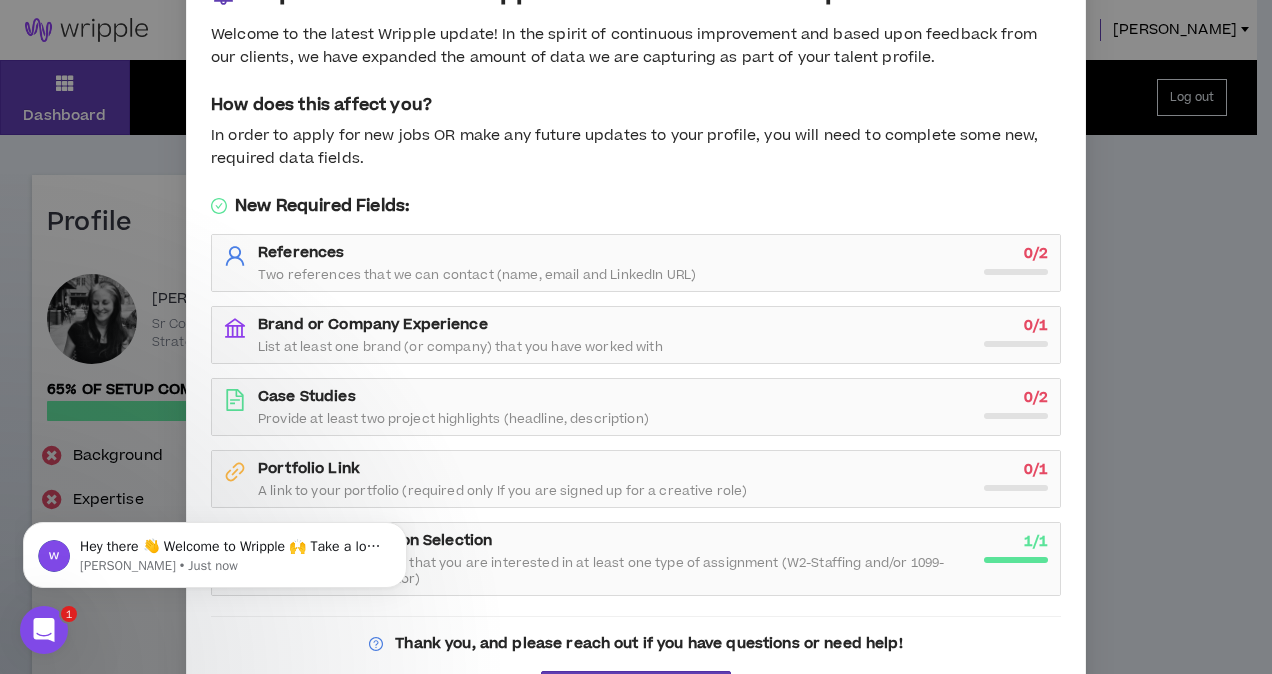 scroll, scrollTop: 100, scrollLeft: 0, axis: vertical 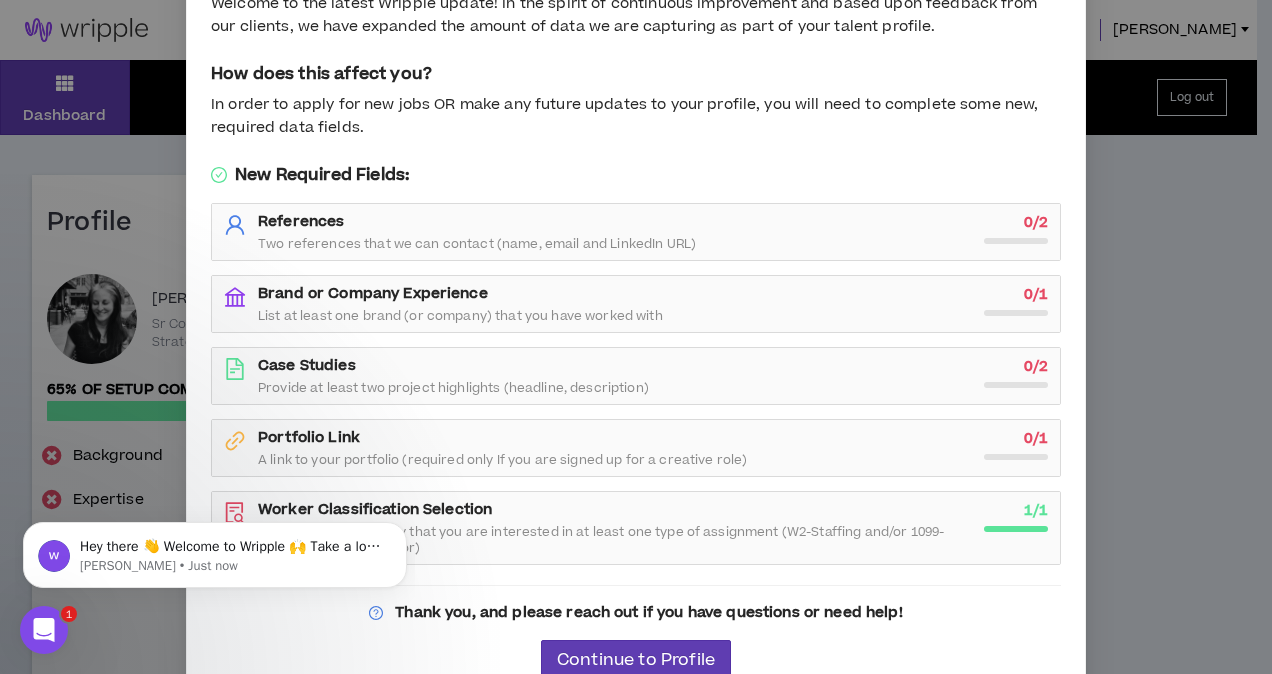 click on "Brand or Company Experience List at least one brand (or company) that you have worked with" at bounding box center [615, 304] 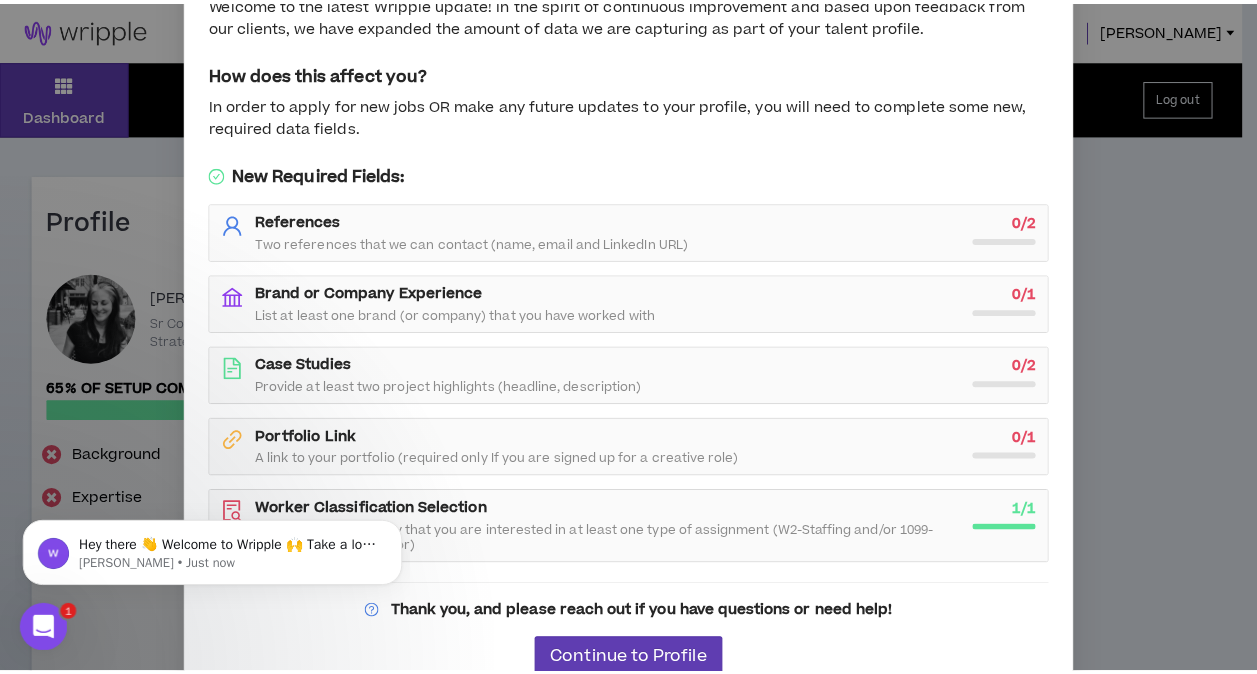 scroll, scrollTop: 127, scrollLeft: 0, axis: vertical 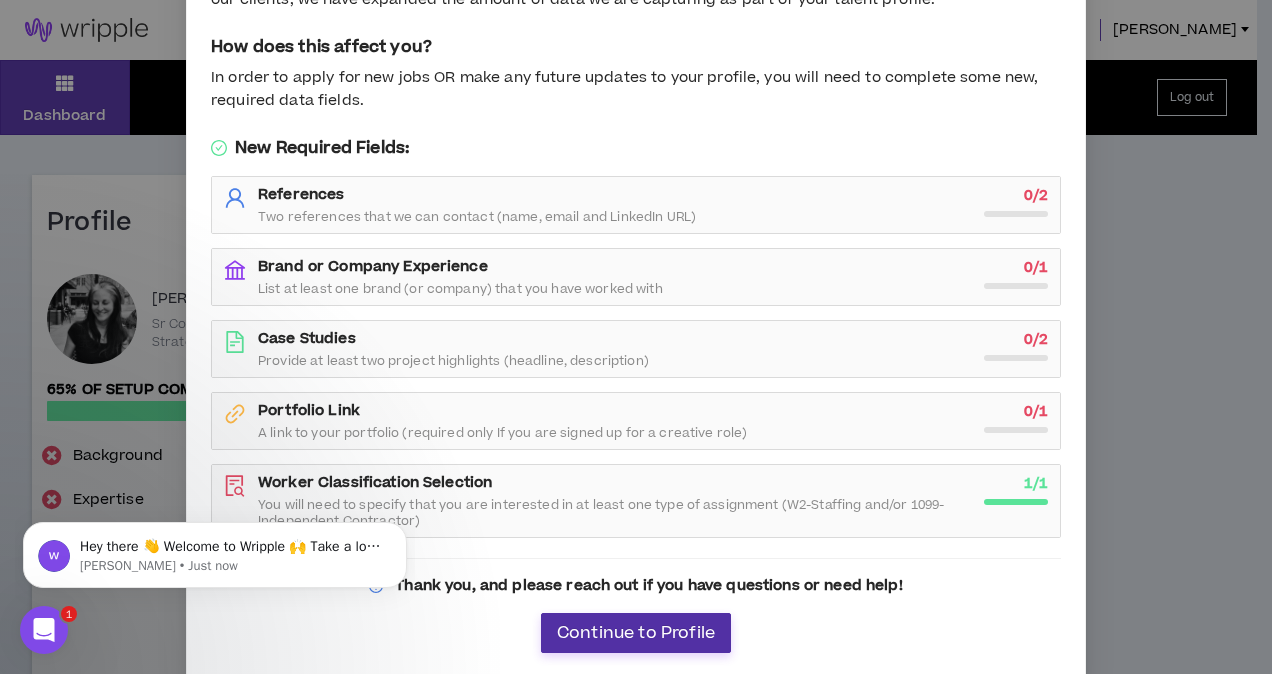 click on "Continue to Profile" at bounding box center (636, 633) 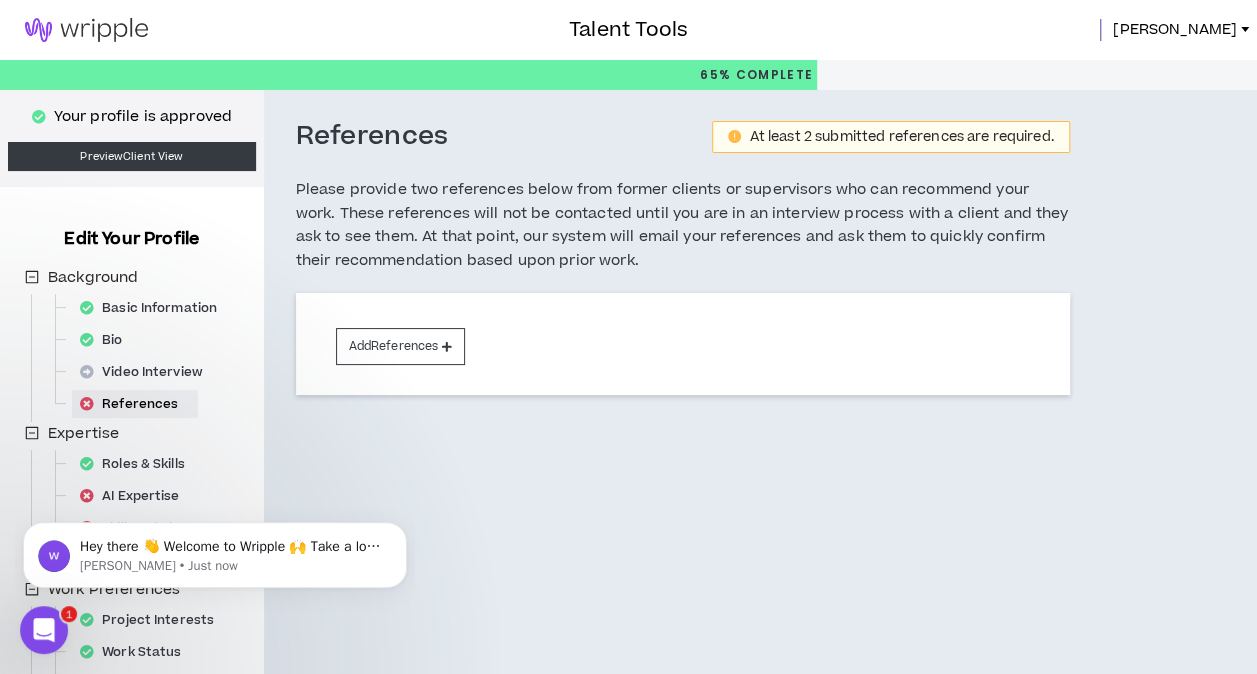 scroll, scrollTop: 200, scrollLeft: 0, axis: vertical 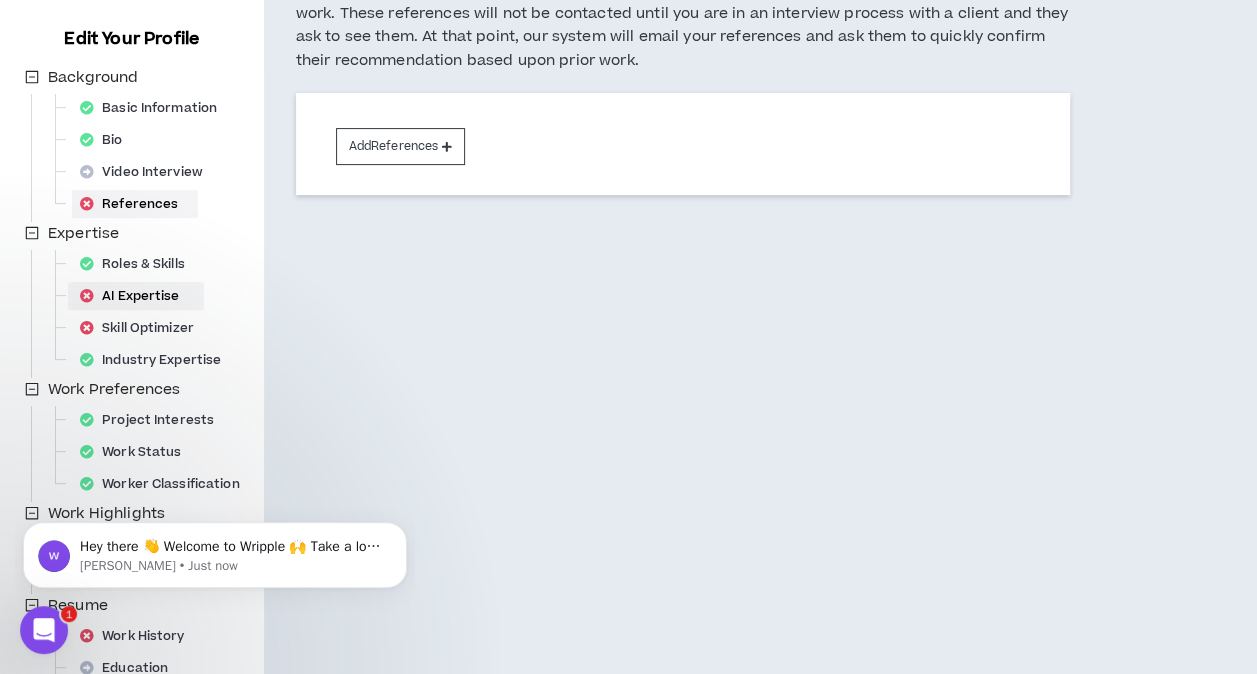 click on "AI Expertise" at bounding box center (136, 296) 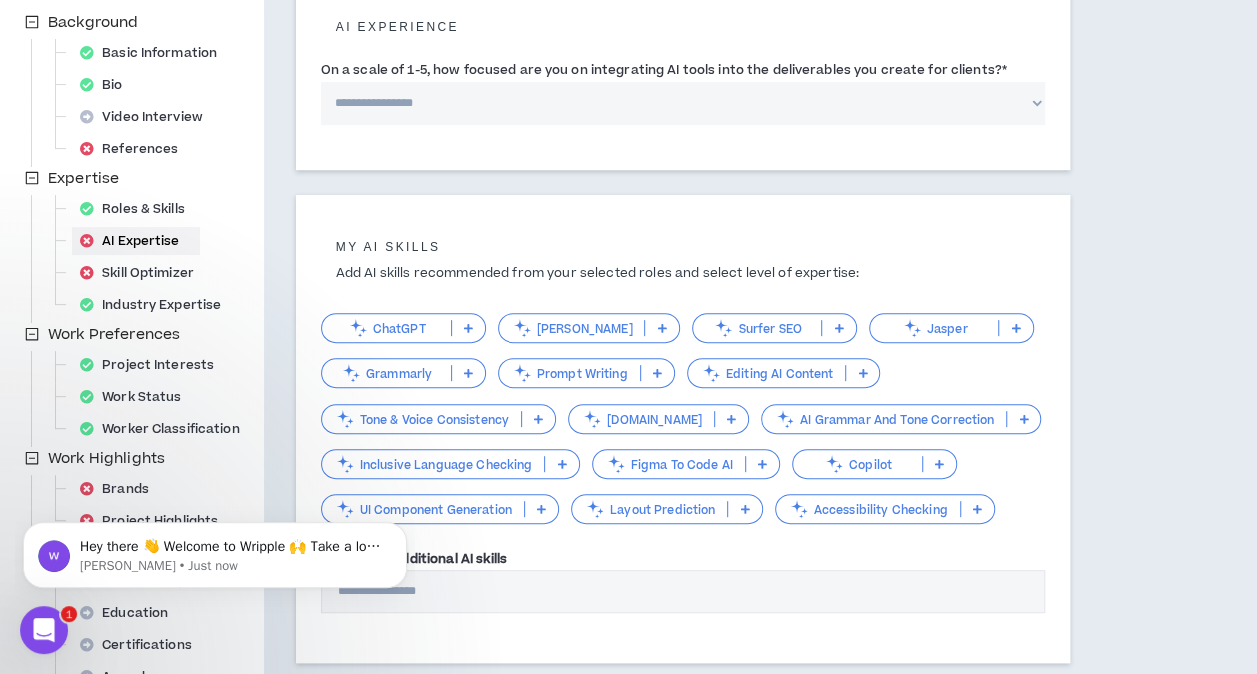 scroll, scrollTop: 300, scrollLeft: 0, axis: vertical 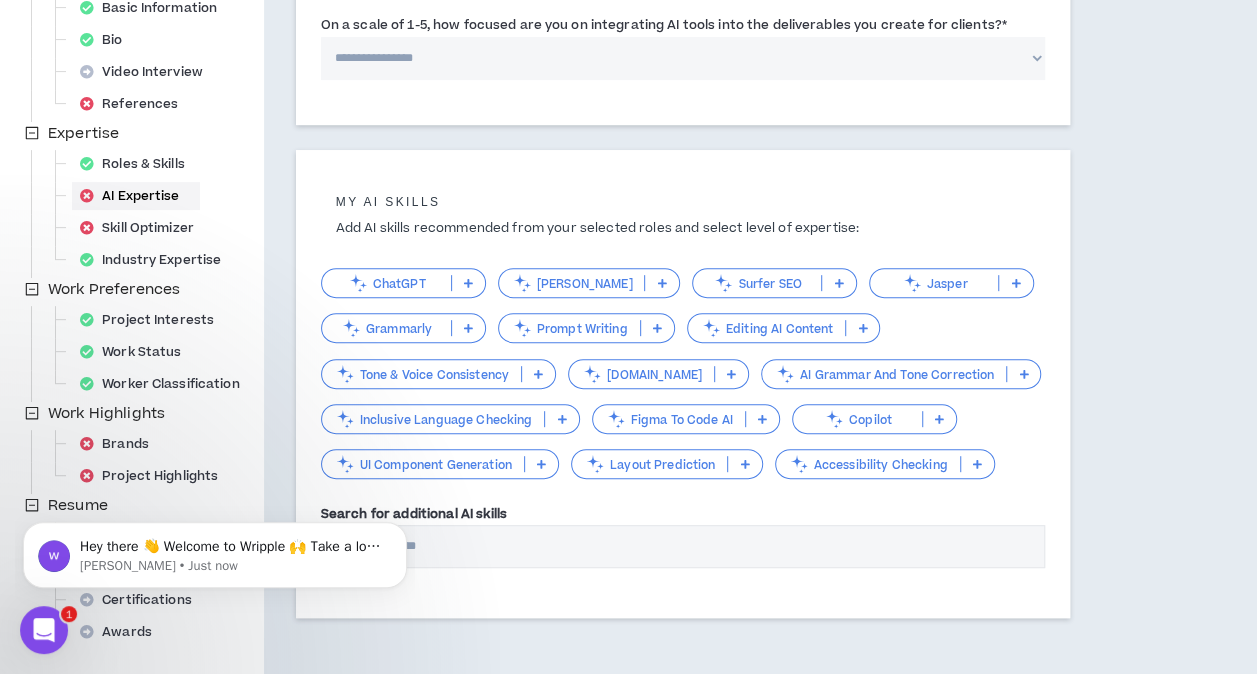 click on "Prompt Writing" at bounding box center [569, 328] 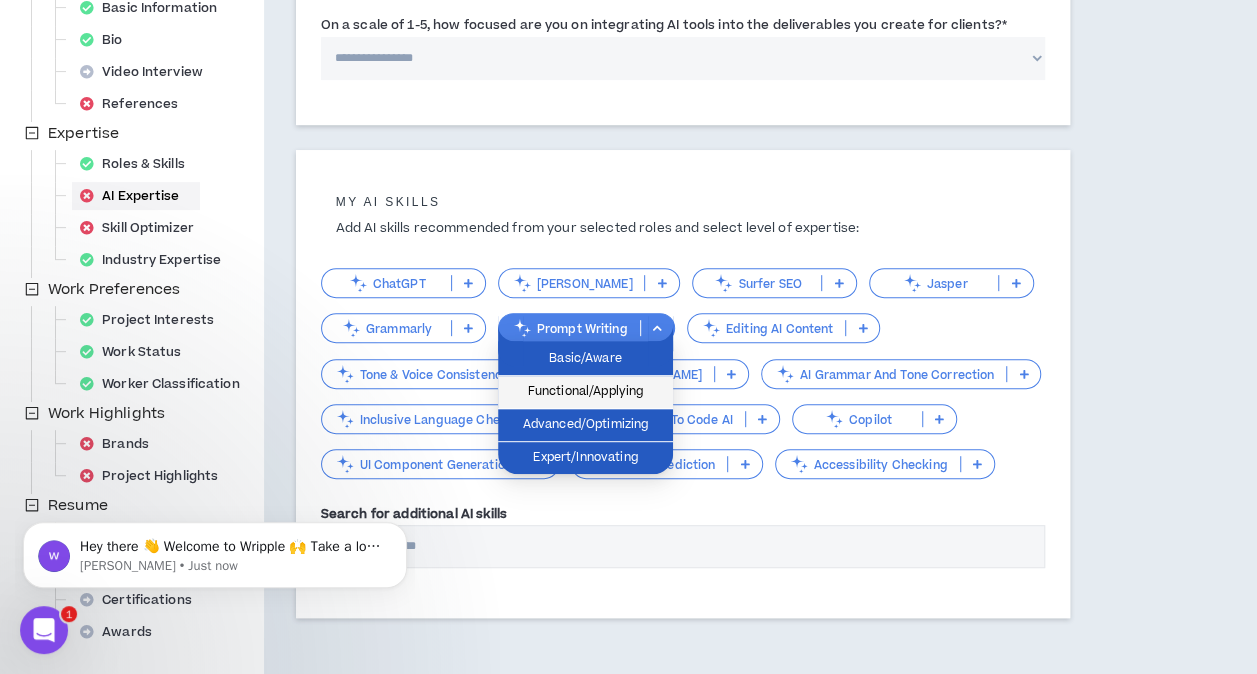 click on "Functional/Applying" at bounding box center (585, 392) 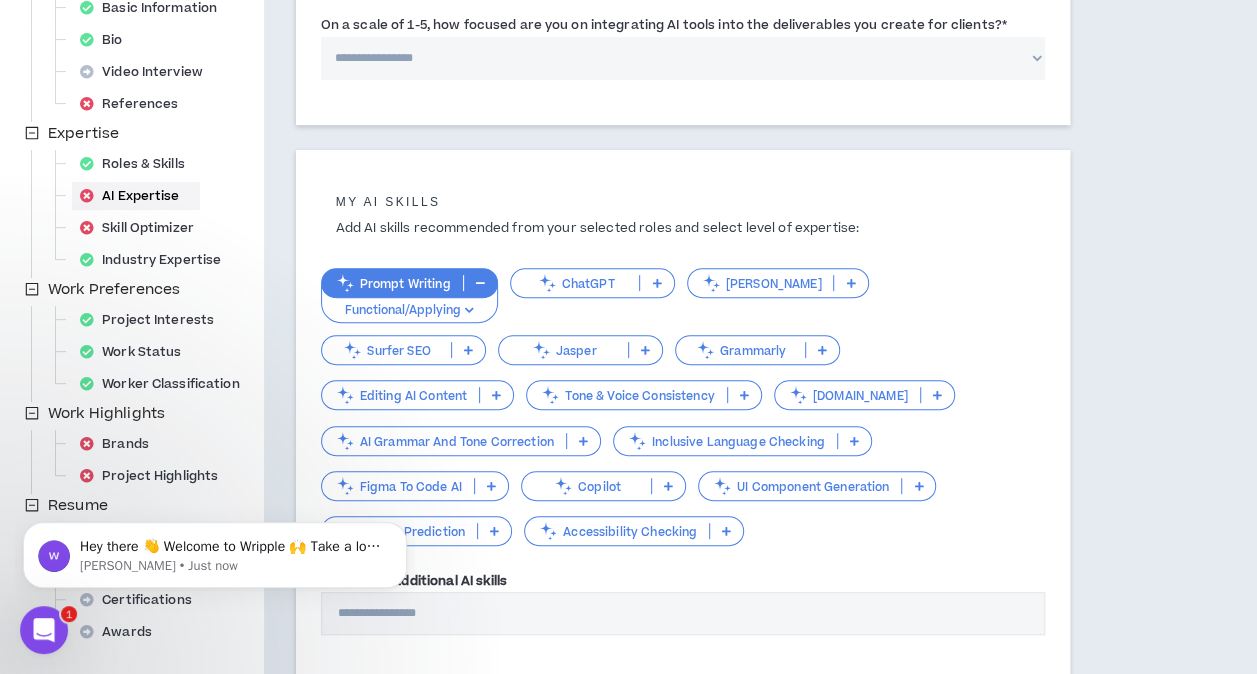click on "Copilot" at bounding box center [586, 486] 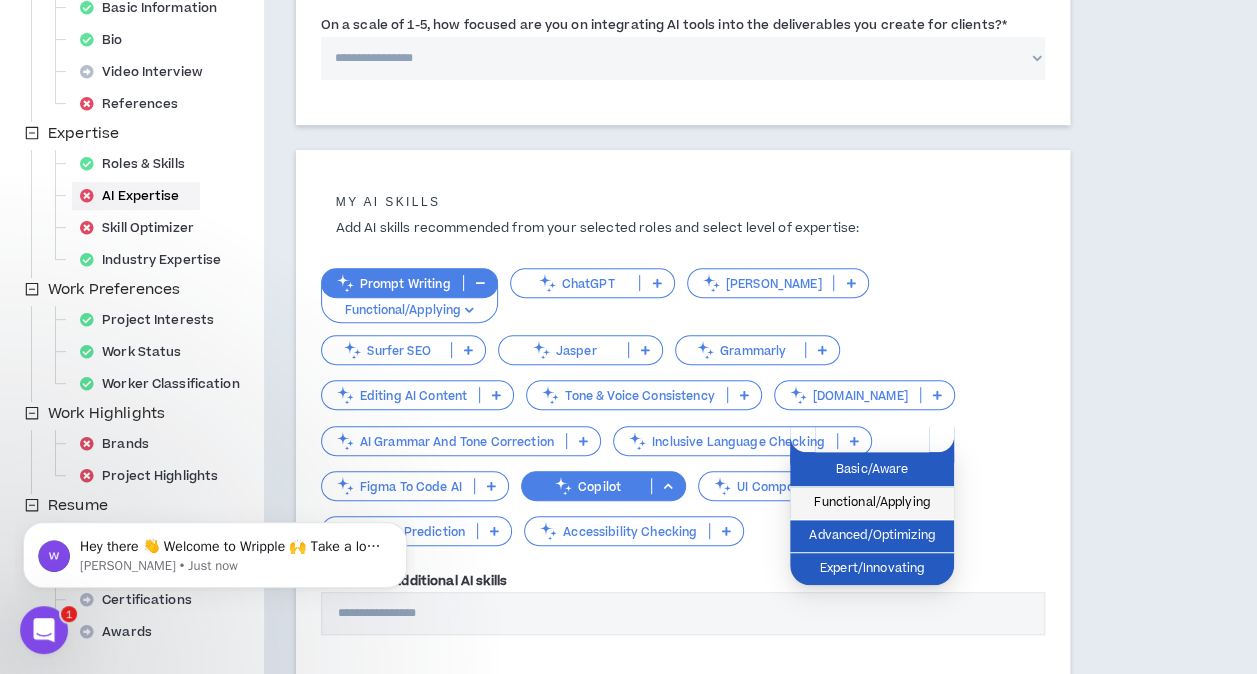 click on "Functional/Applying" at bounding box center [872, 503] 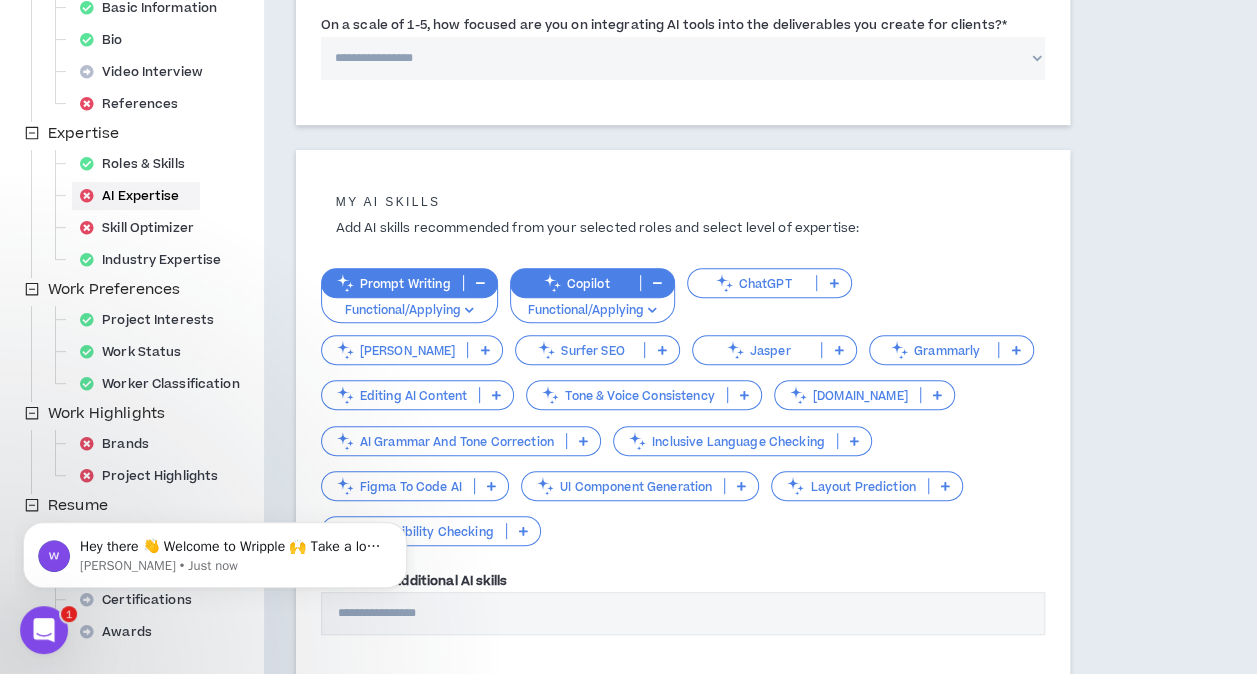click on "ChatGPT" at bounding box center (752, 283) 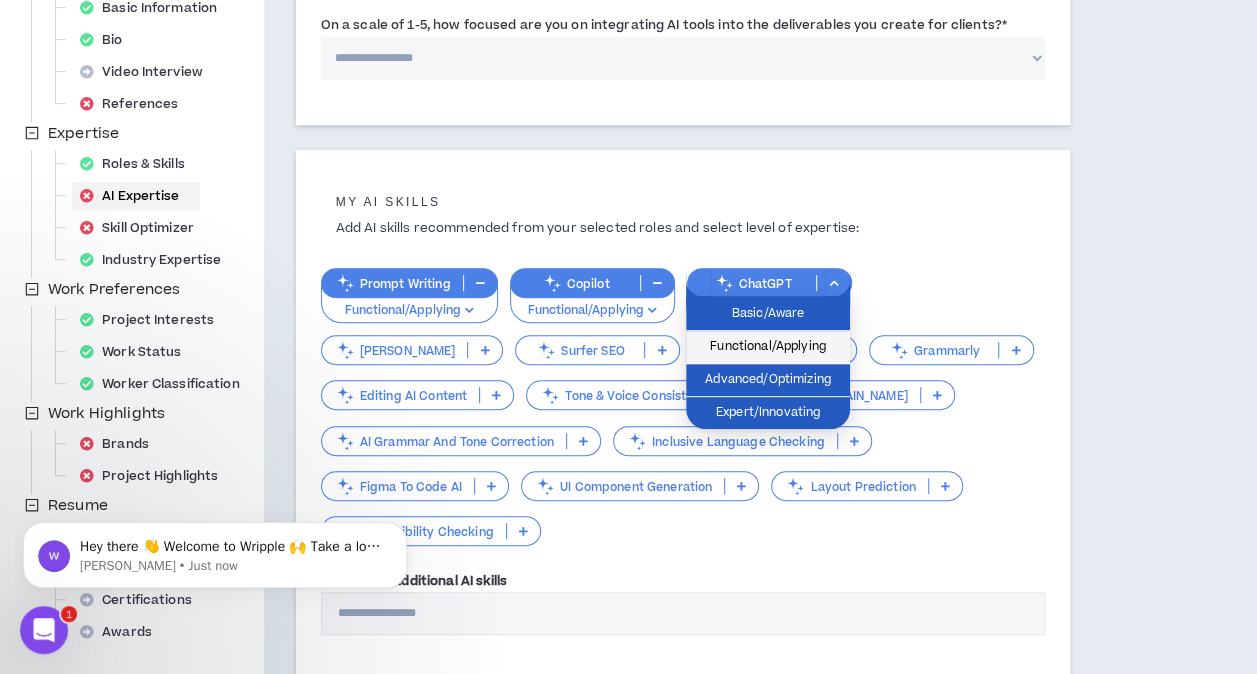 click on "Functional/Applying" at bounding box center (768, 347) 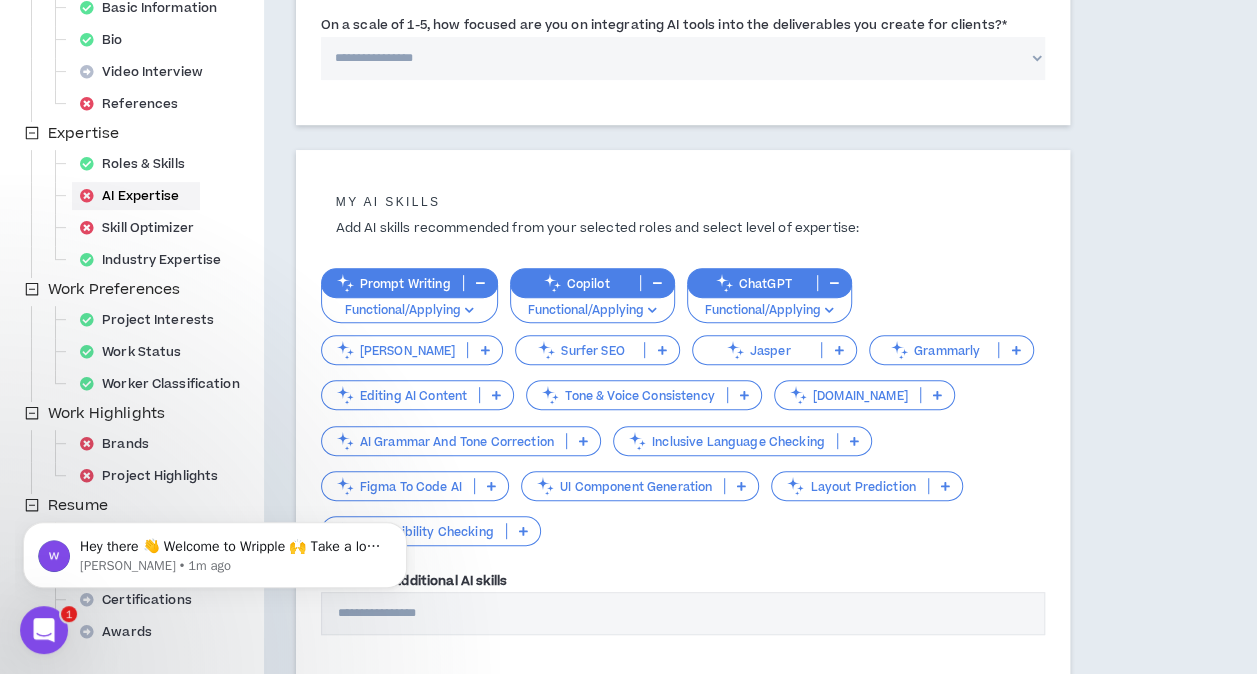 click on "Tone & Voice Consistency" at bounding box center (626, 395) 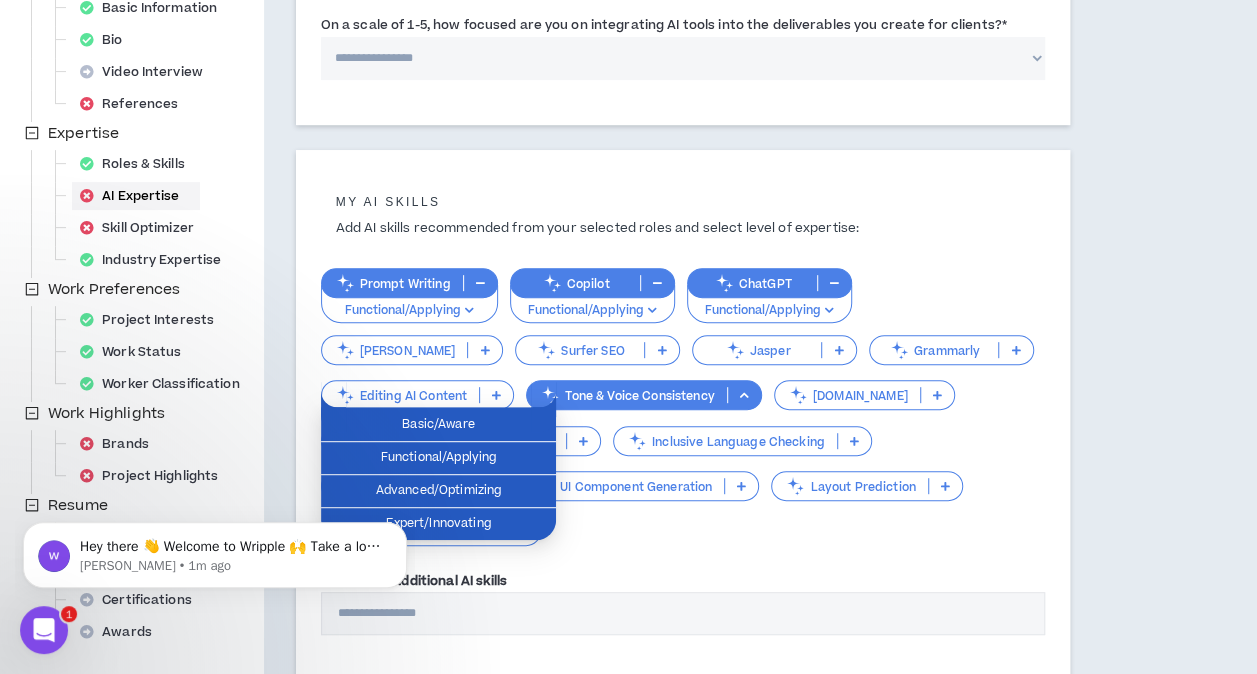 click on "Tone & Voice Consistency" at bounding box center [626, 395] 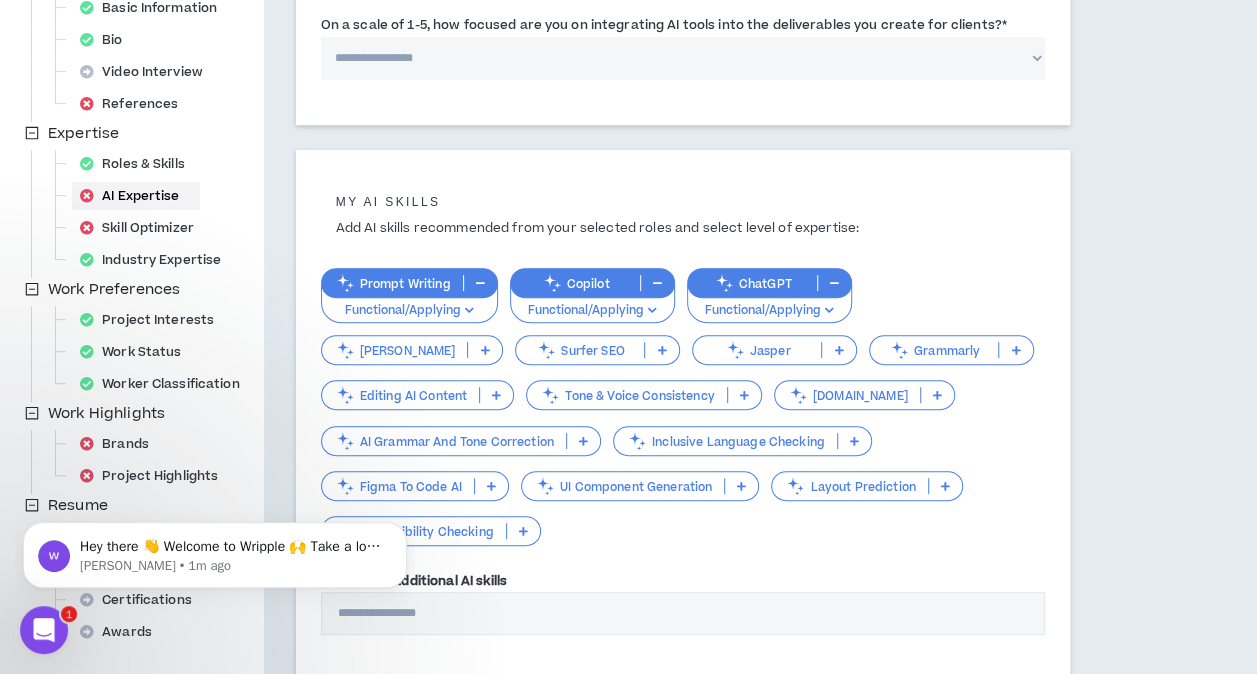 click on "AI Grammar And Tone Correction" at bounding box center [444, 441] 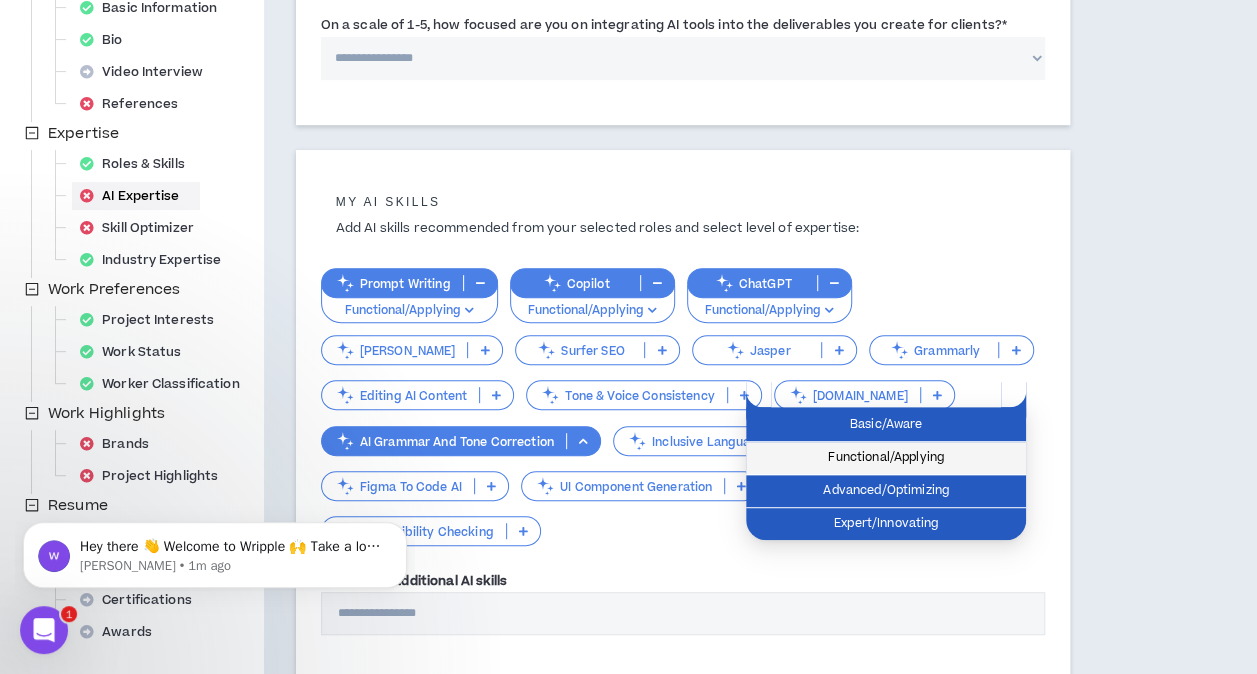 click on "Functional/Applying" at bounding box center [886, 458] 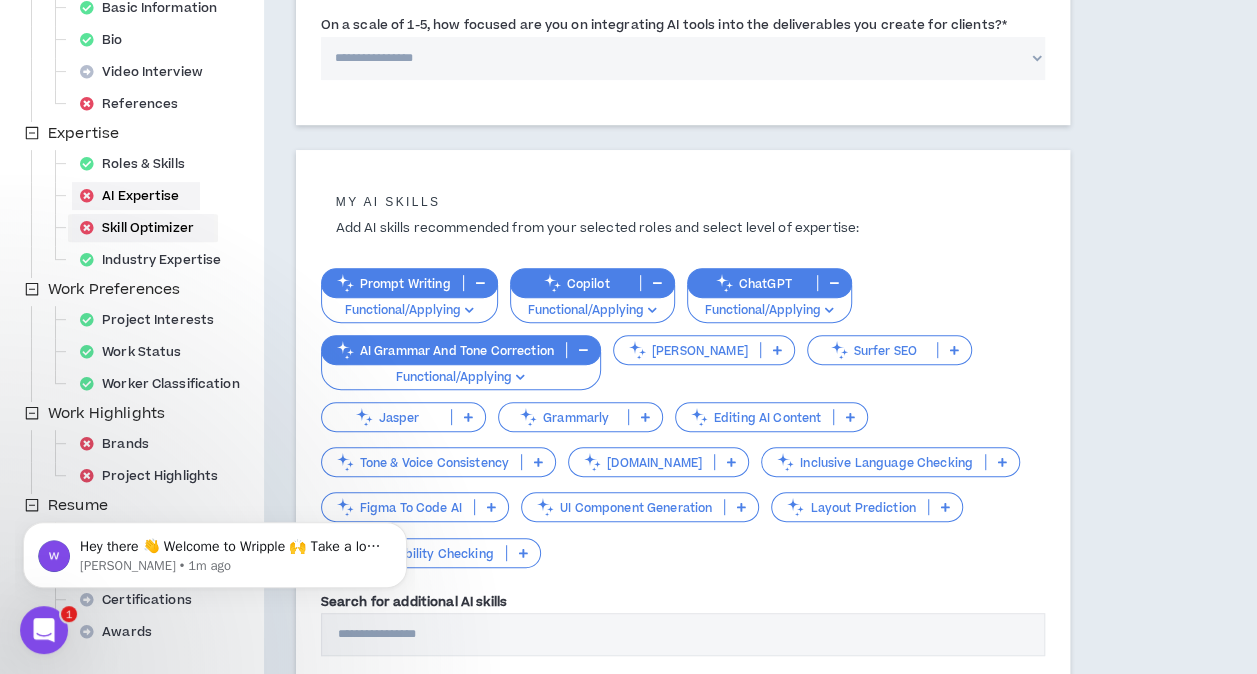 click on "Skill Optimizer" at bounding box center [143, 228] 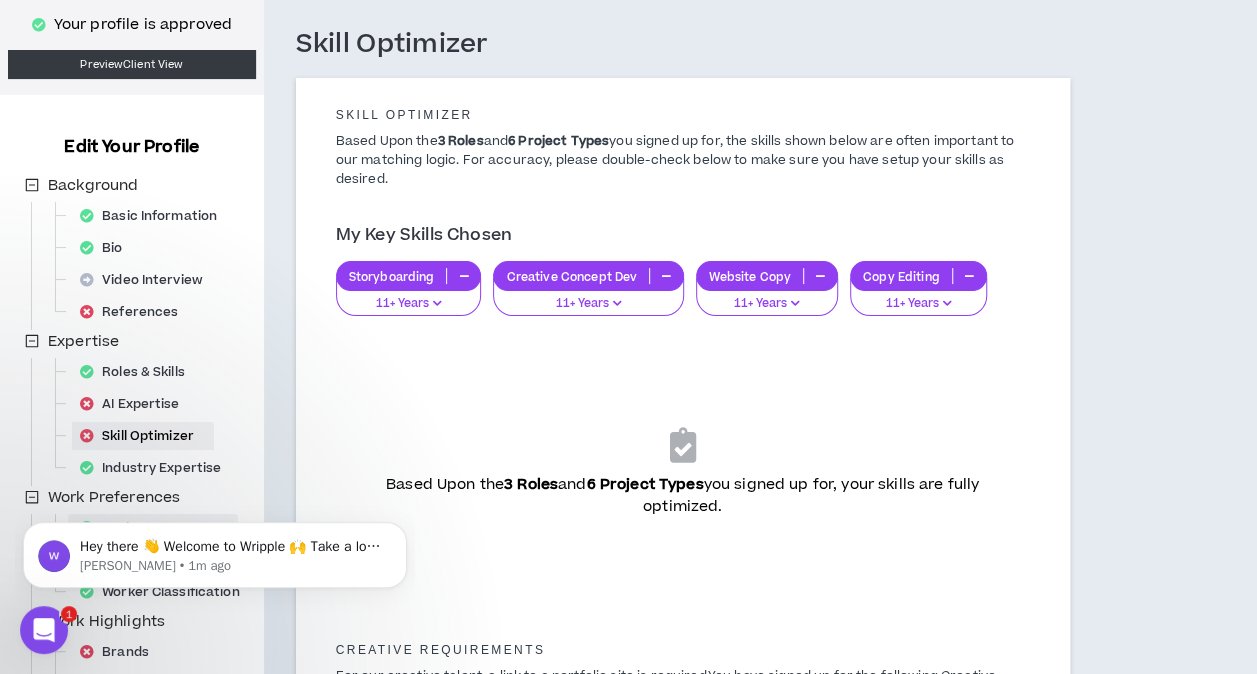 scroll, scrollTop: 300, scrollLeft: 0, axis: vertical 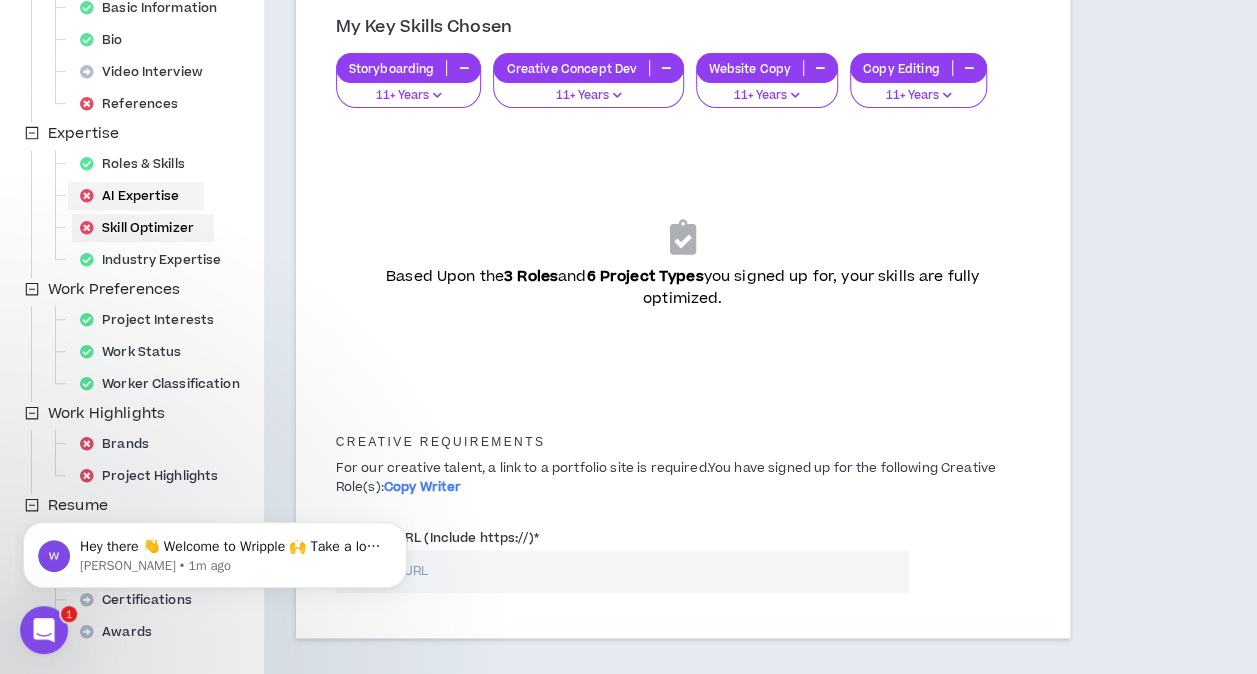 click on "AI Expertise" at bounding box center (136, 196) 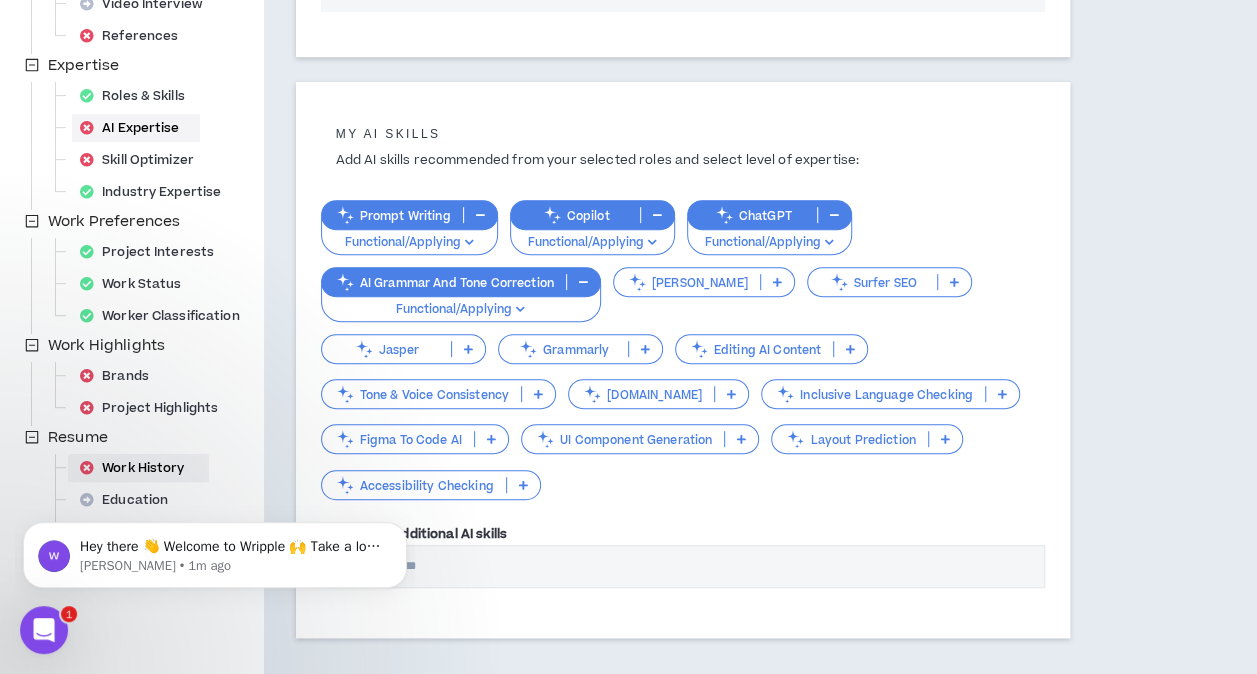 scroll, scrollTop: 472, scrollLeft: 0, axis: vertical 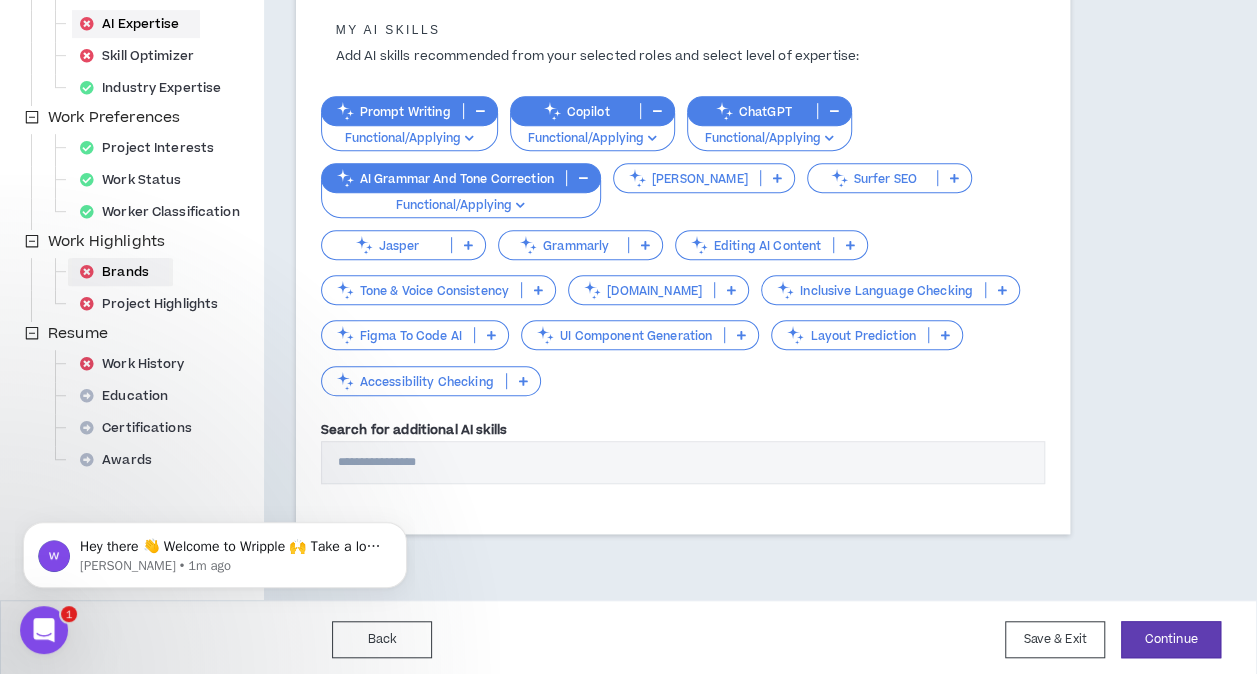 click on "Brands" at bounding box center [120, 272] 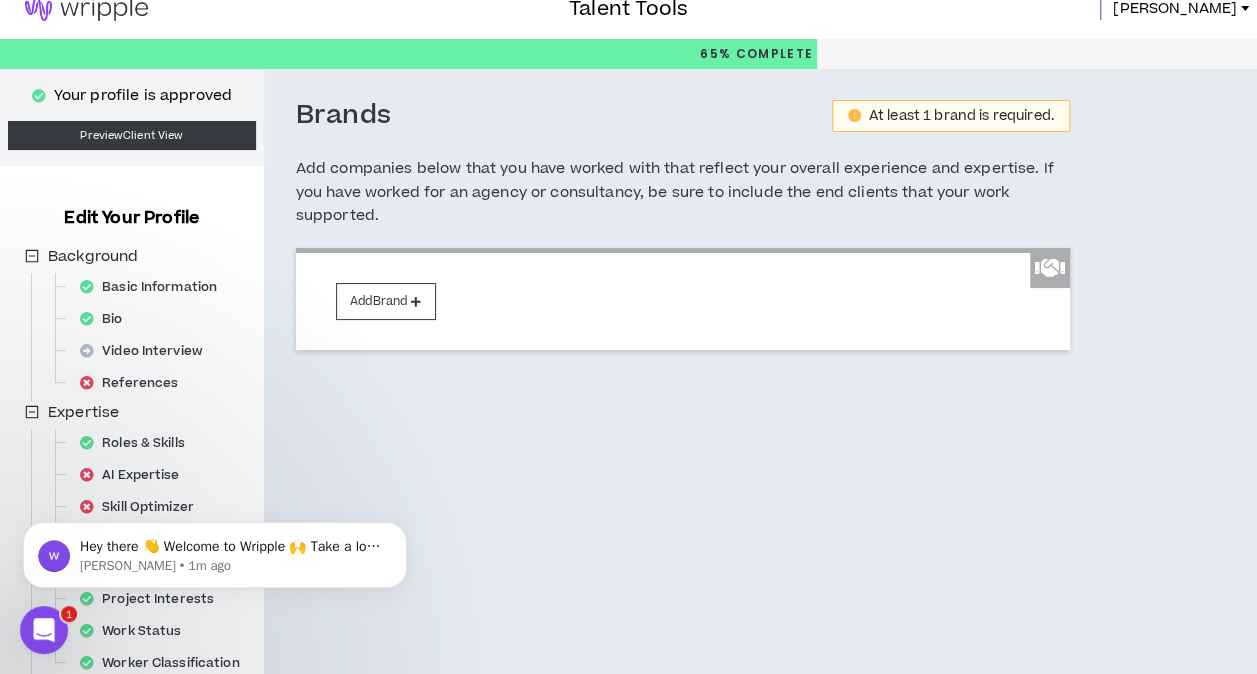 scroll, scrollTop: 0, scrollLeft: 0, axis: both 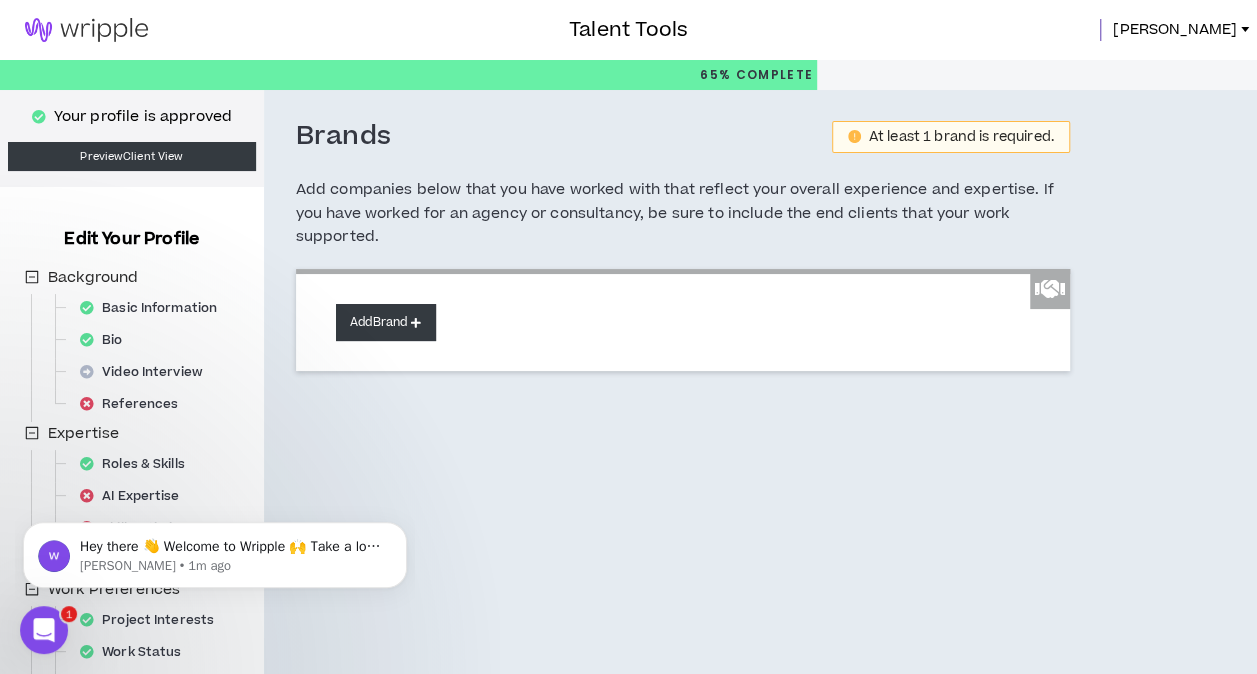 click on "Add  Brand" at bounding box center [386, 322] 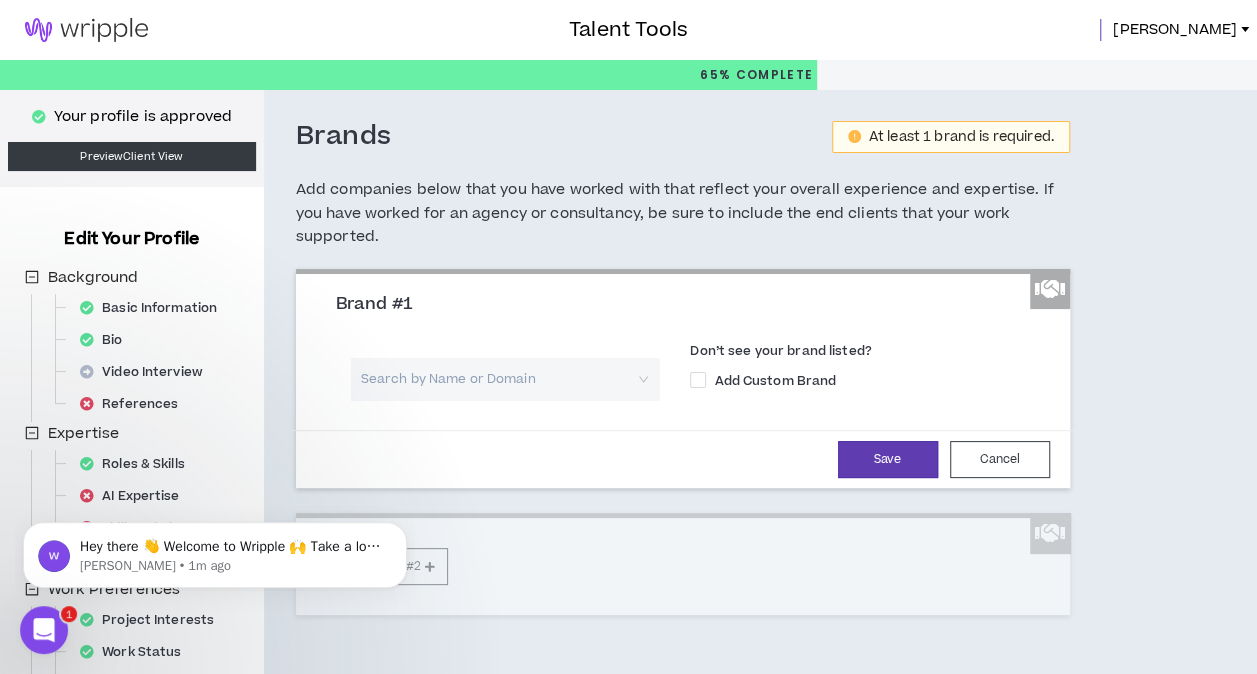 click at bounding box center (499, 379) 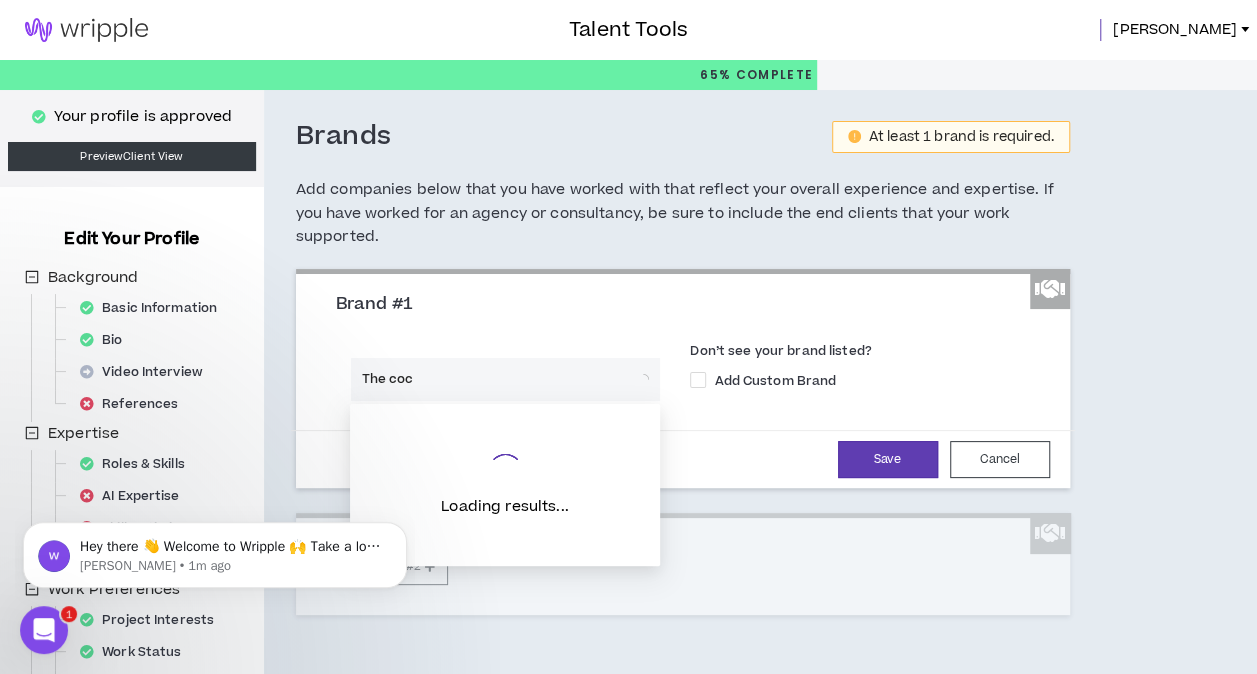 type on "The coca" 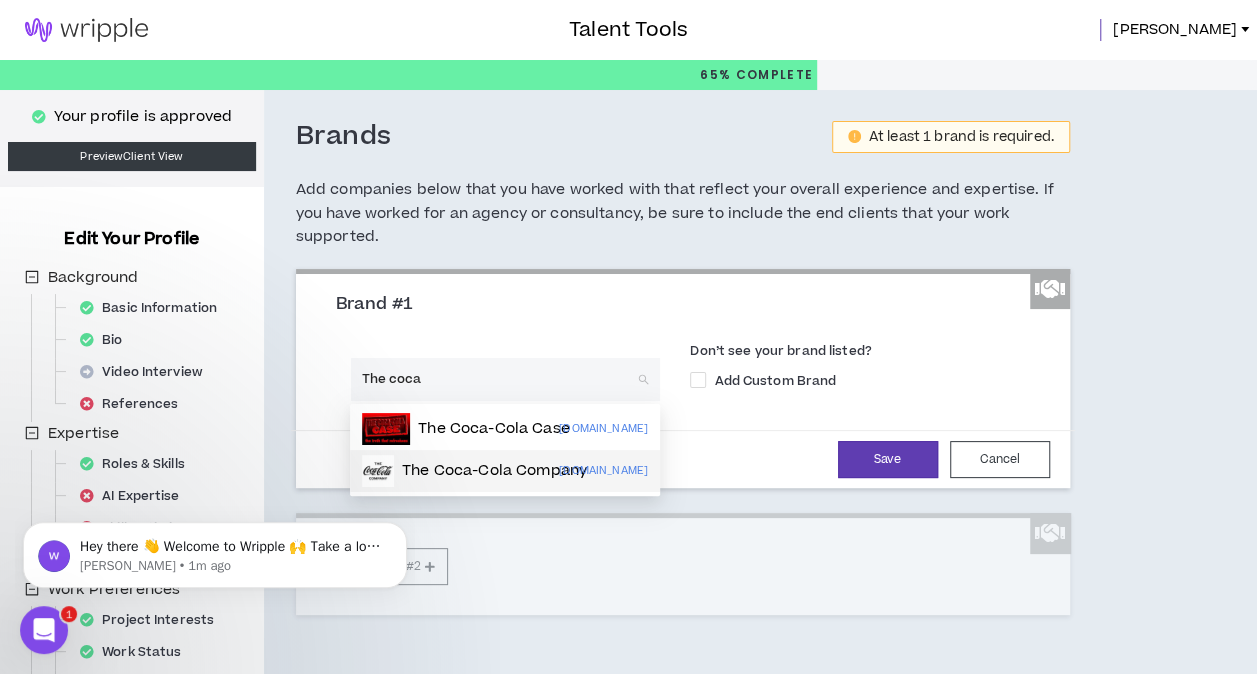 click on "The Coca-Cola Company" at bounding box center (494, 471) 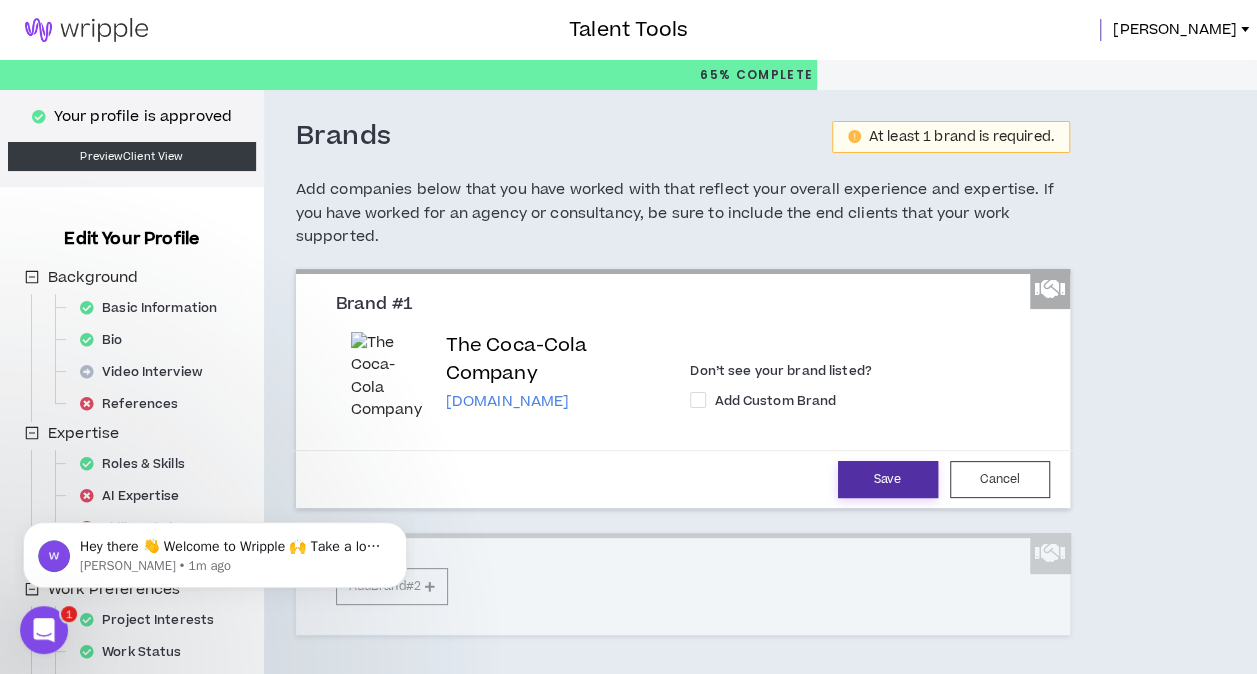 click on "Save" at bounding box center [888, 479] 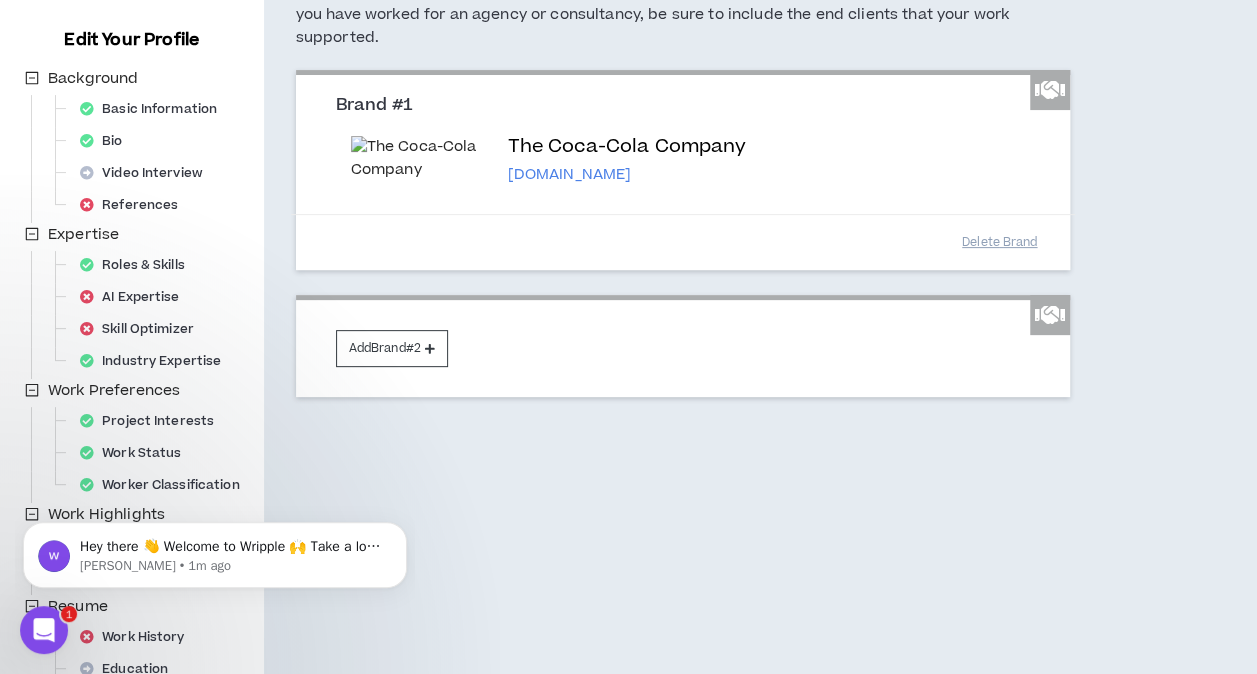scroll, scrollTop: 200, scrollLeft: 0, axis: vertical 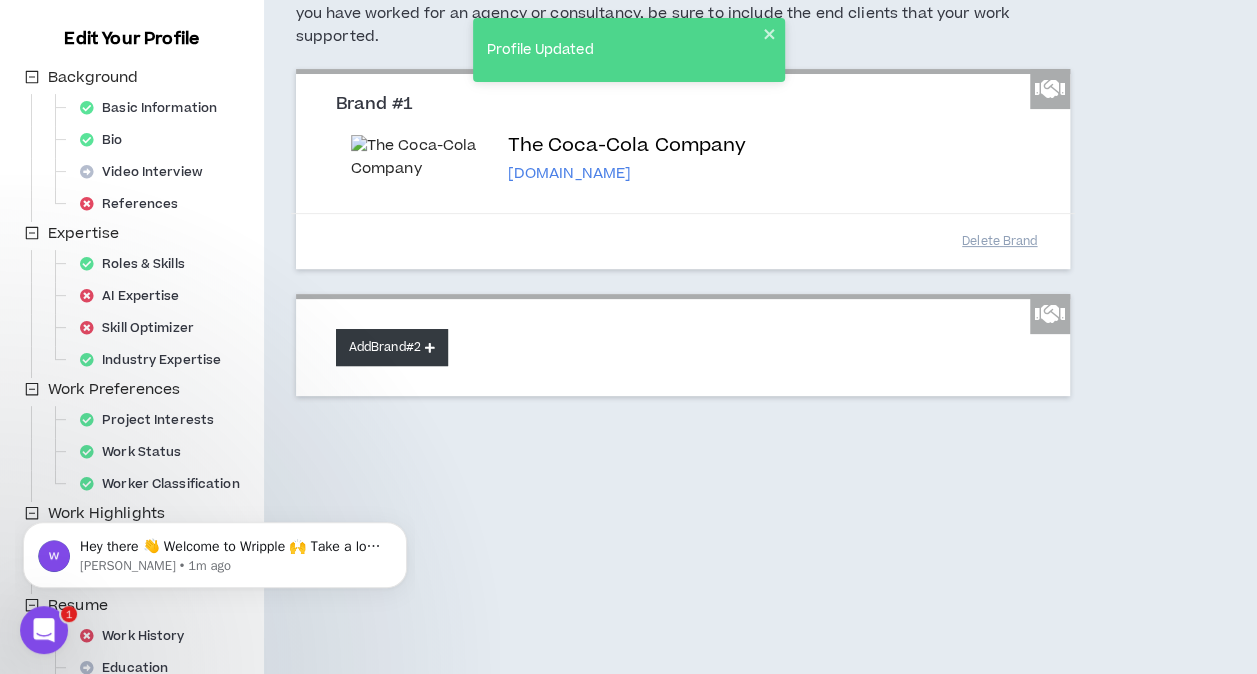click on "Add  Brand  #2" at bounding box center (392, 347) 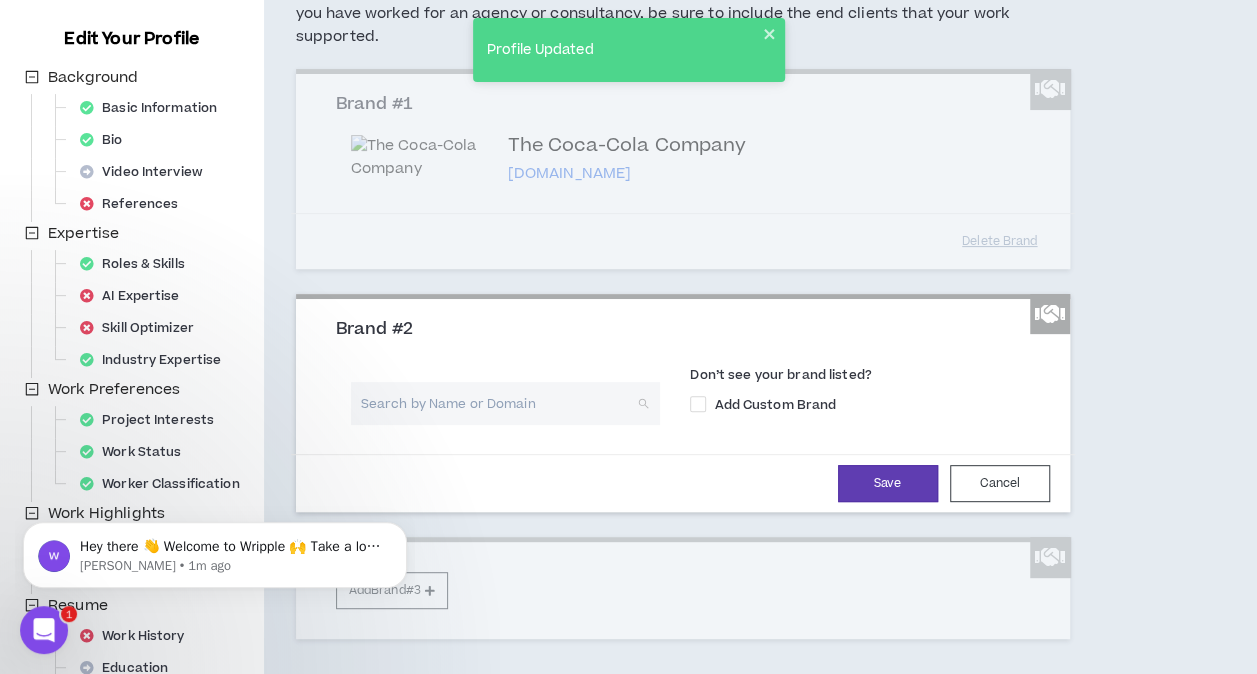 click at bounding box center (499, 403) 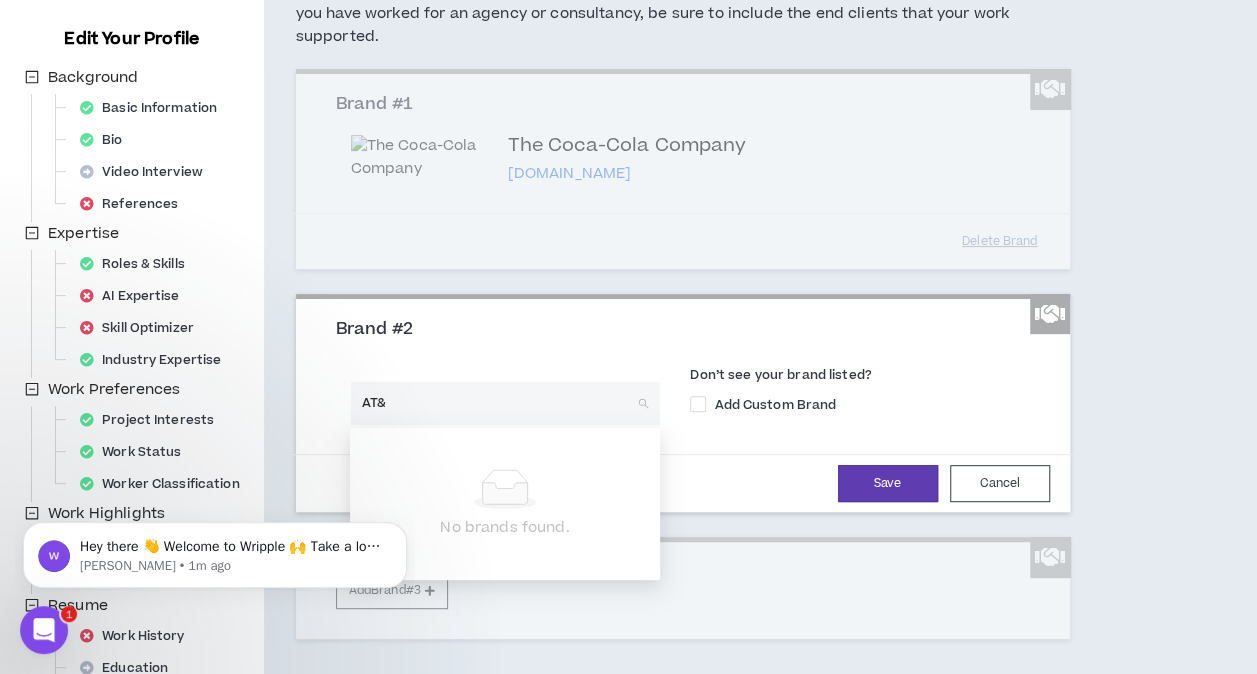 type on "AT&T" 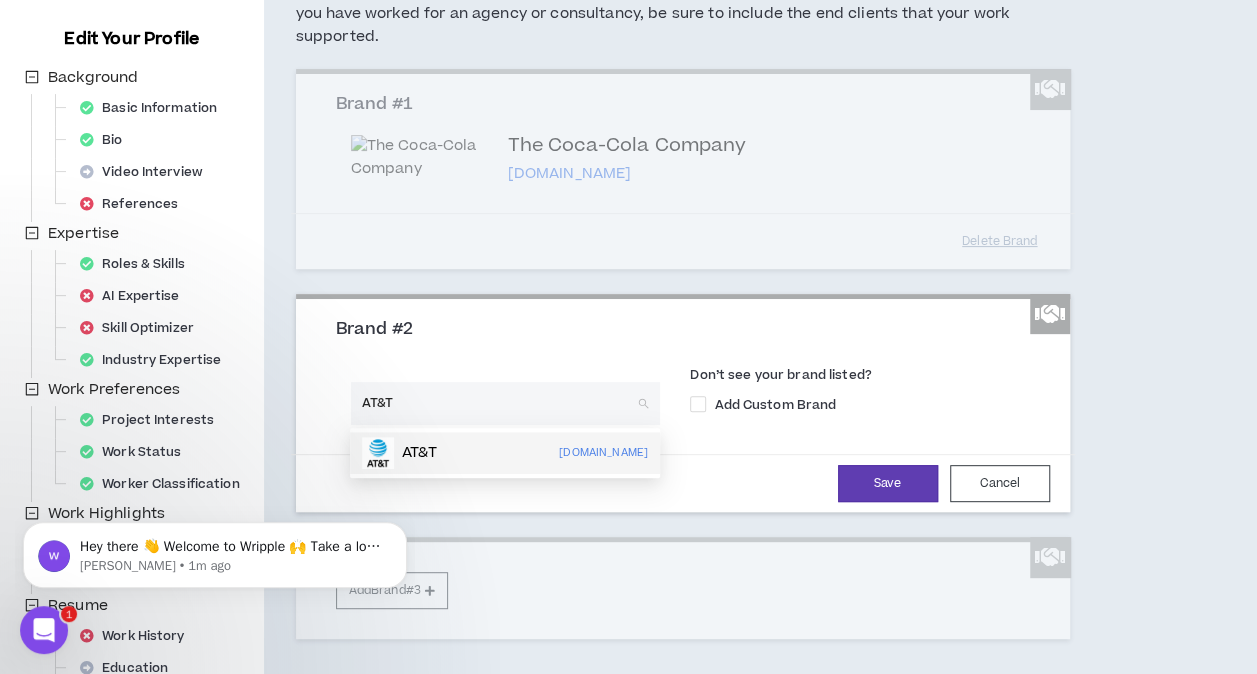 click on "AT&T [DOMAIN_NAME]" at bounding box center [505, 453] 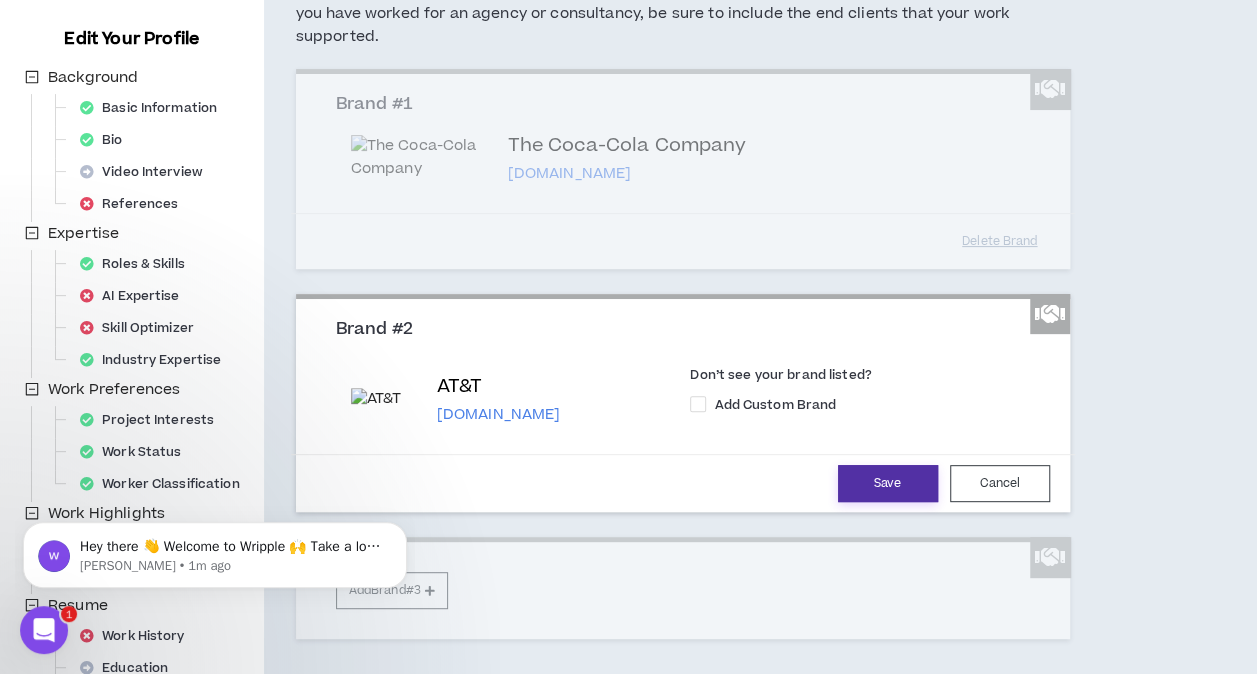 click on "Save" at bounding box center [888, 483] 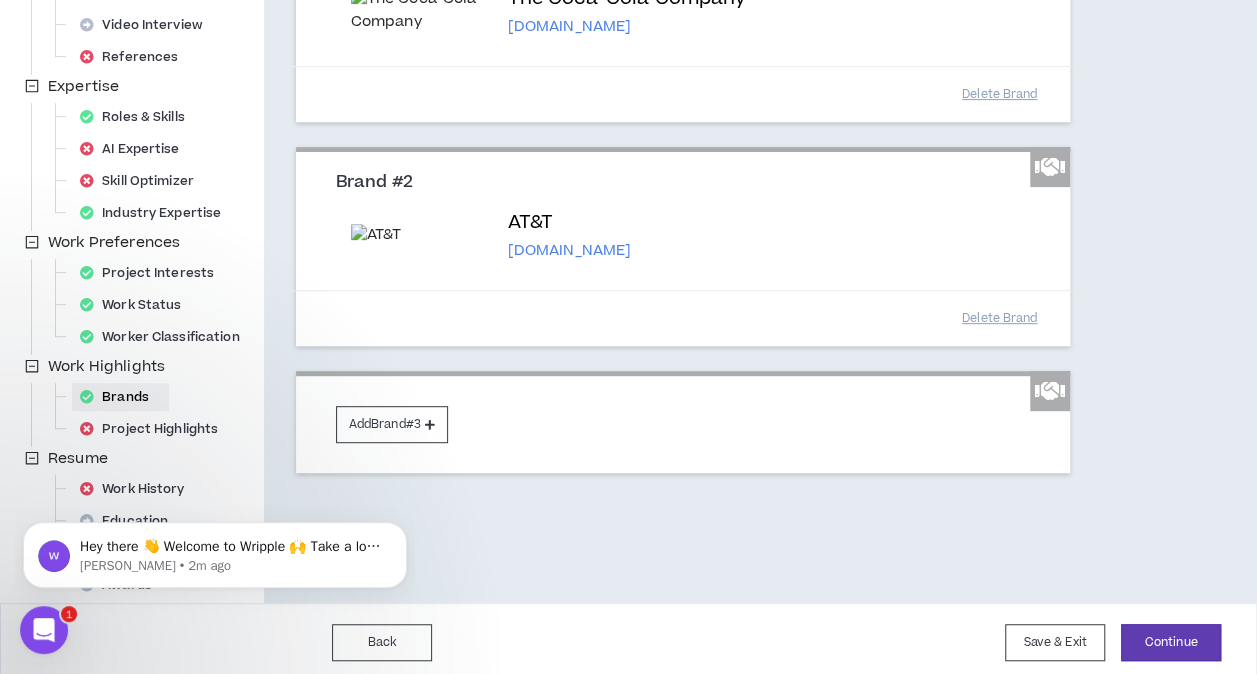 scroll, scrollTop: 353, scrollLeft: 0, axis: vertical 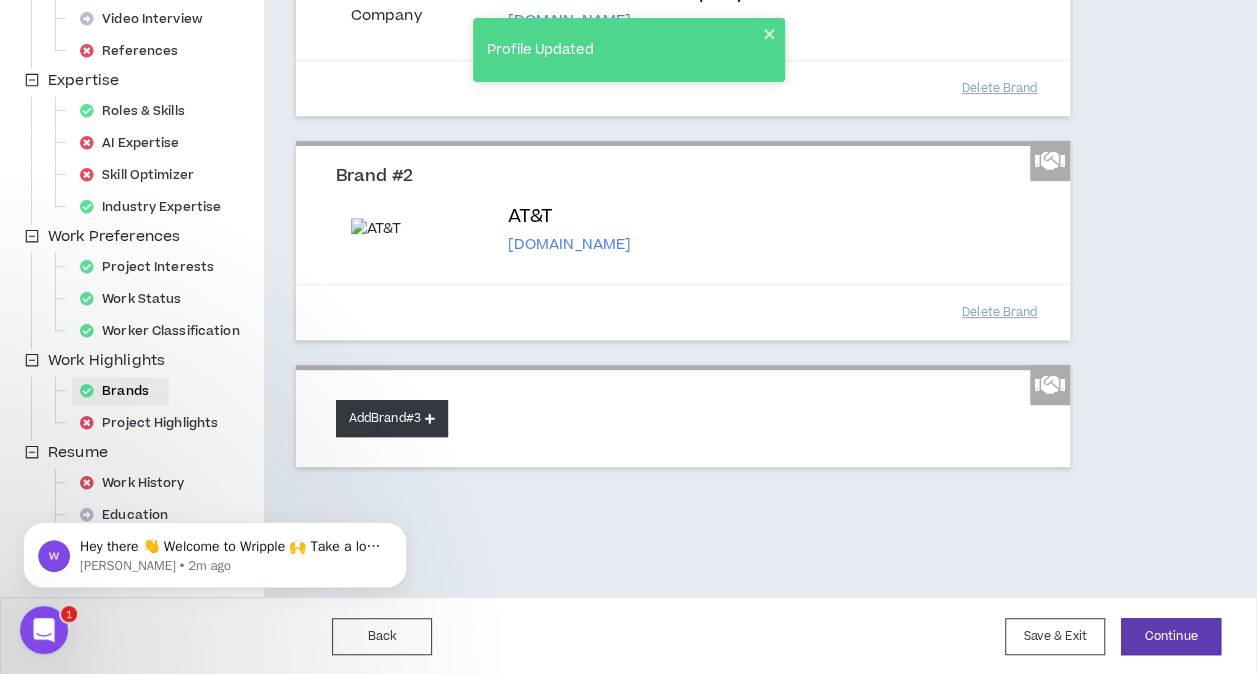 click on "Add  Brand  #3" at bounding box center [392, 418] 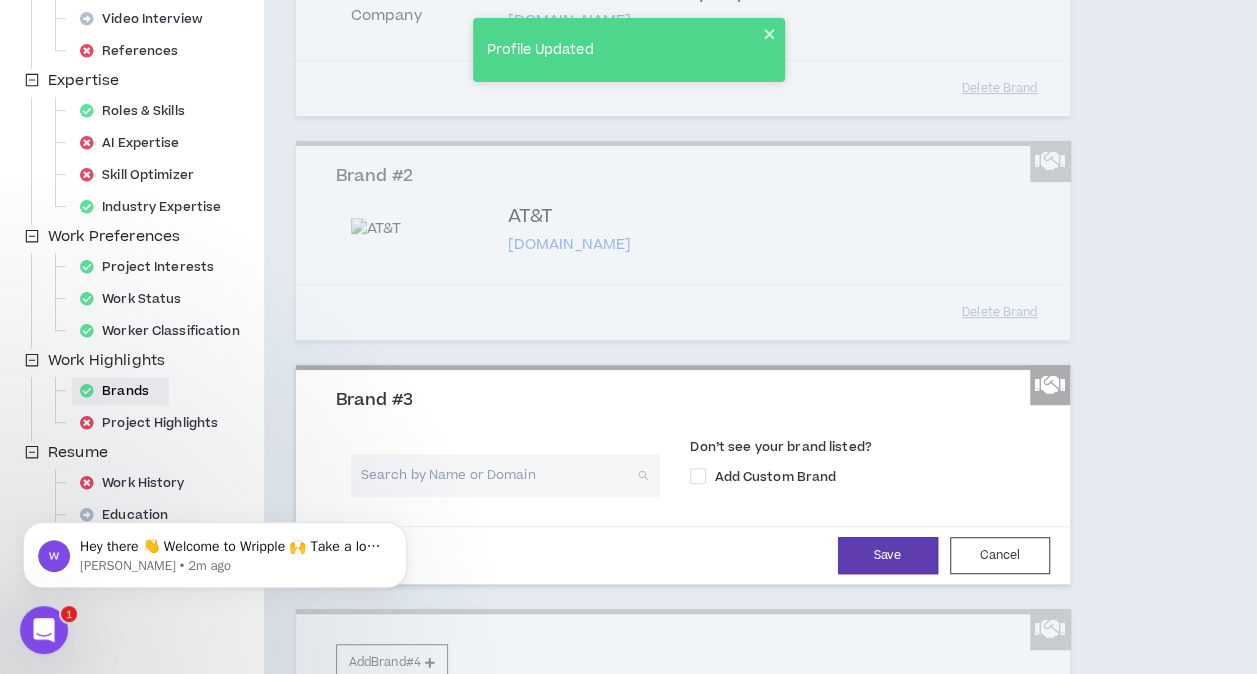 click at bounding box center (499, 475) 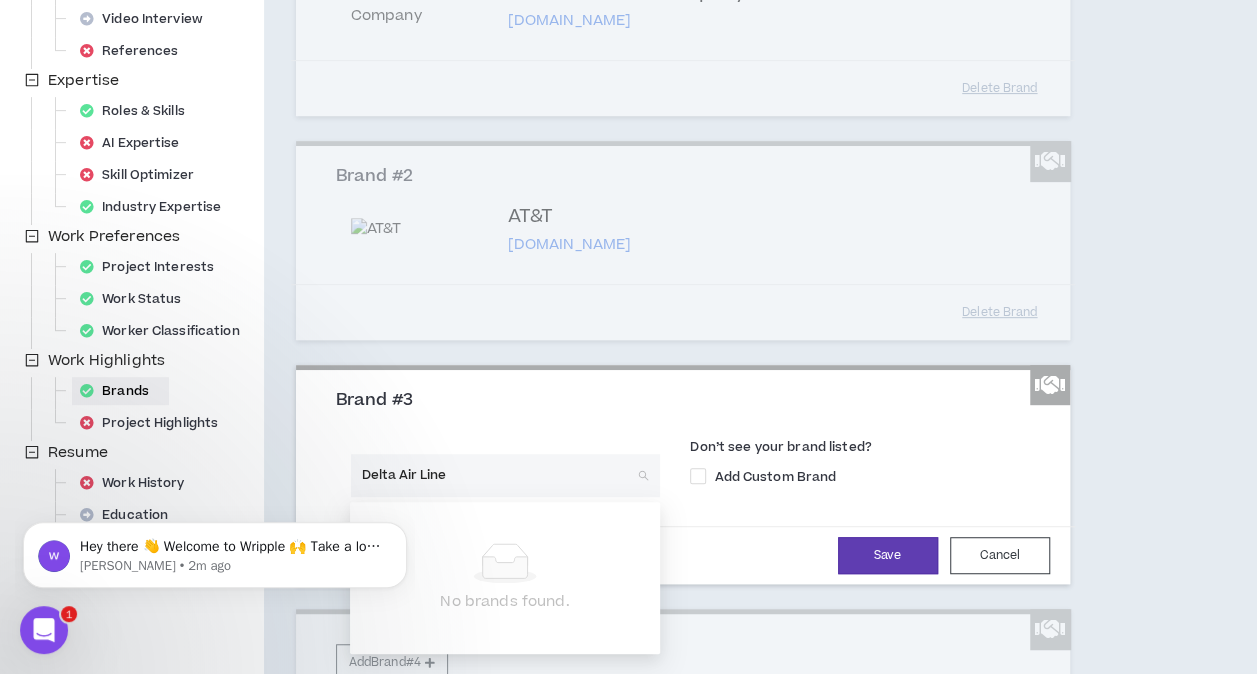 type on "Delta Air Lines" 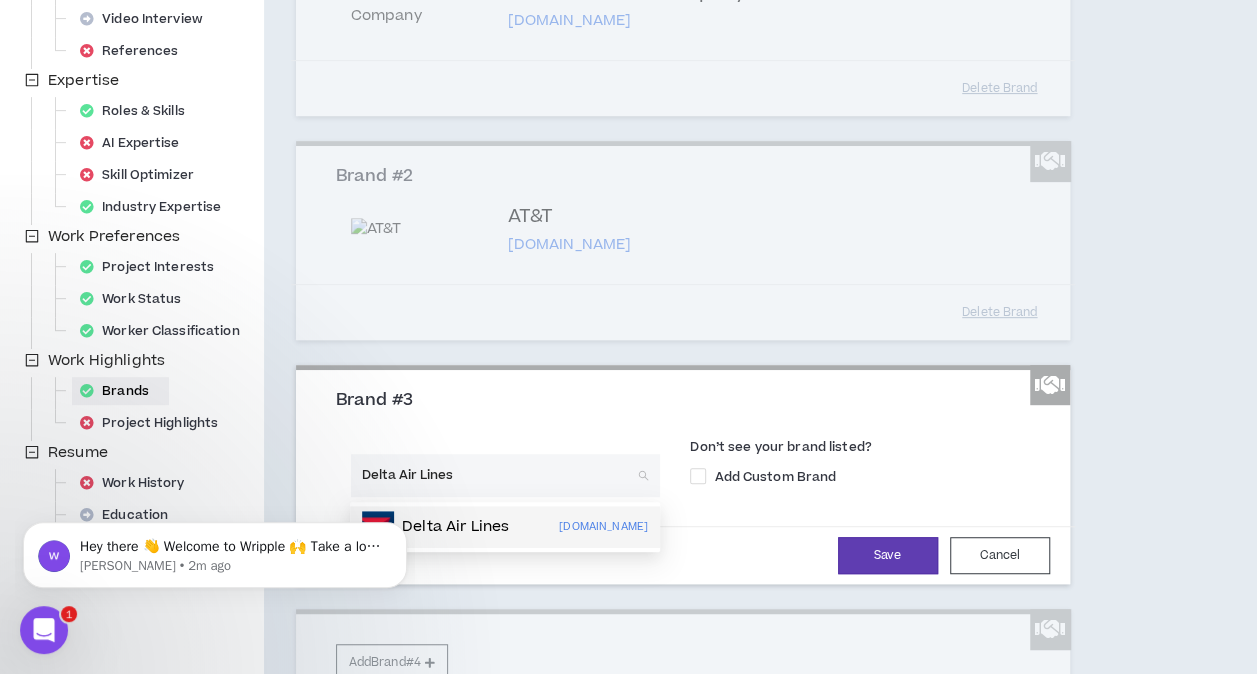 click on "Delta Air Lines [DOMAIN_NAME]" at bounding box center (505, 527) 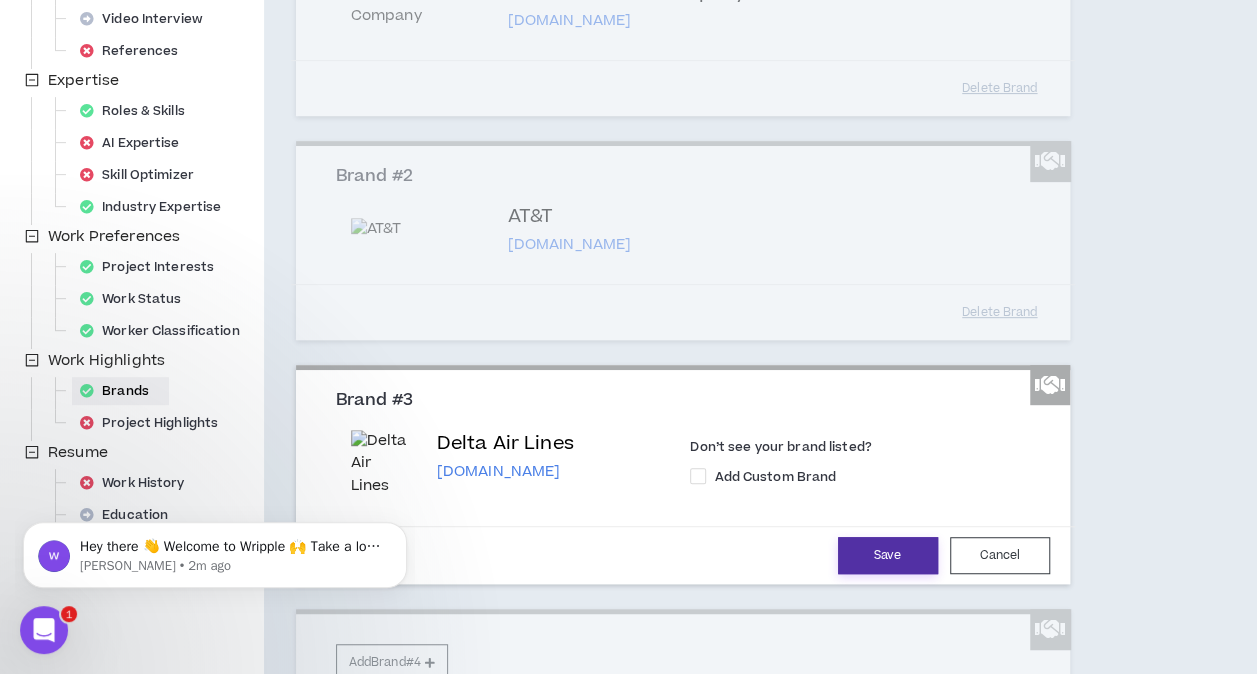 click on "Save" at bounding box center (888, 555) 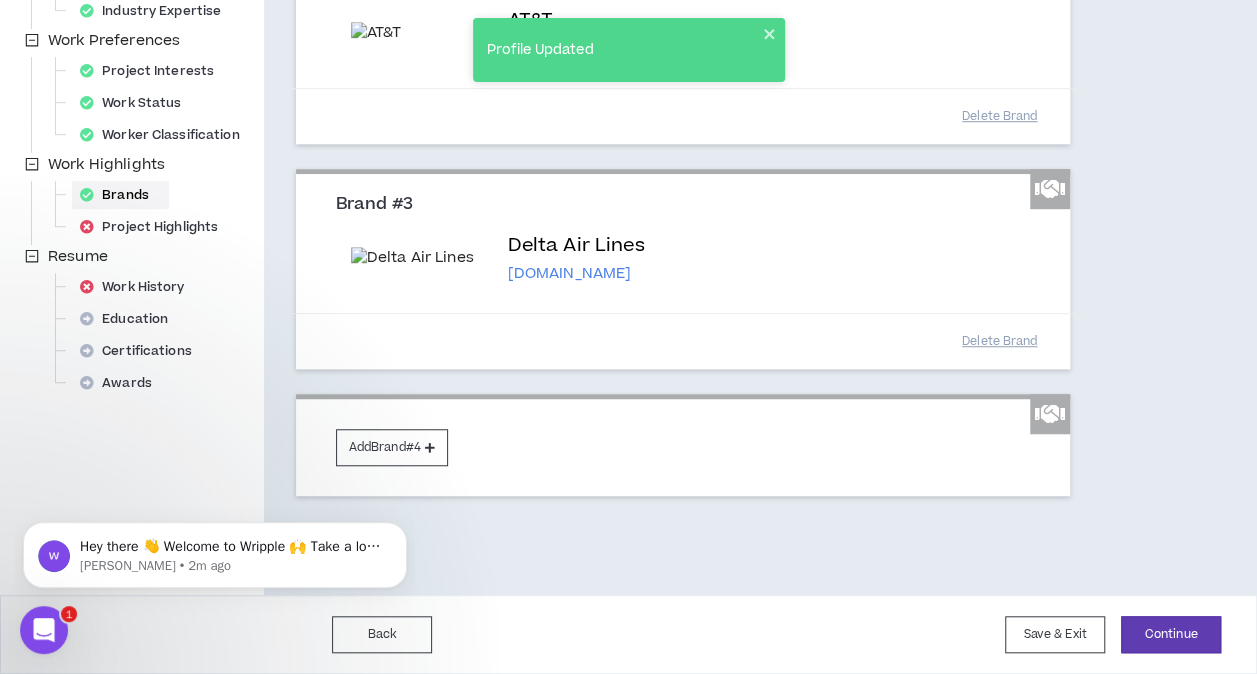 scroll, scrollTop: 578, scrollLeft: 0, axis: vertical 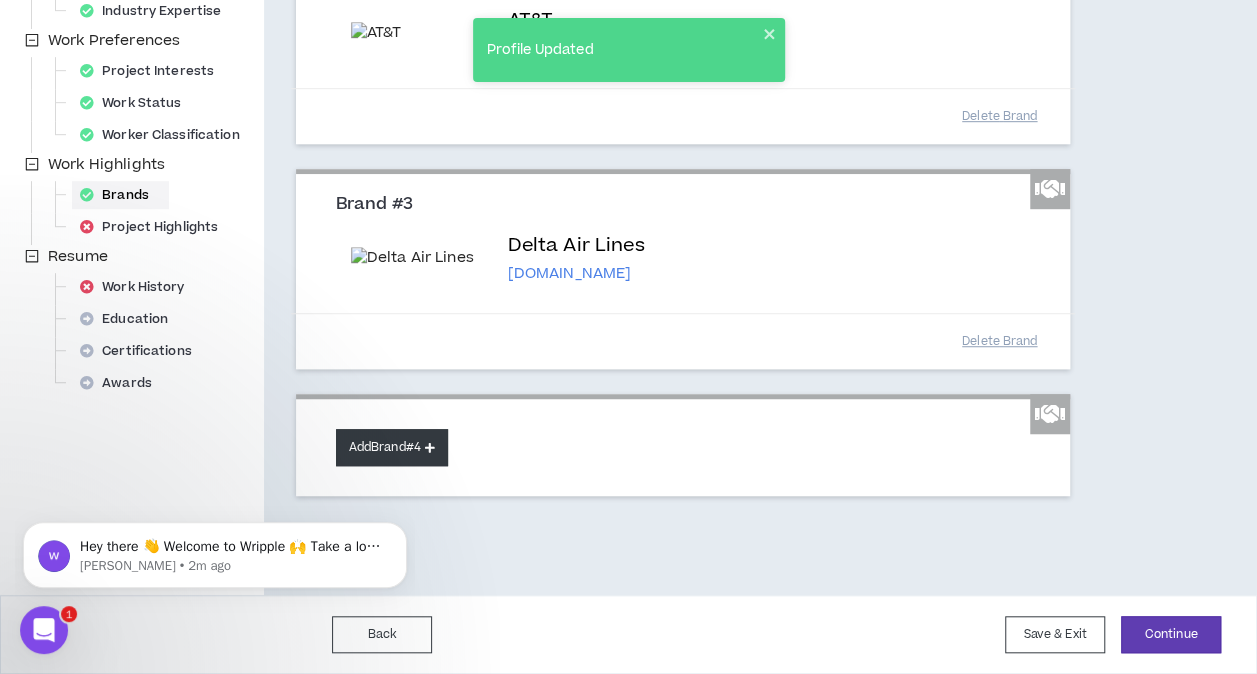 click on "Add  Brand  #4" at bounding box center (392, 447) 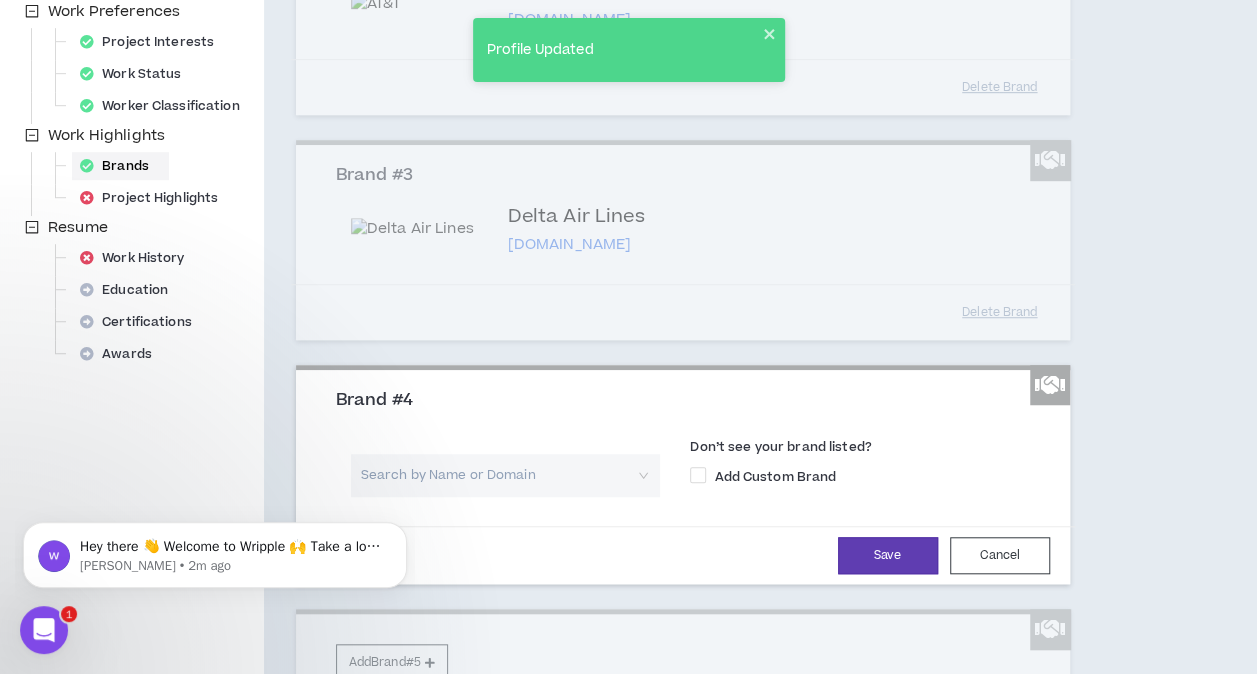 click at bounding box center (499, 475) 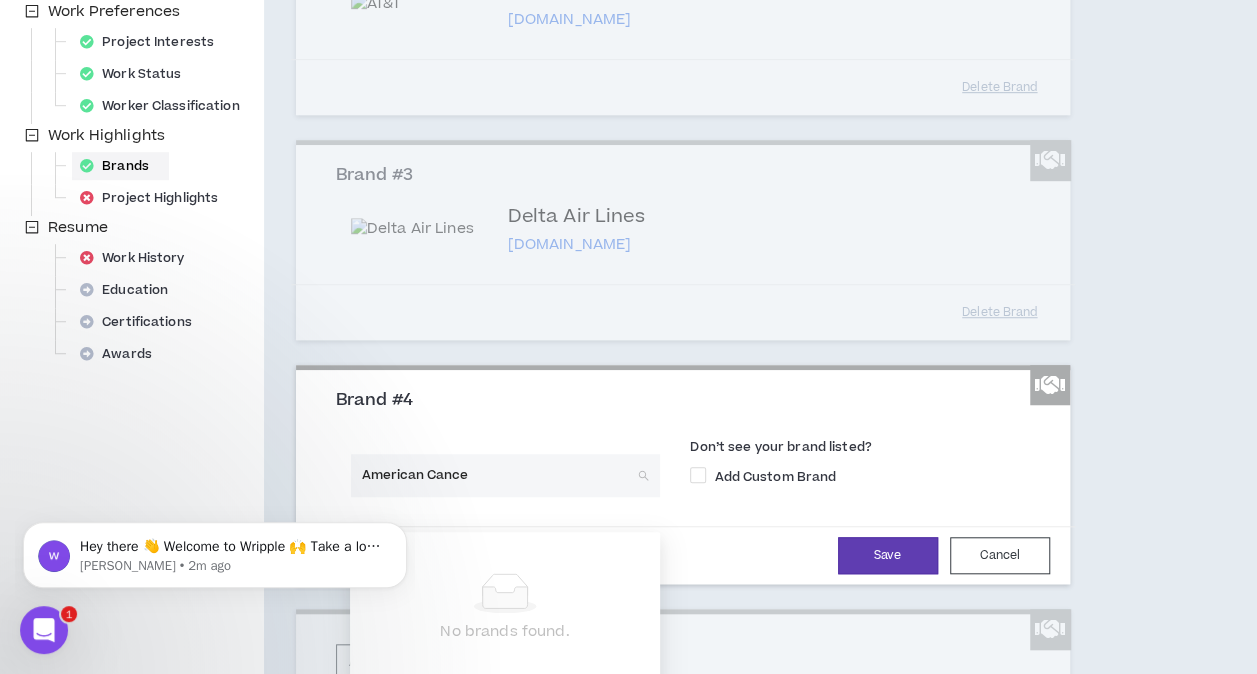 type on "American [MEDICAL_DATA]" 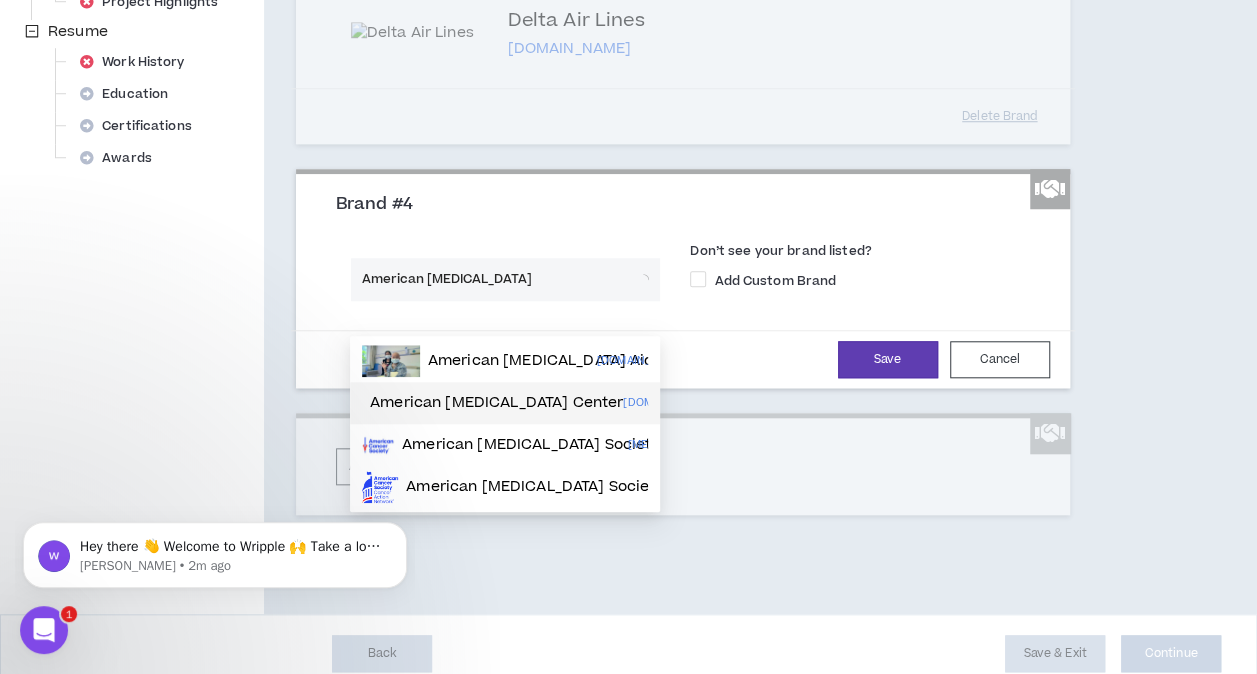 scroll, scrollTop: 778, scrollLeft: 0, axis: vertical 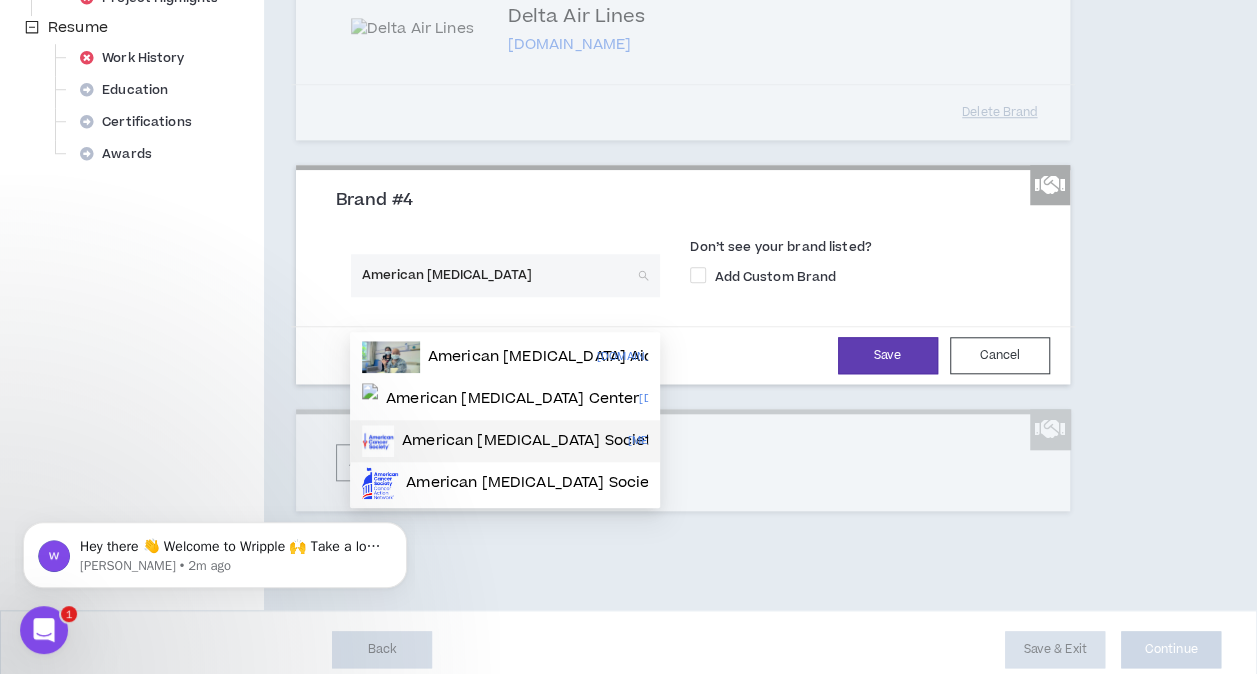 click on "American [MEDICAL_DATA] Society" at bounding box center (530, 441) 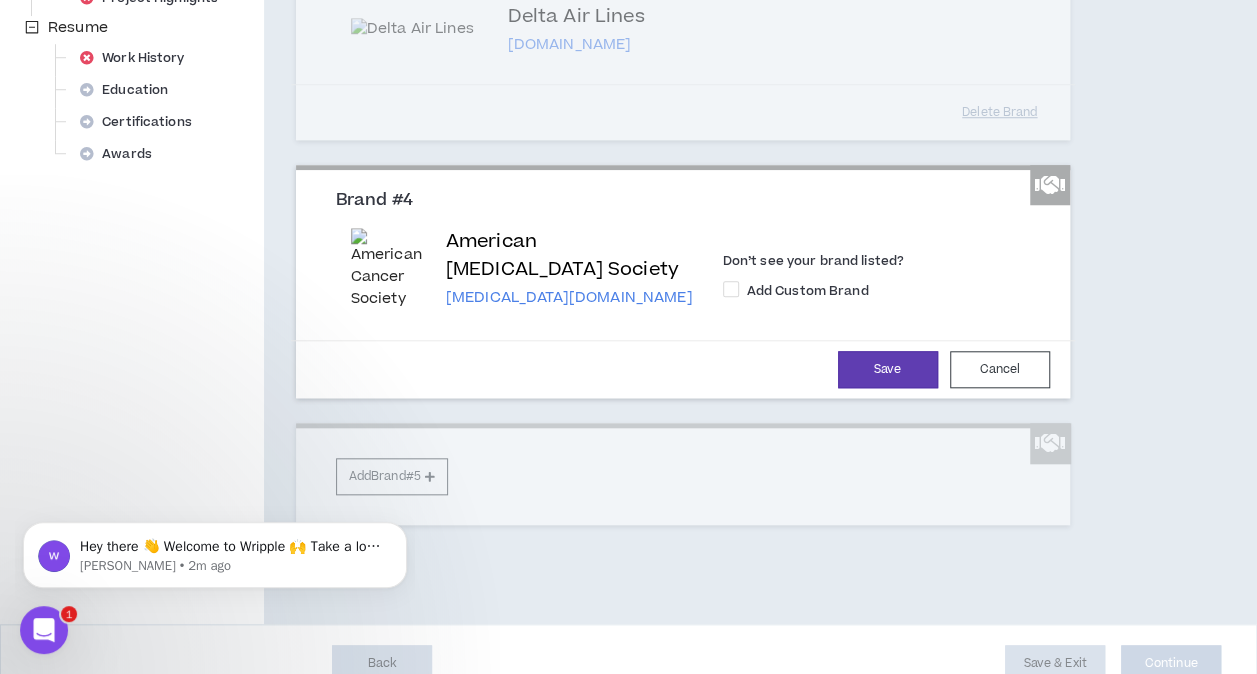 click on "American [MEDICAL_DATA] Society" at bounding box center [569, 256] 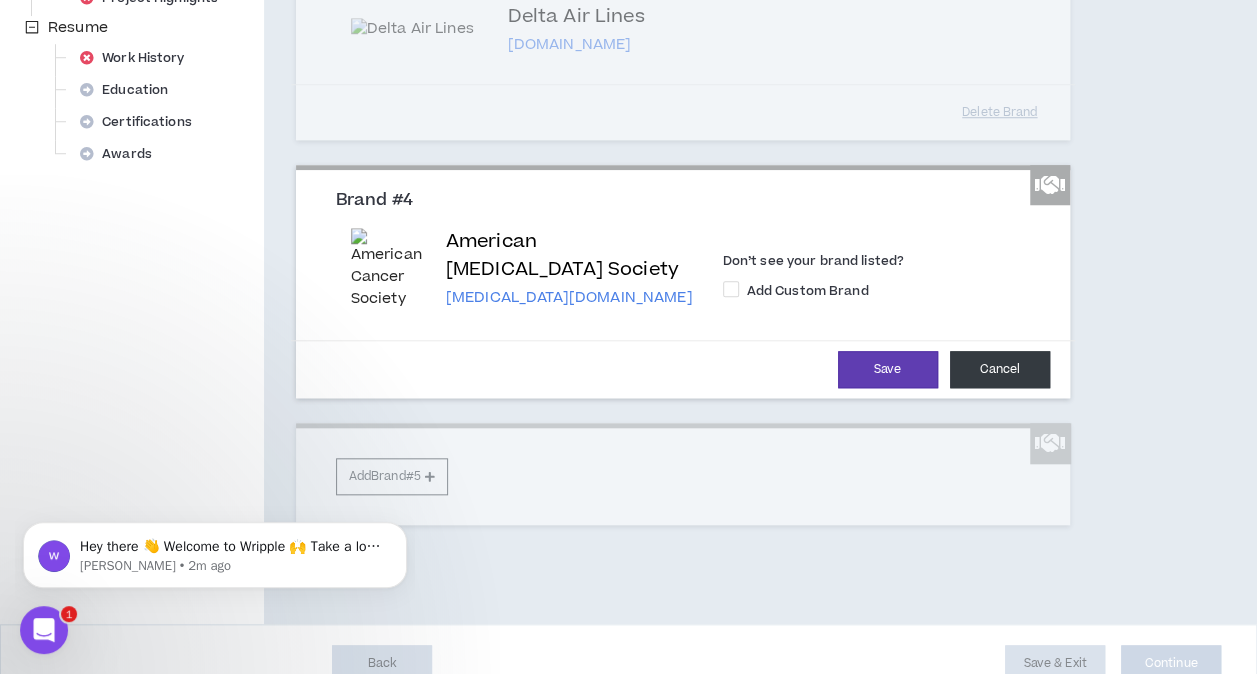 click on "Cancel" at bounding box center (1000, 369) 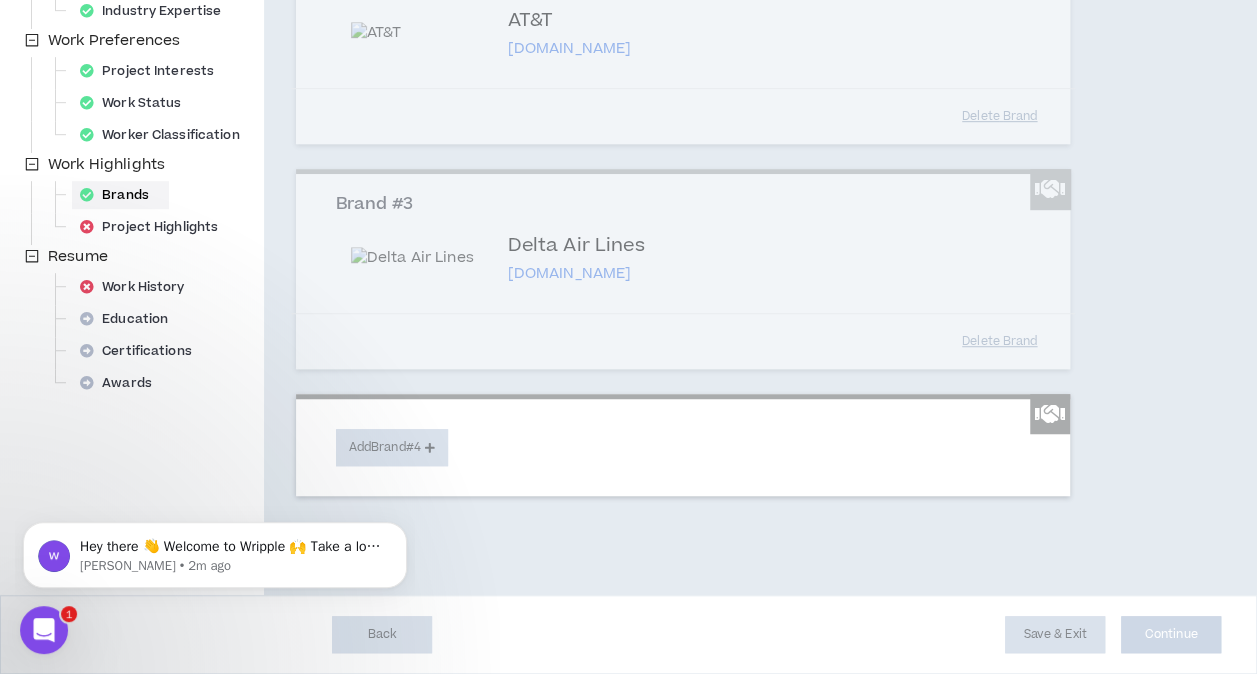 scroll, scrollTop: 578, scrollLeft: 0, axis: vertical 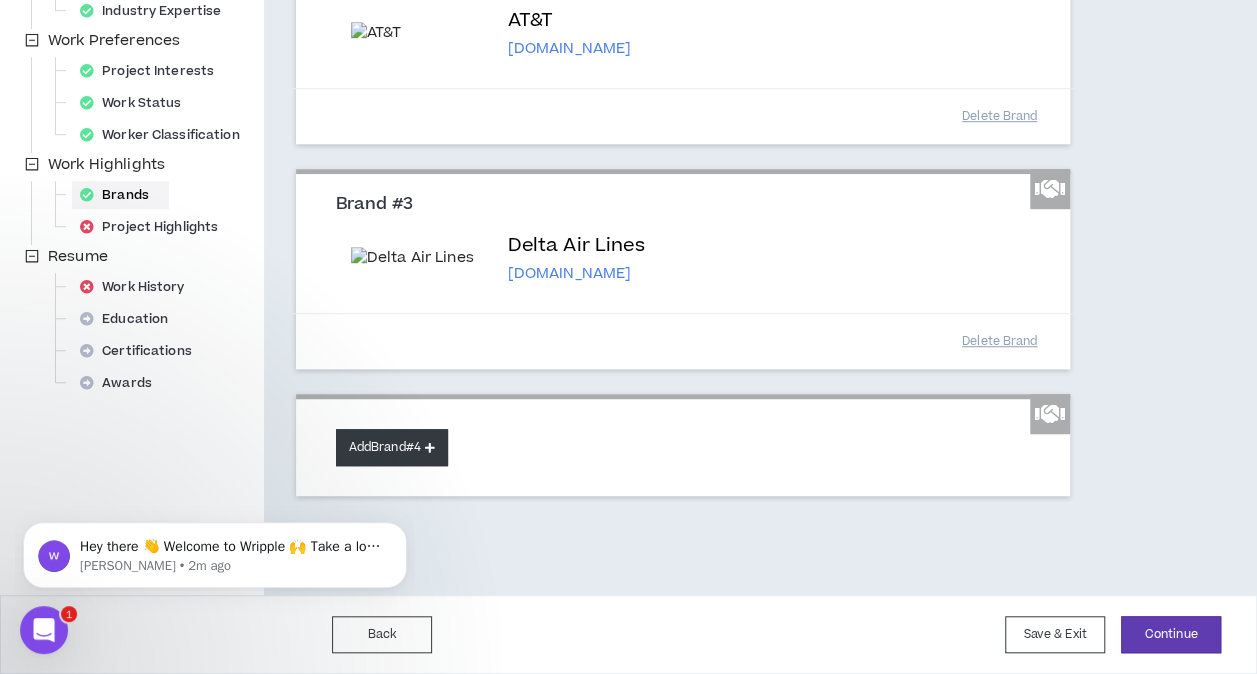 click on "Add  Brand  #4" at bounding box center (392, 447) 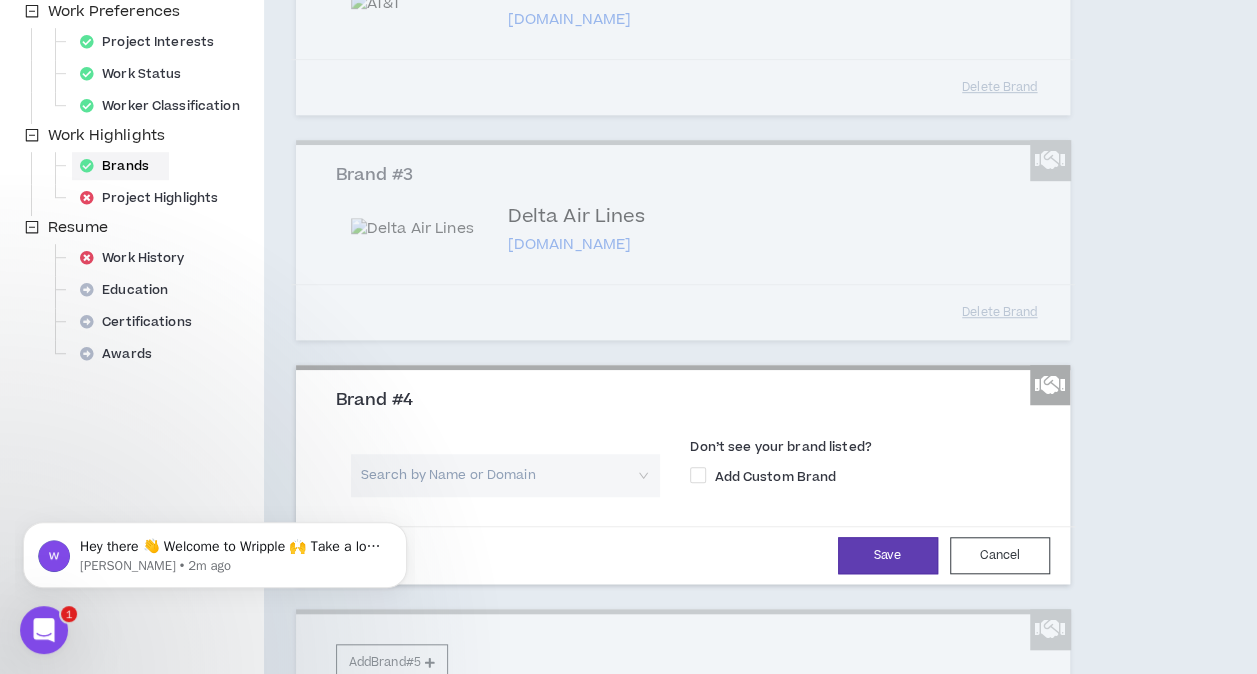 click at bounding box center [499, 475] 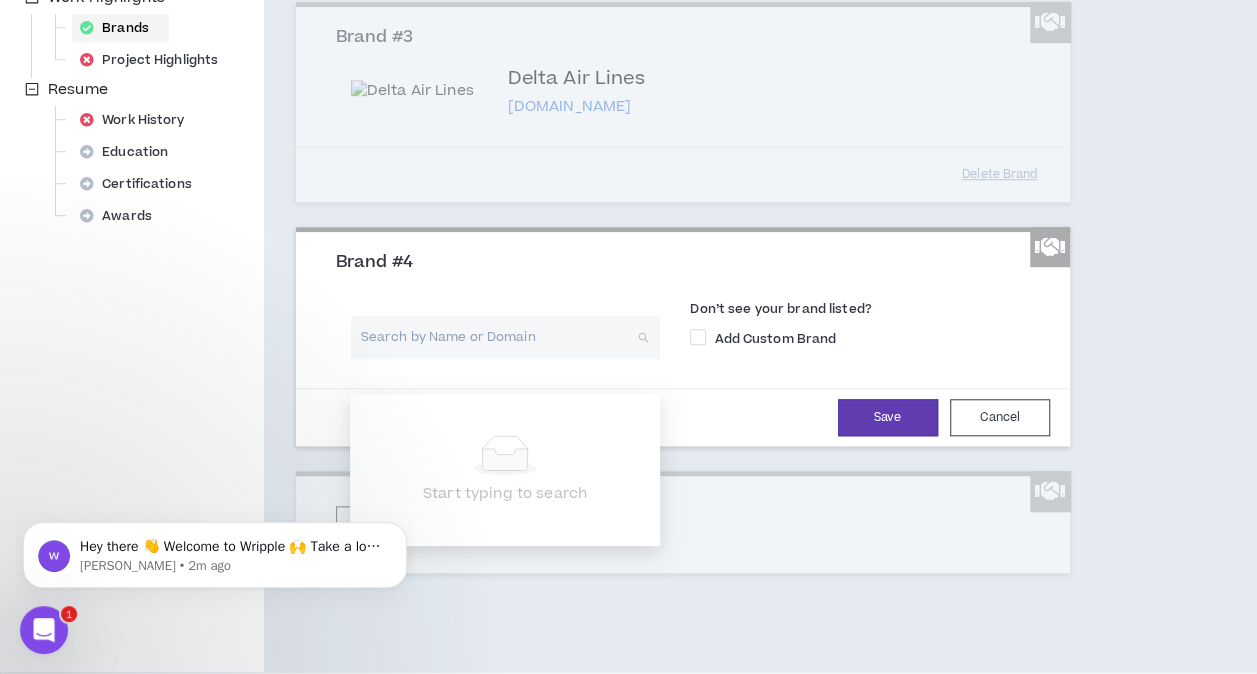 scroll, scrollTop: 778, scrollLeft: 0, axis: vertical 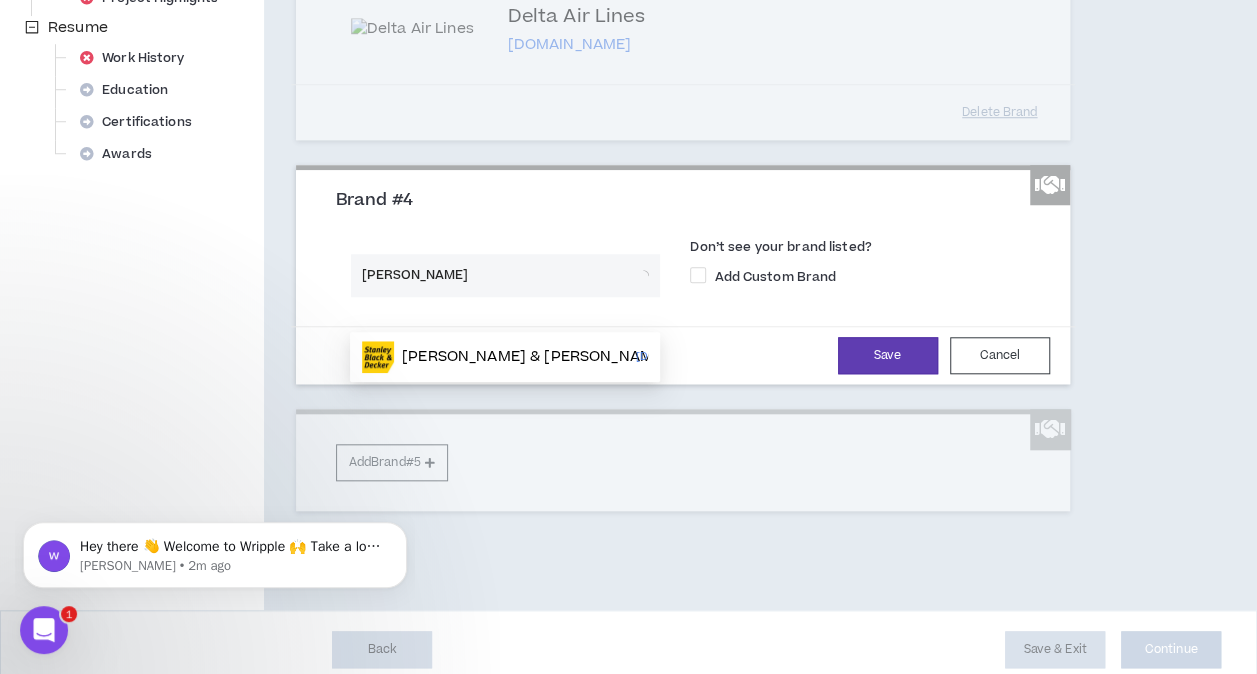 type on "[PERSON_NAME]" 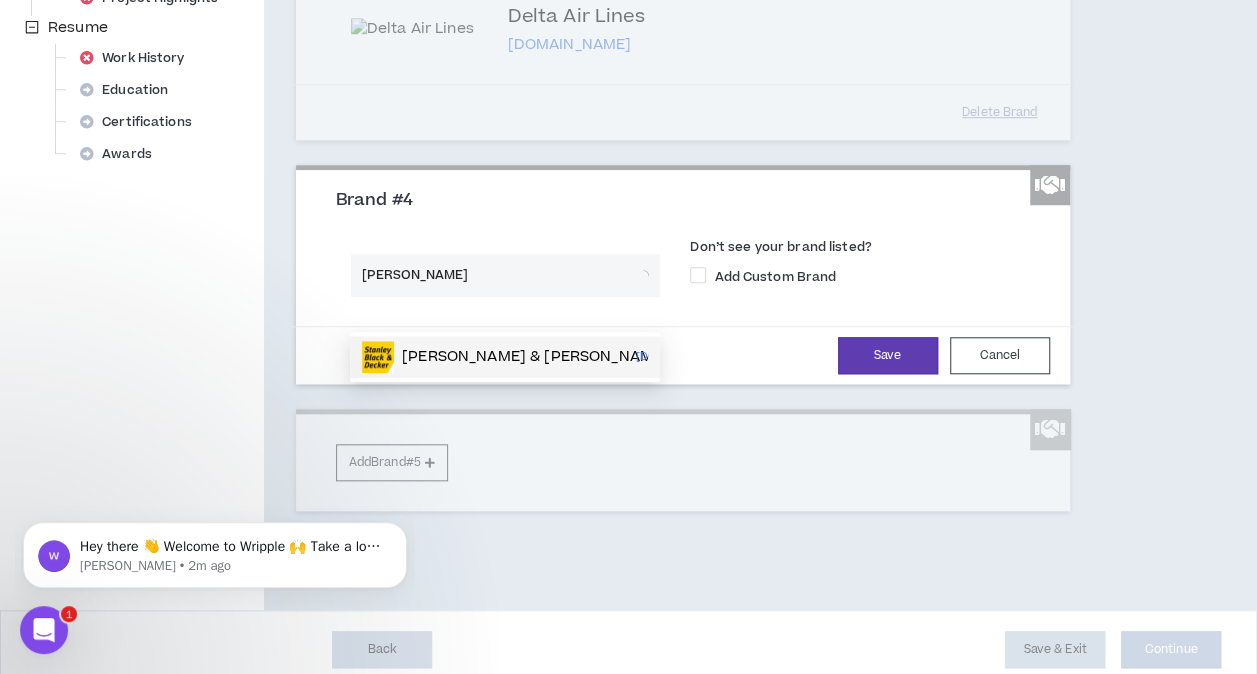 click on "[PERSON_NAME] & [PERSON_NAME]" at bounding box center [535, 357] 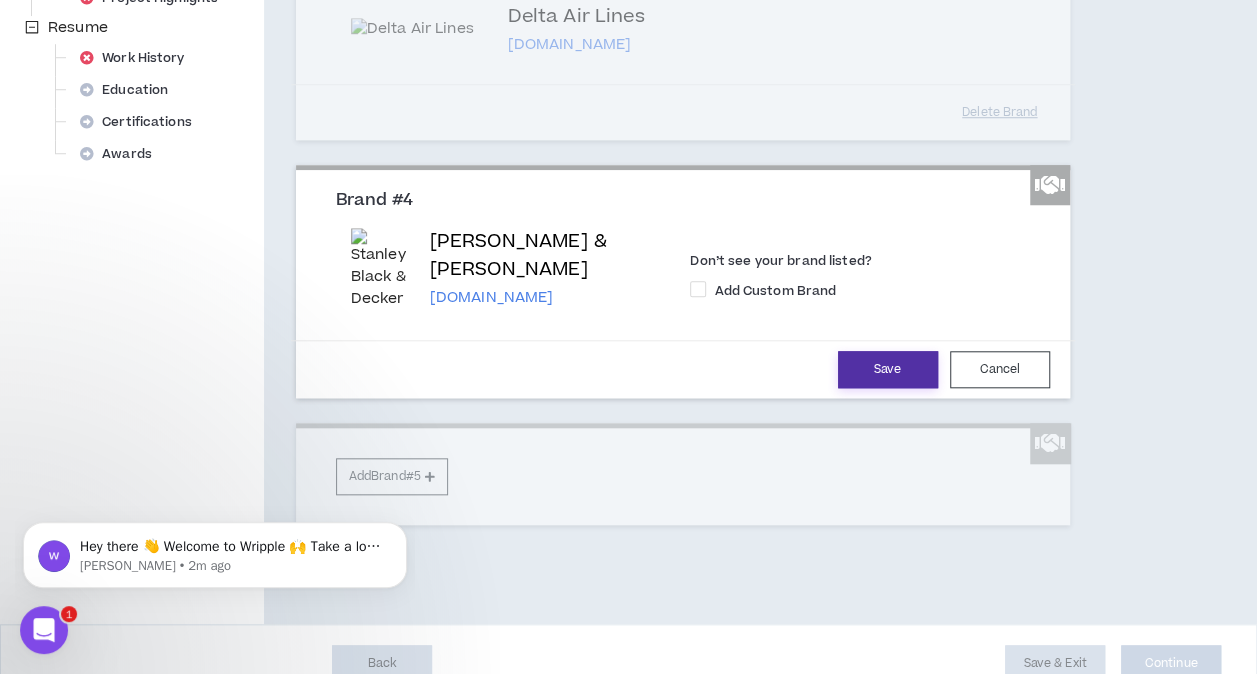 click on "Save" at bounding box center [888, 369] 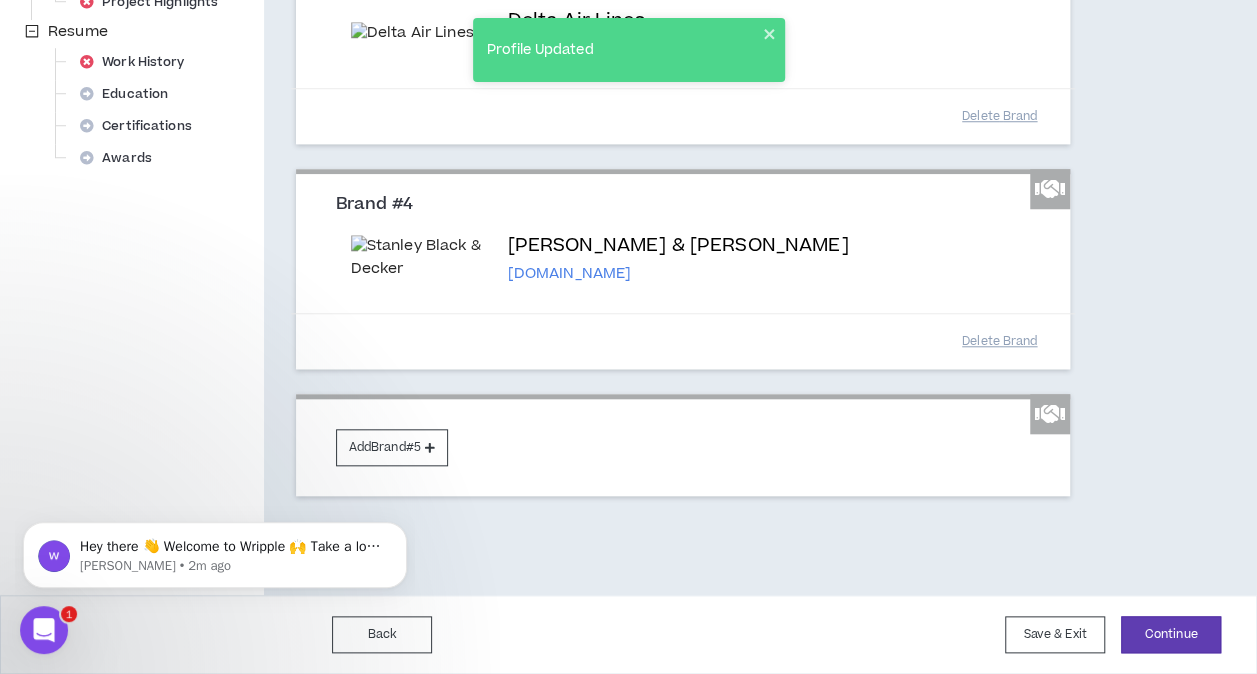 scroll, scrollTop: 802, scrollLeft: 0, axis: vertical 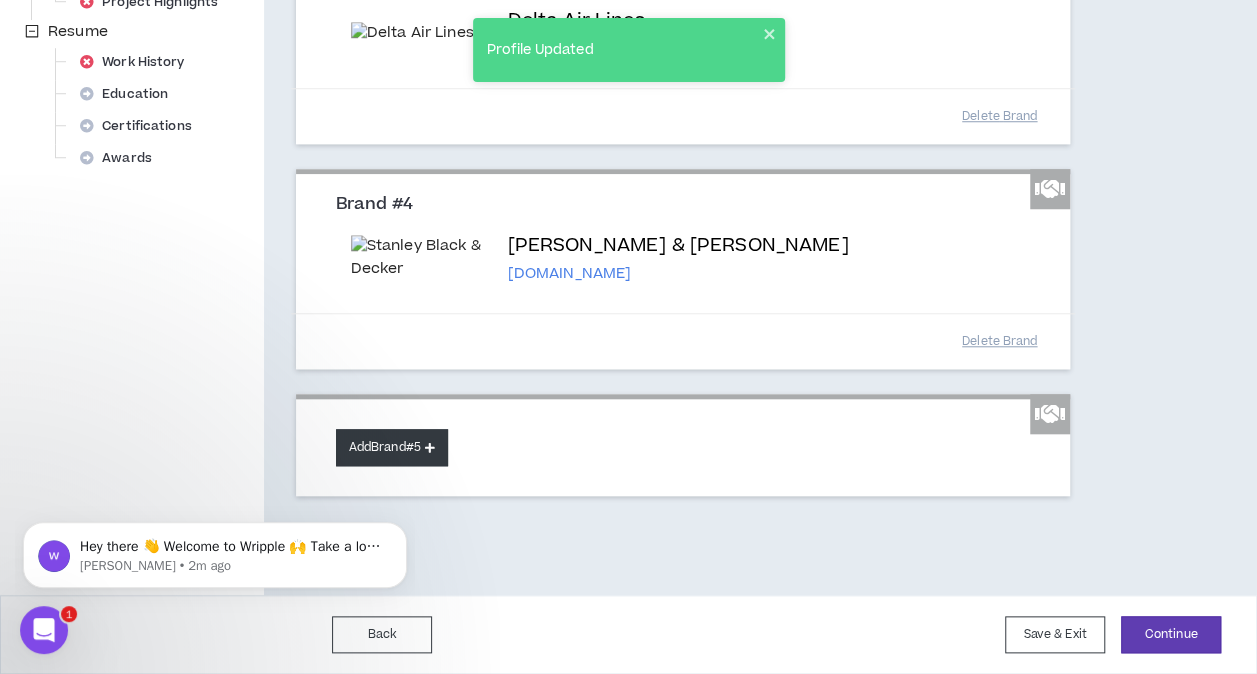 click on "Add  Brand  #5" at bounding box center (392, 447) 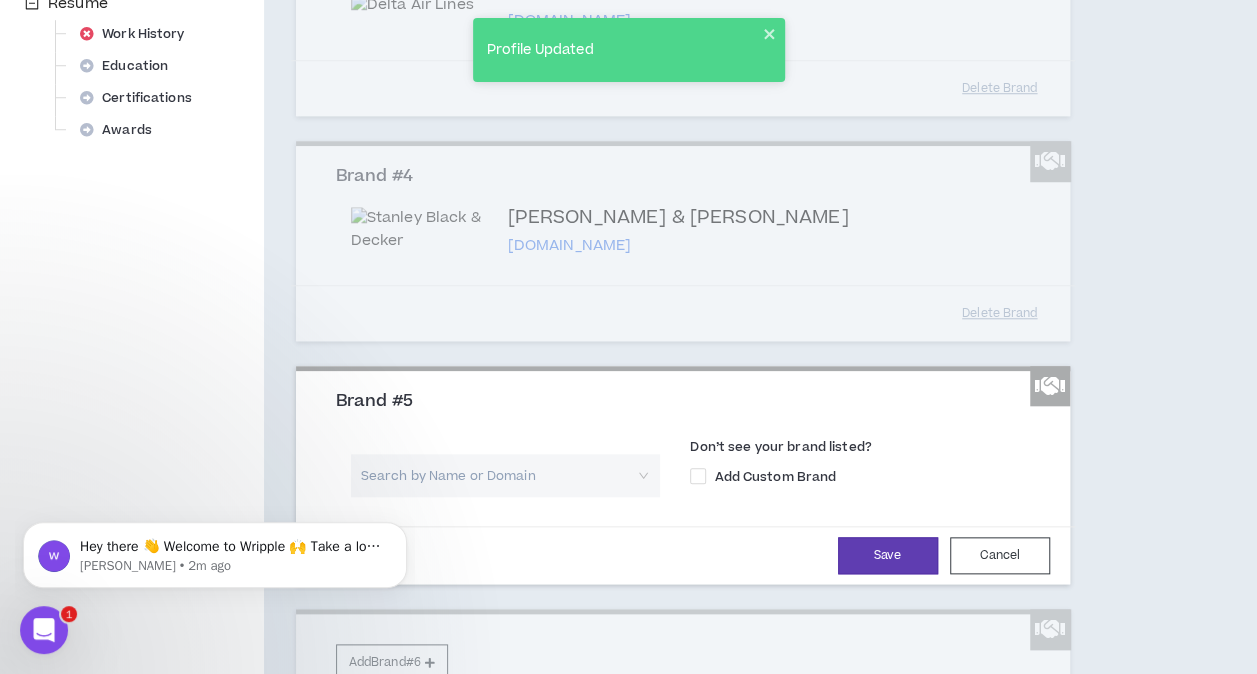 click at bounding box center (499, 475) 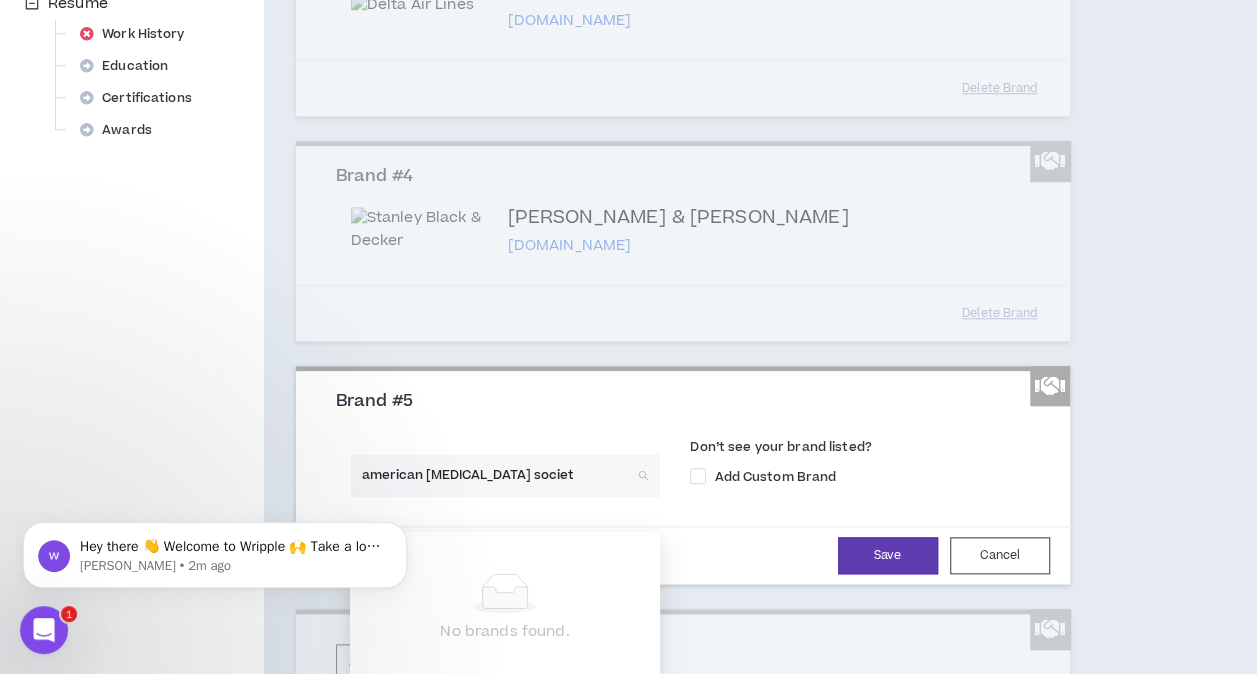 type on "american [MEDICAL_DATA] society" 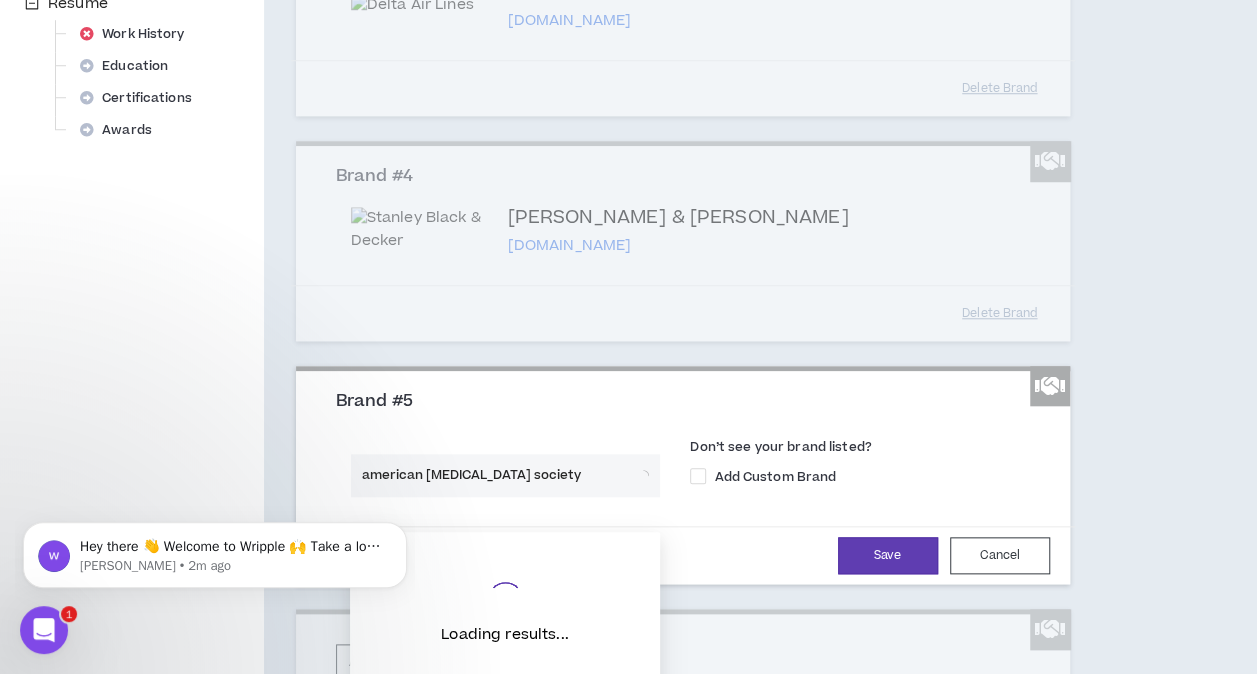 scroll, scrollTop: 1044, scrollLeft: 0, axis: vertical 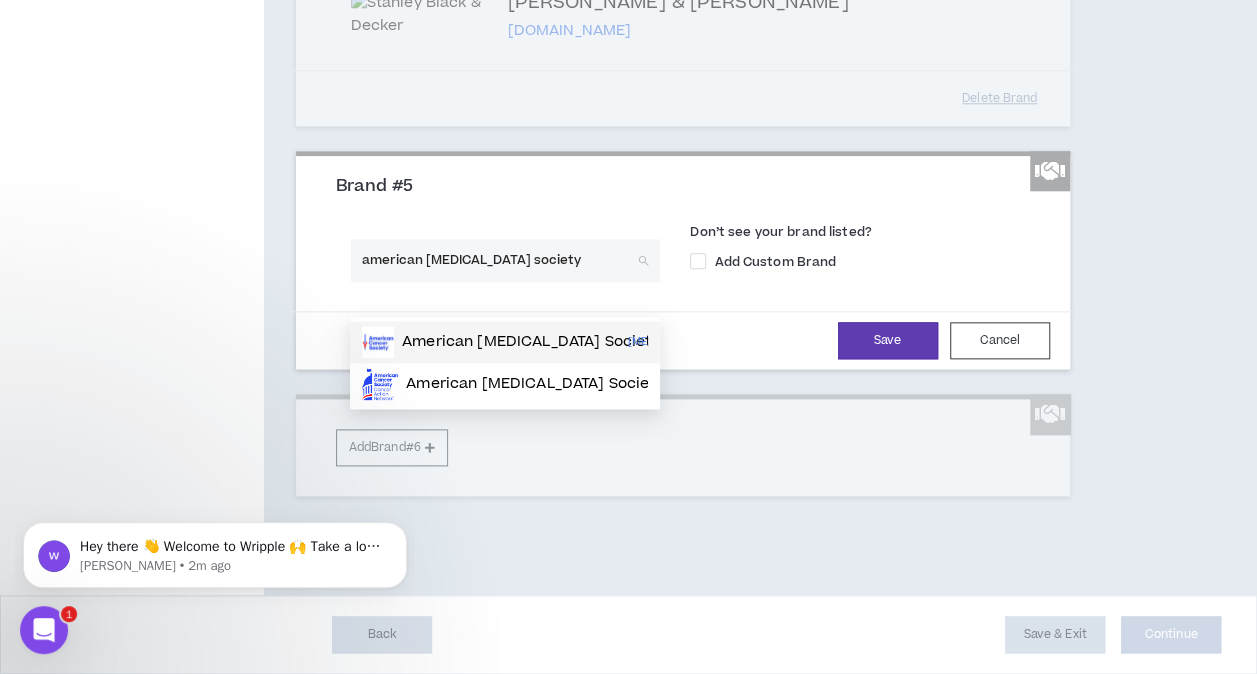 click on "American [MEDICAL_DATA] Society" at bounding box center (530, 342) 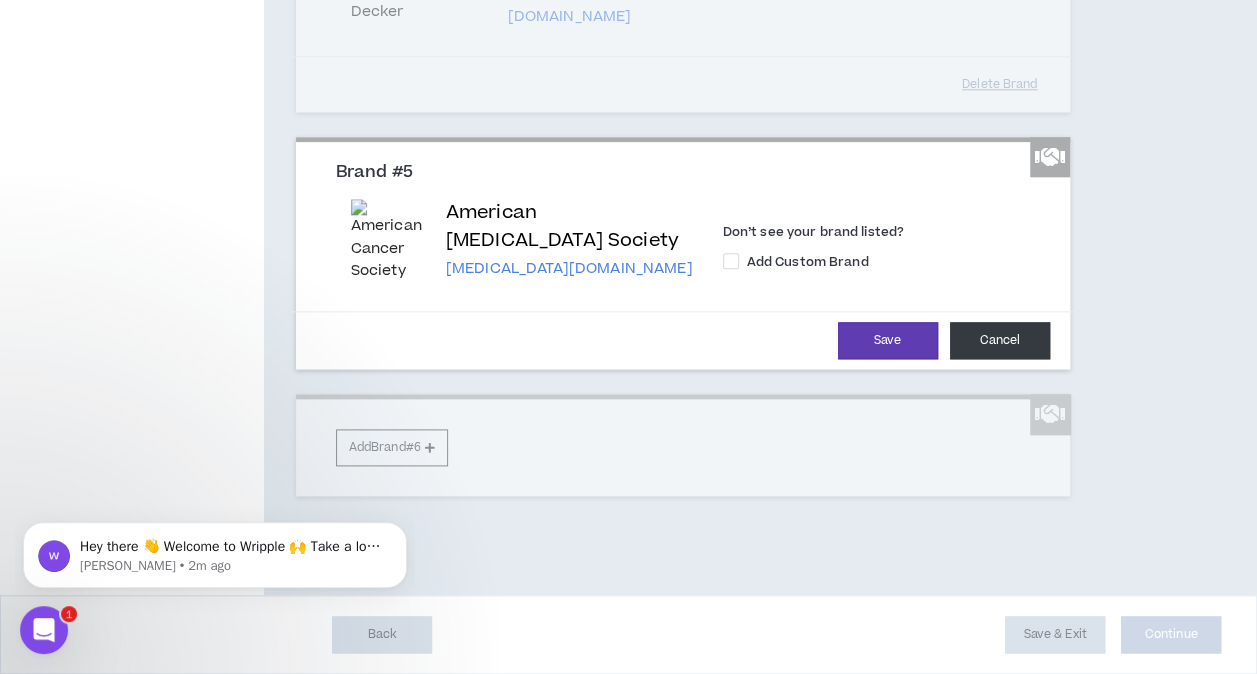 click on "Cancel" at bounding box center (1000, 340) 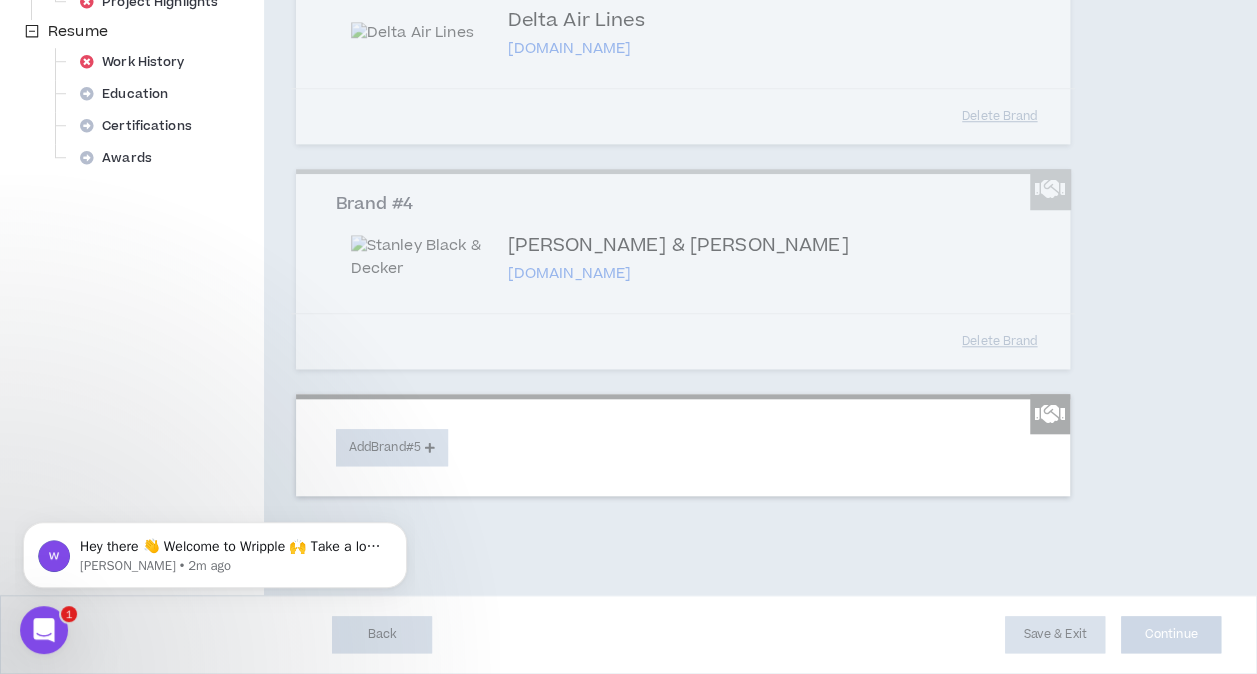 scroll, scrollTop: 802, scrollLeft: 0, axis: vertical 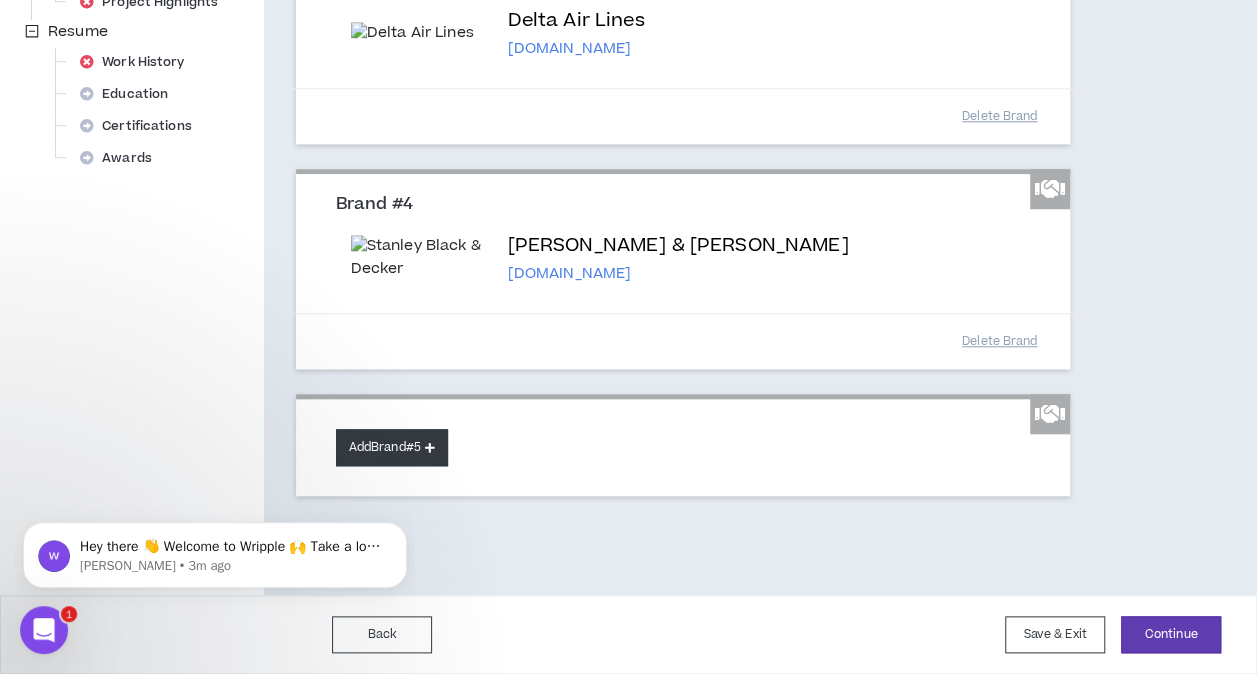 click on "Add  Brand  #5" at bounding box center [392, 447] 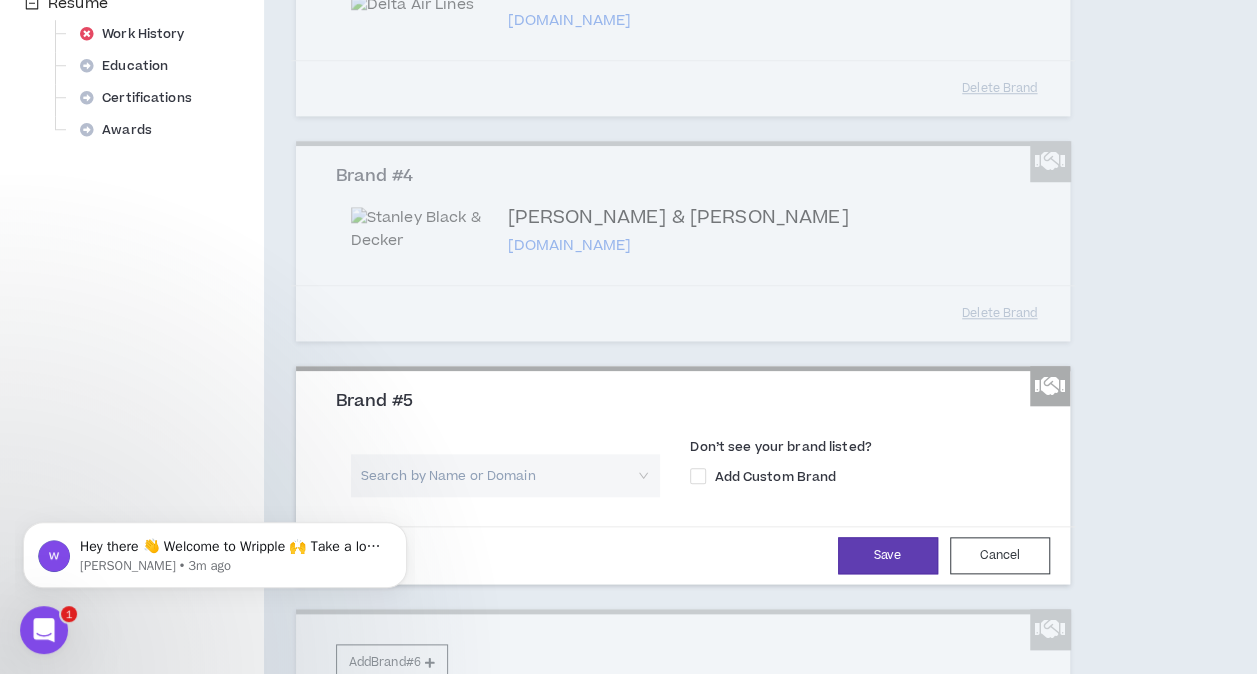 click on "Don’t see your brand listed?" at bounding box center [867, 450] 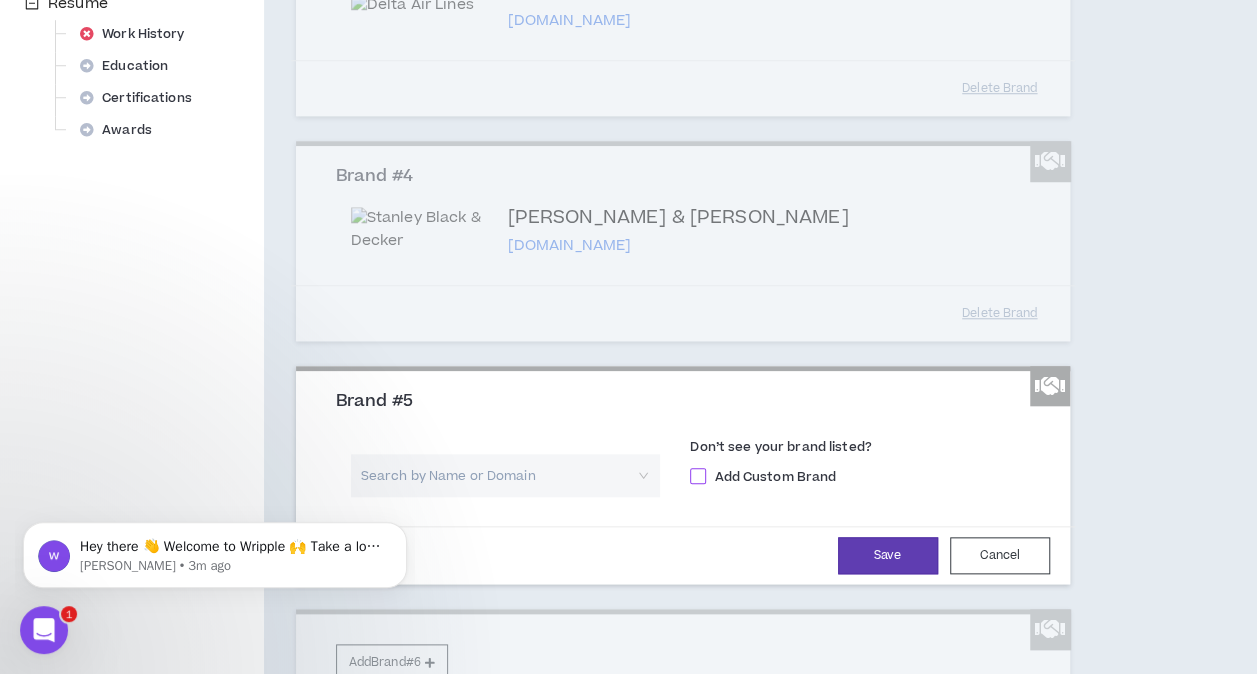 click on "Add Custom Brand" at bounding box center [775, 477] 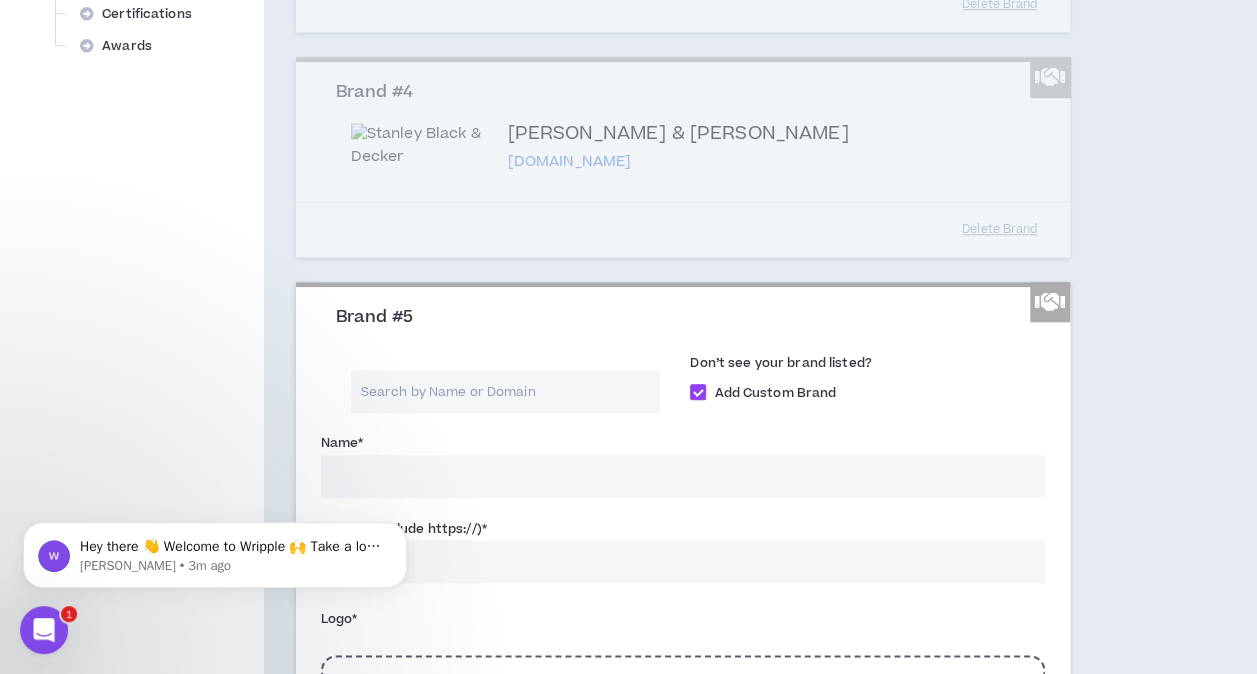 scroll, scrollTop: 1102, scrollLeft: 0, axis: vertical 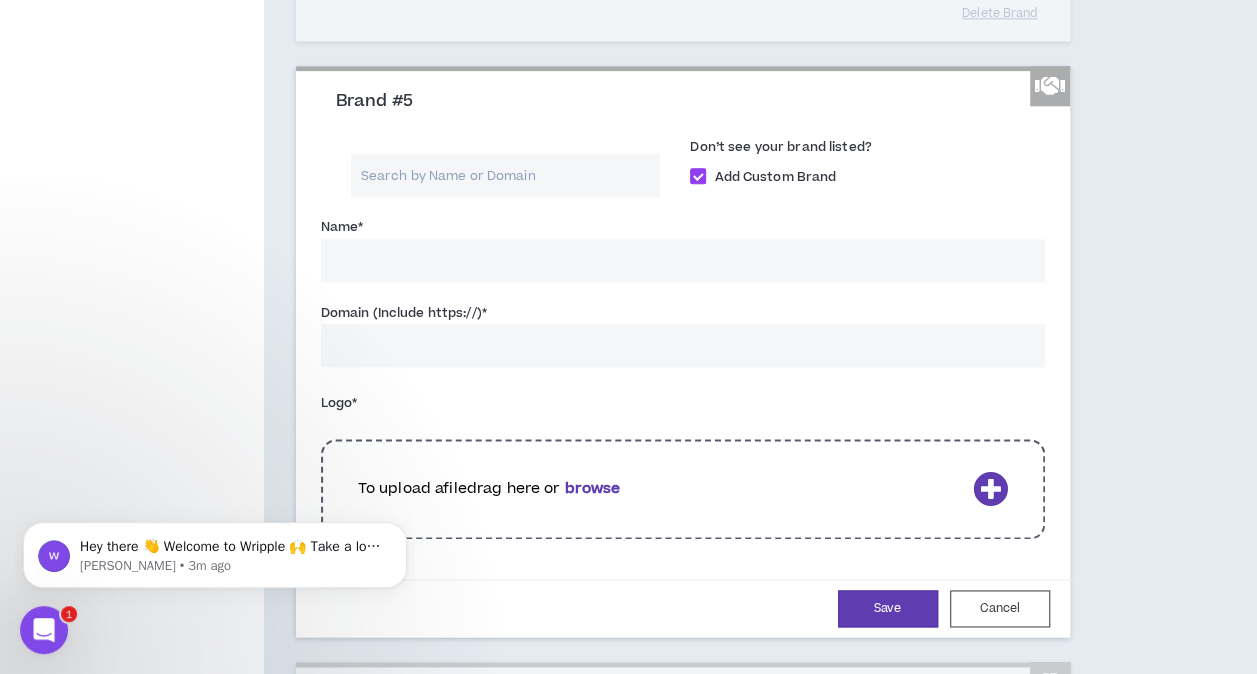 click on "Name  *" at bounding box center [683, 260] 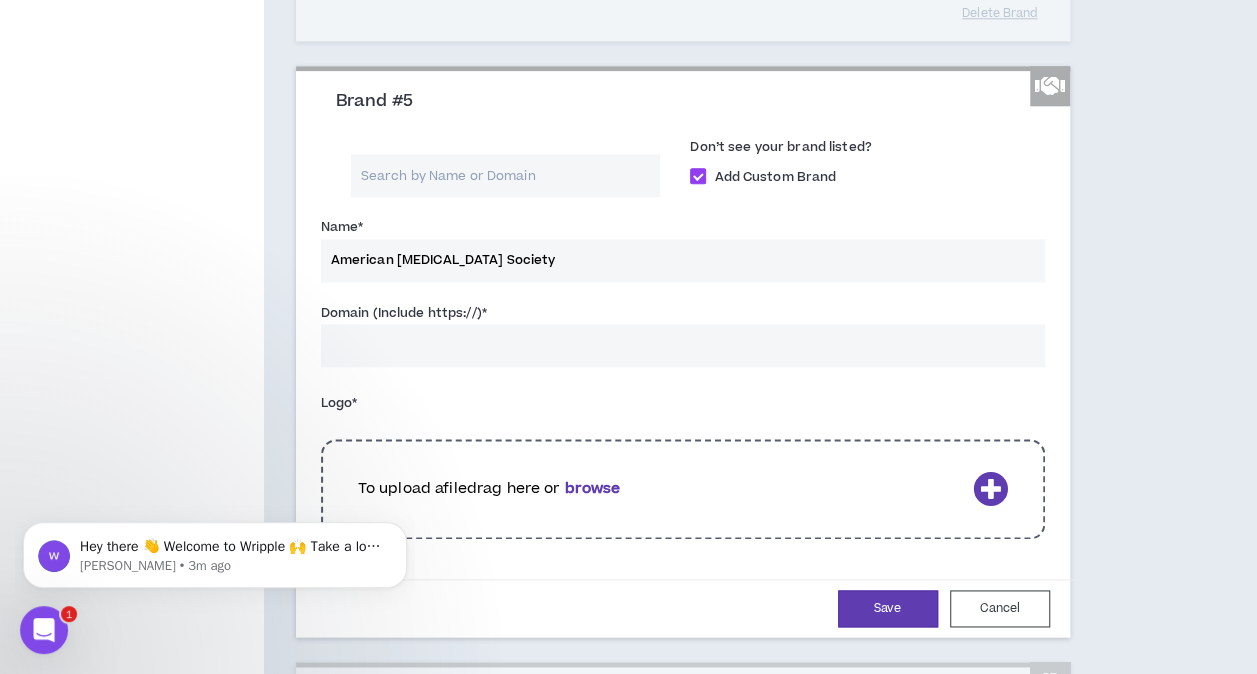 type on "American [MEDICAL_DATA] Society" 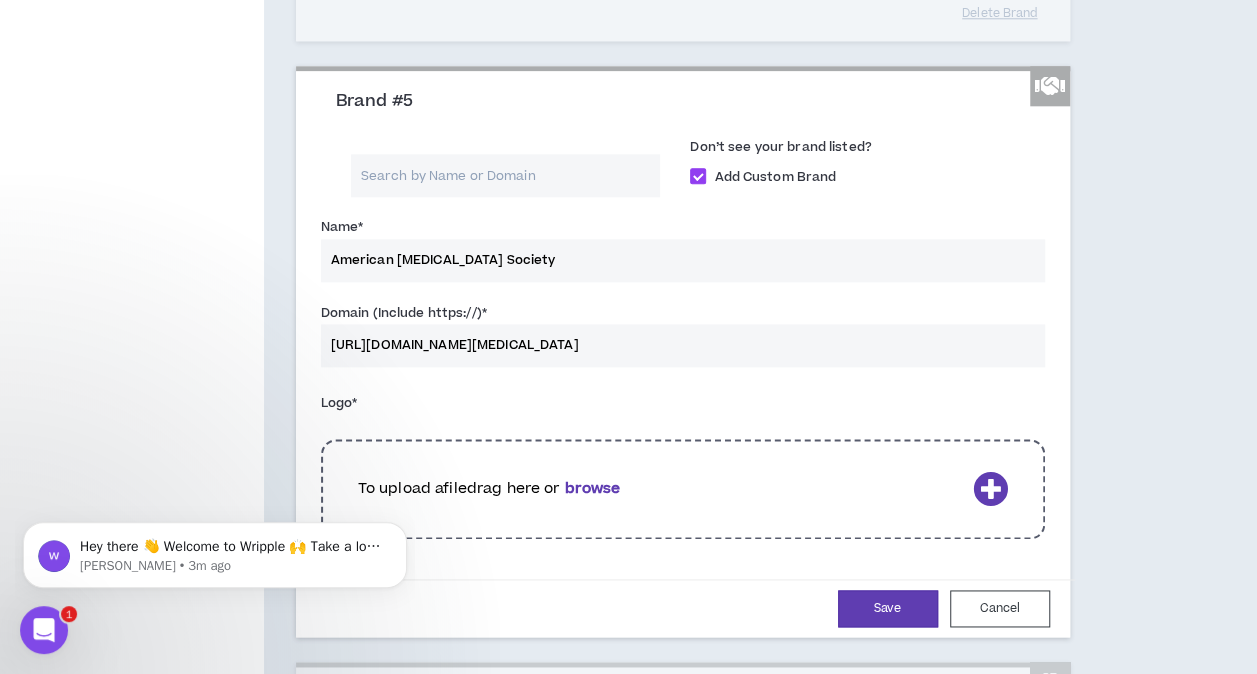type on "[URL][DOMAIN_NAME][MEDICAL_DATA]" 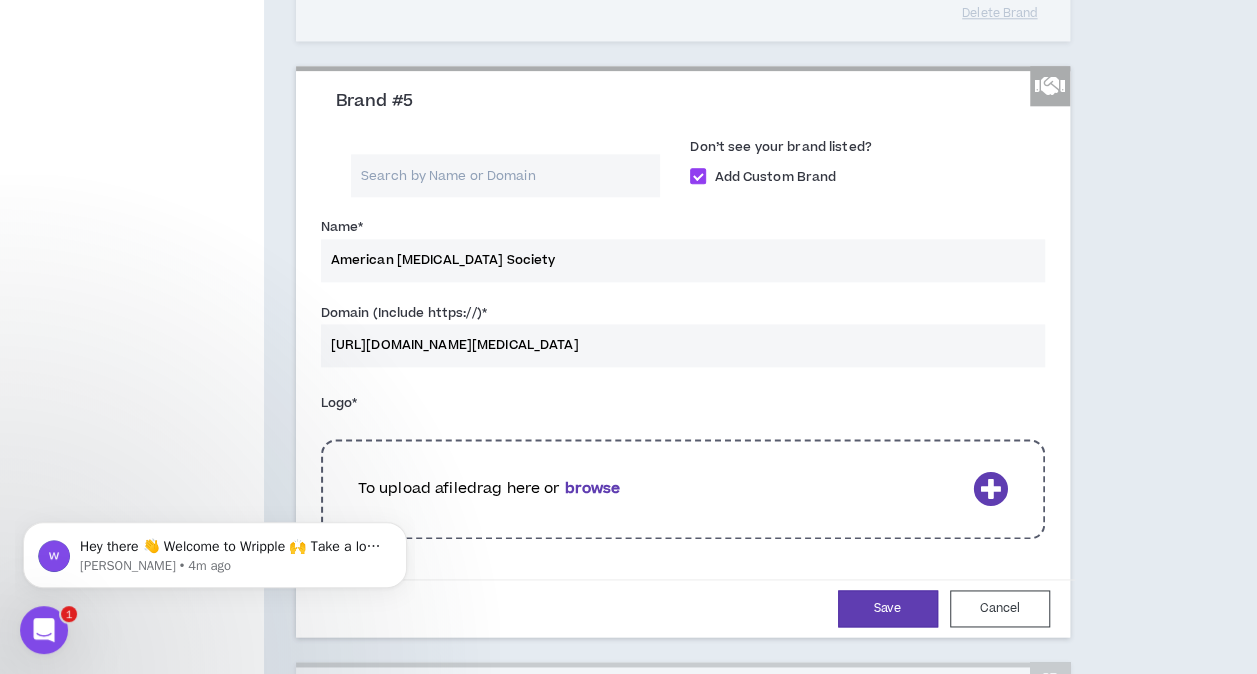 click on "browse" at bounding box center (592, 488) 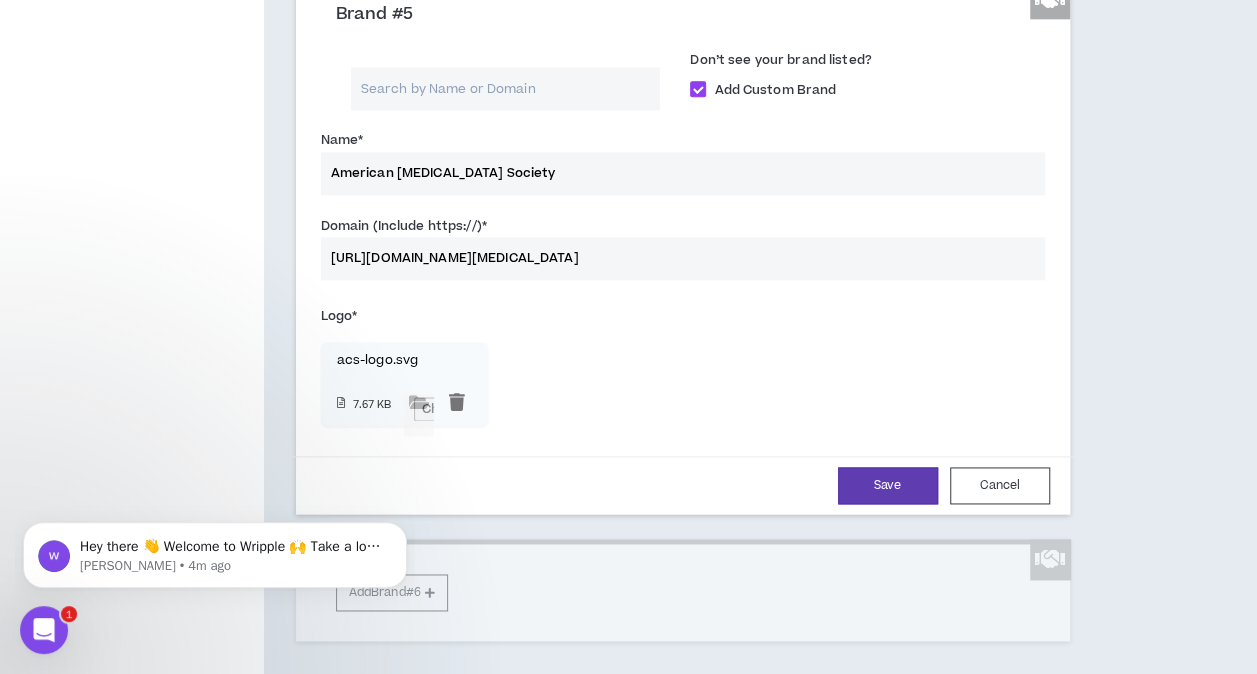scroll, scrollTop: 1302, scrollLeft: 0, axis: vertical 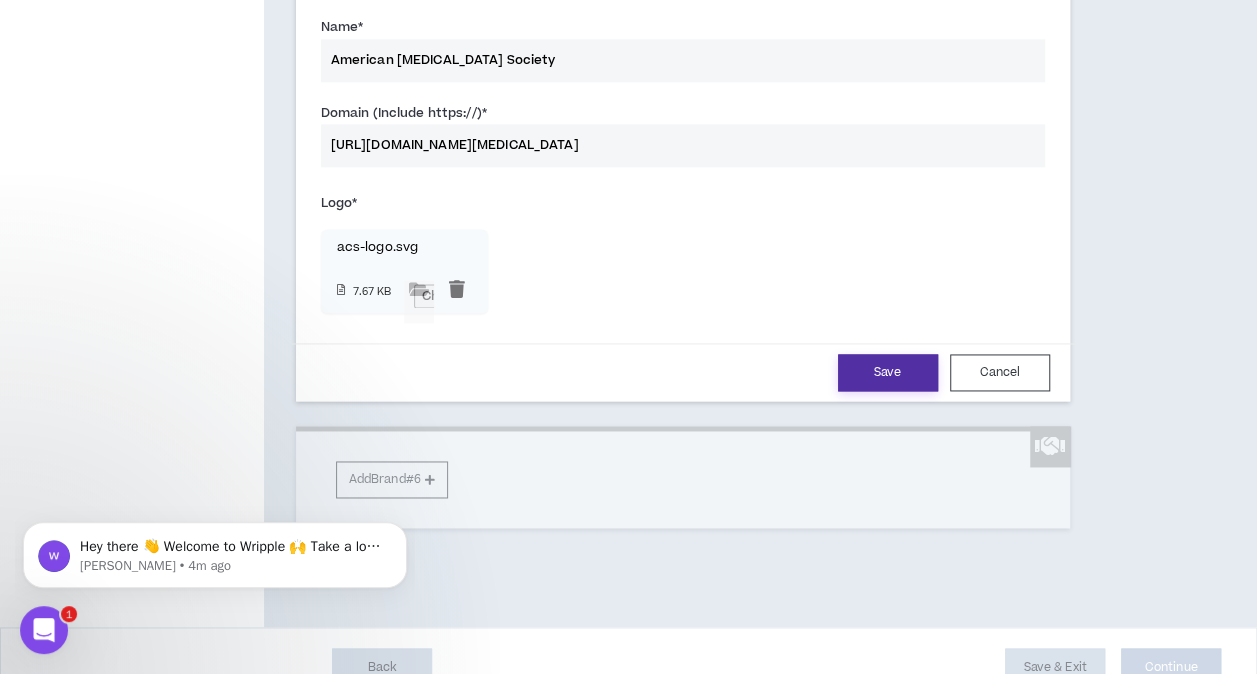 click on "Save" at bounding box center [888, 372] 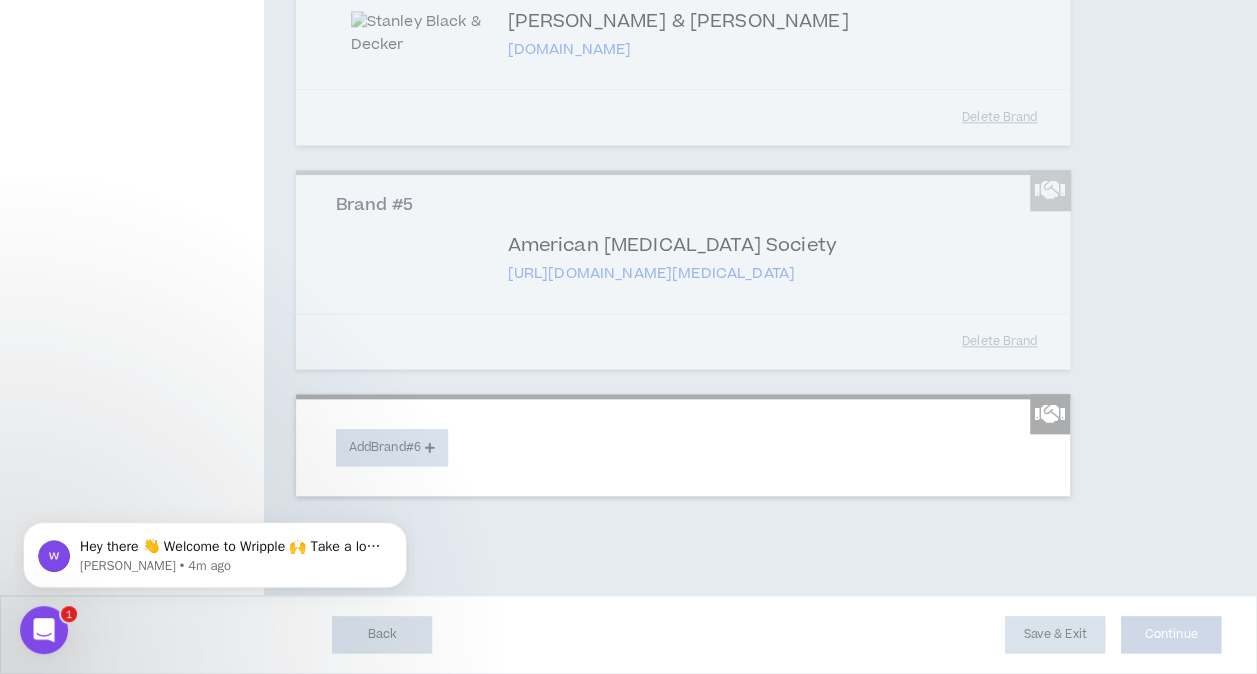 scroll, scrollTop: 1026, scrollLeft: 0, axis: vertical 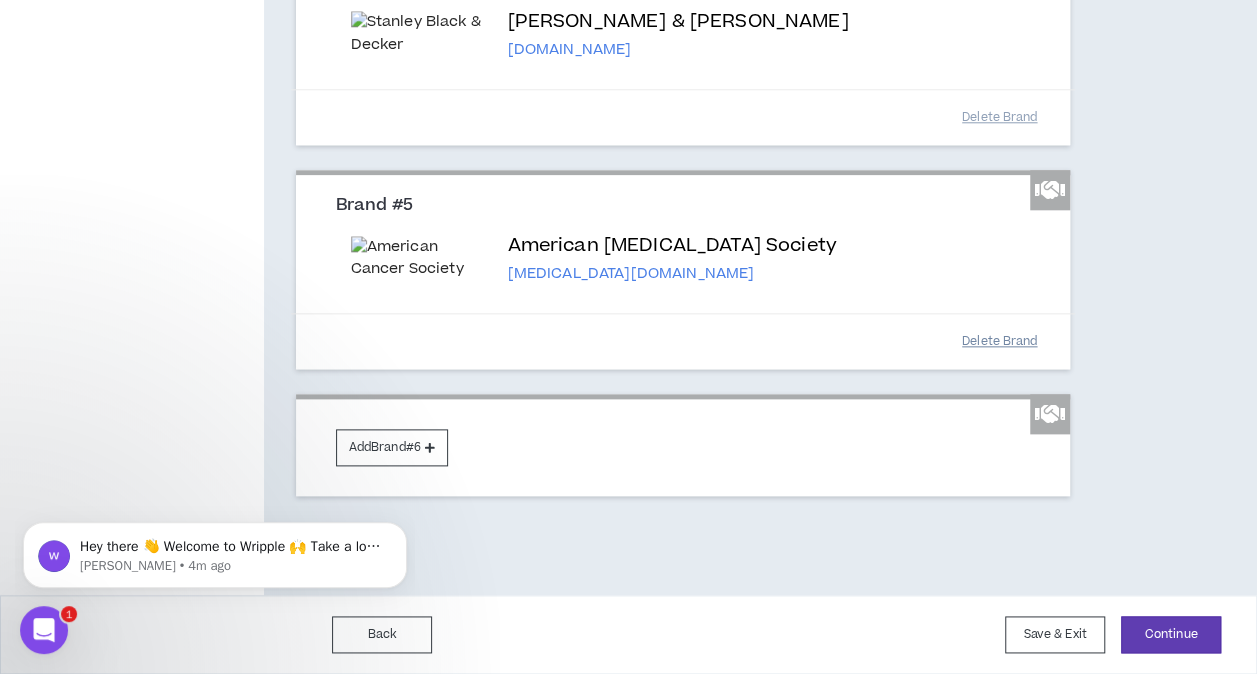 click on "Delete   Brand" at bounding box center [1000, 341] 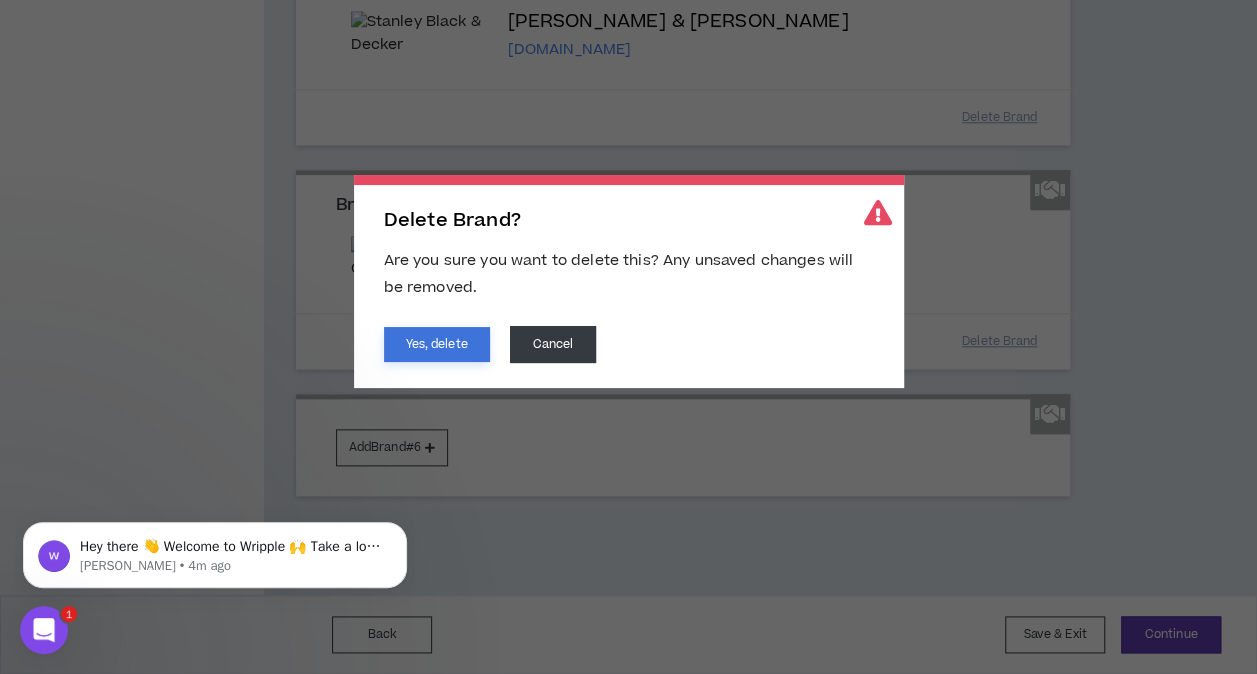 click on "Yes, delete" at bounding box center [437, 344] 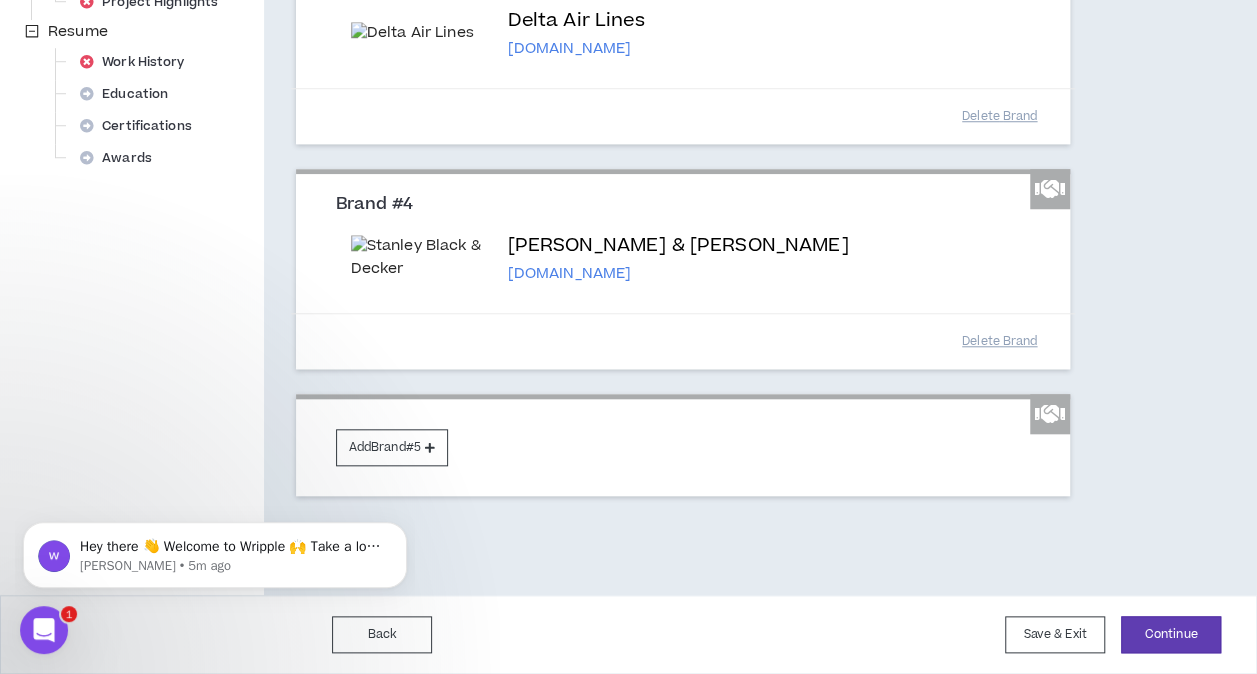 scroll, scrollTop: 802, scrollLeft: 0, axis: vertical 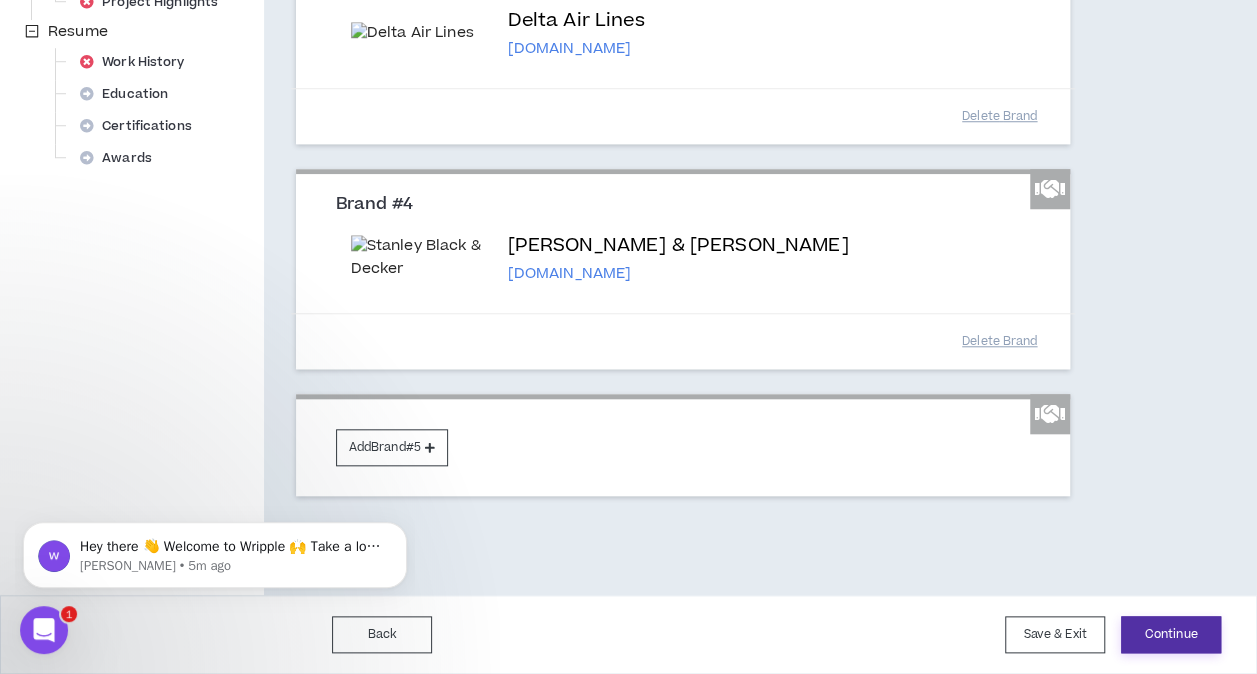 click on "Continue" at bounding box center [1171, 634] 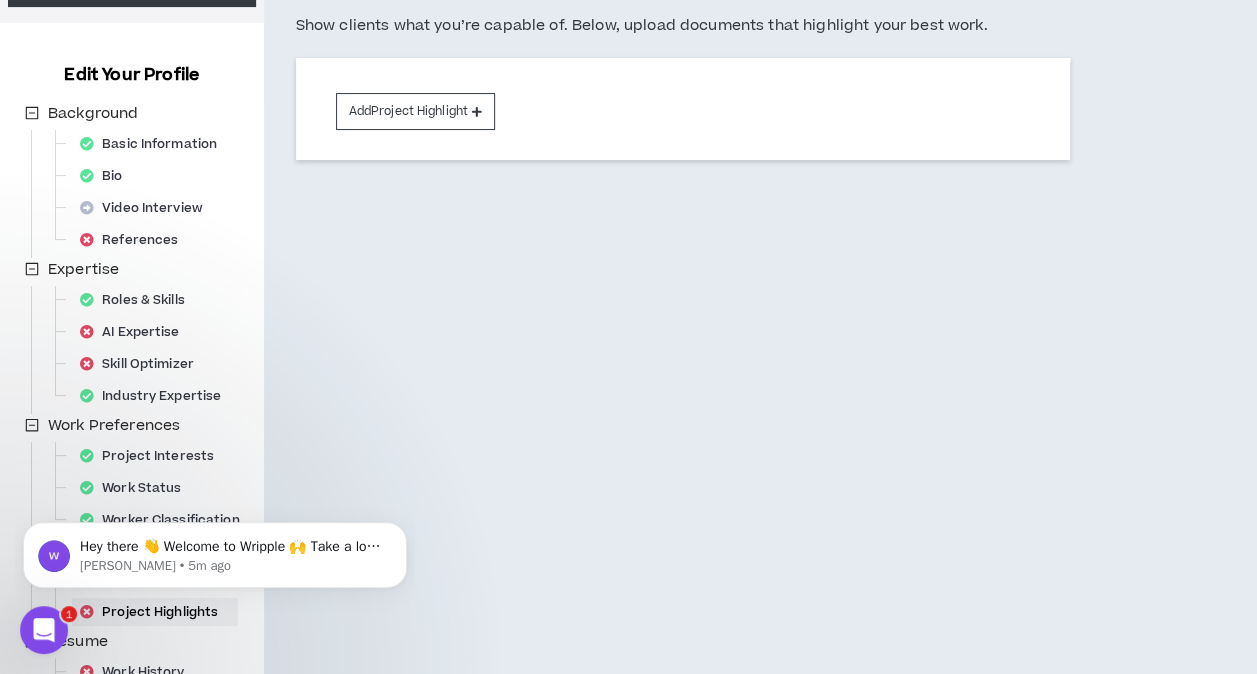 scroll, scrollTop: 0, scrollLeft: 0, axis: both 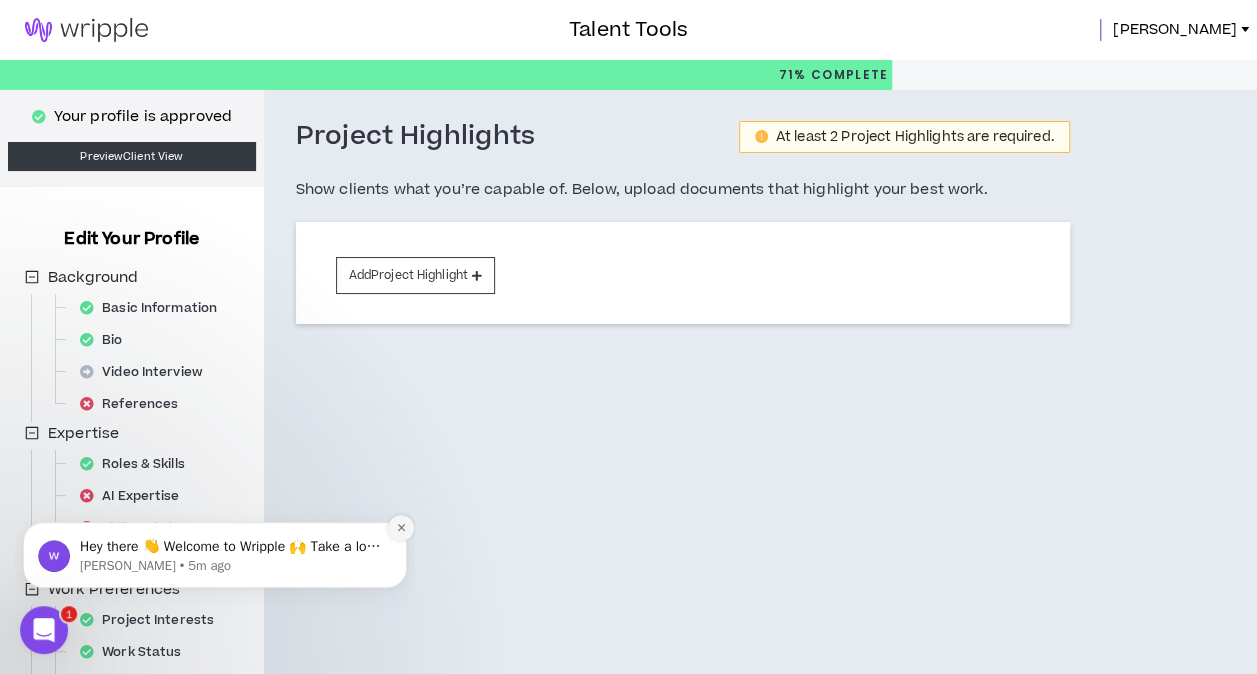 click at bounding box center (401, 528) 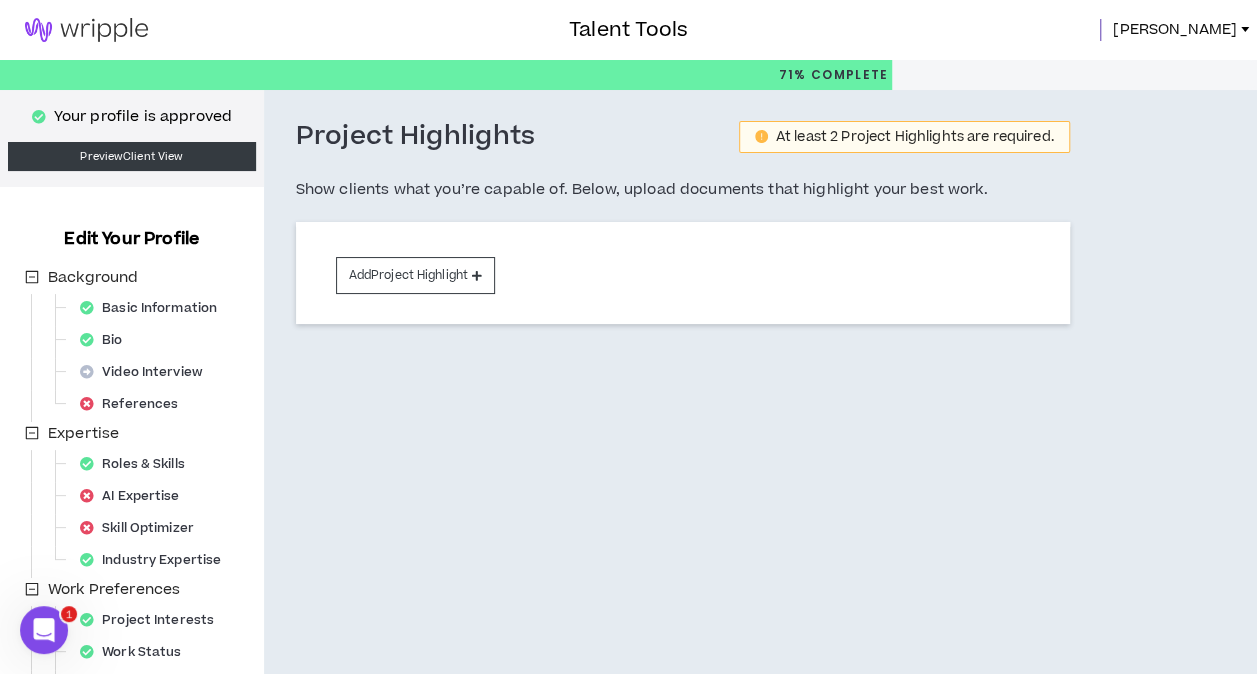 click on "[PERSON_NAME]" at bounding box center [1175, 30] 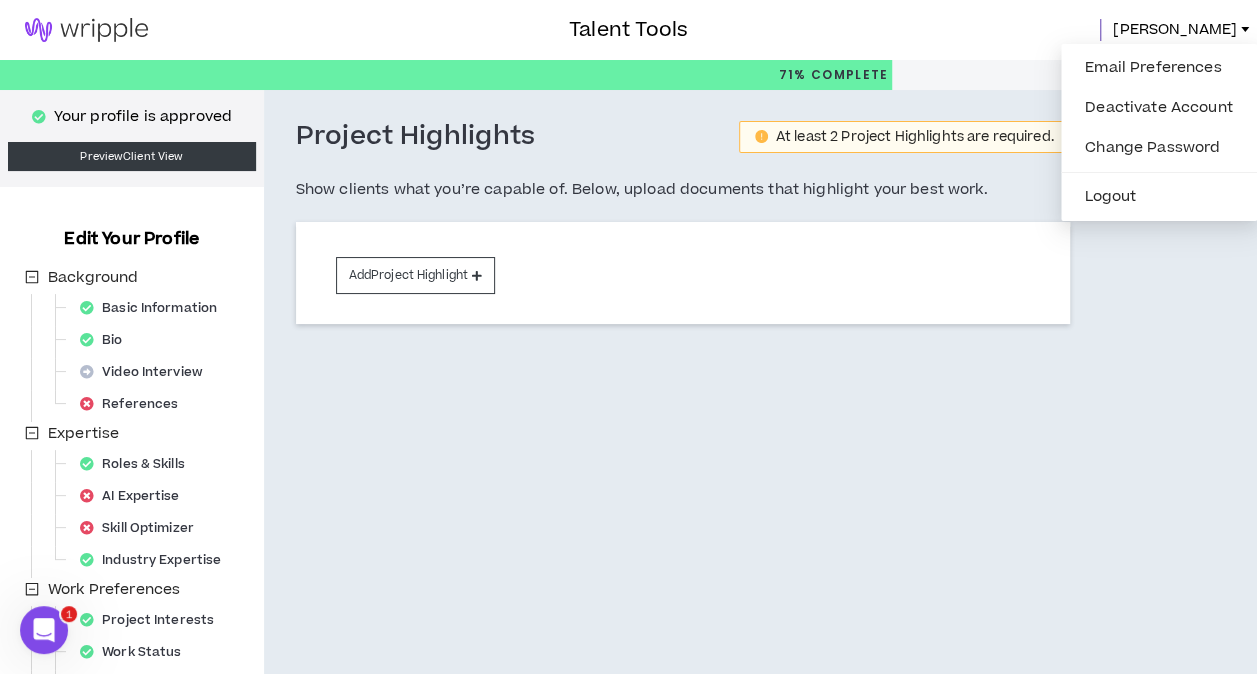 click on "Project Highlights At least 2 Project Highlights are required. Show clients what you’re capable of. Below, upload documents that highlight your best work. Add  Project Highlight" at bounding box center [683, 520] 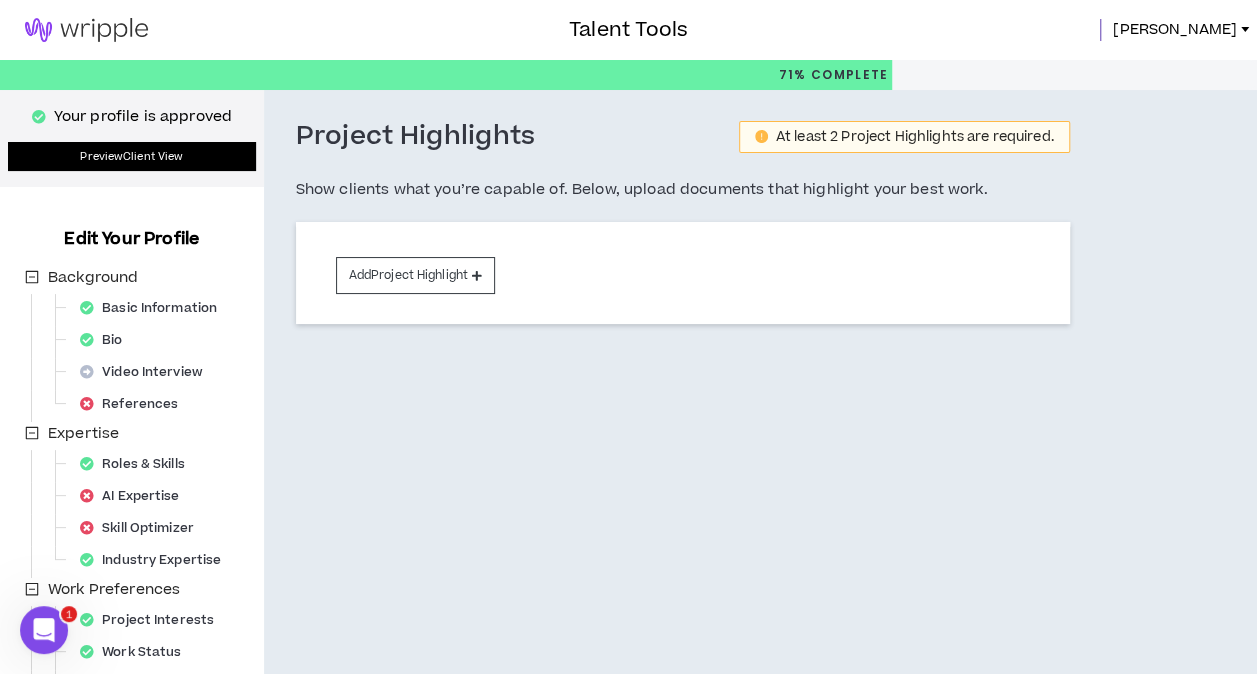 click on "Preview   Client View" at bounding box center (132, 156) 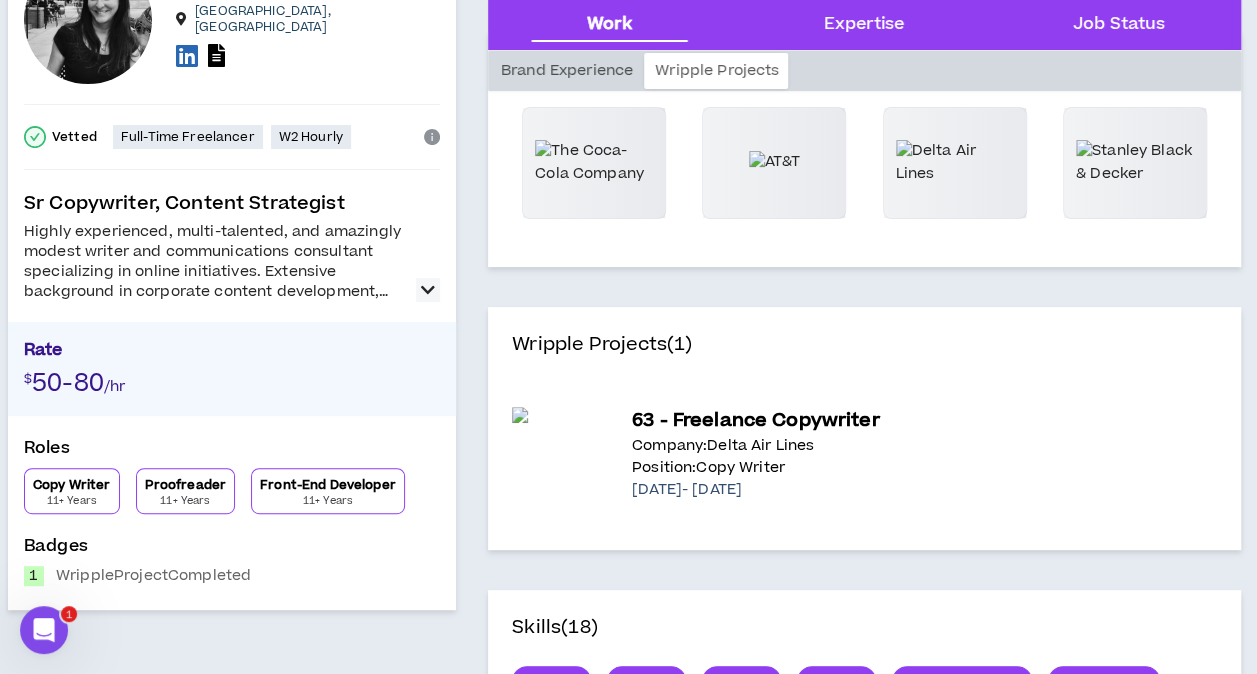 scroll, scrollTop: 0, scrollLeft: 0, axis: both 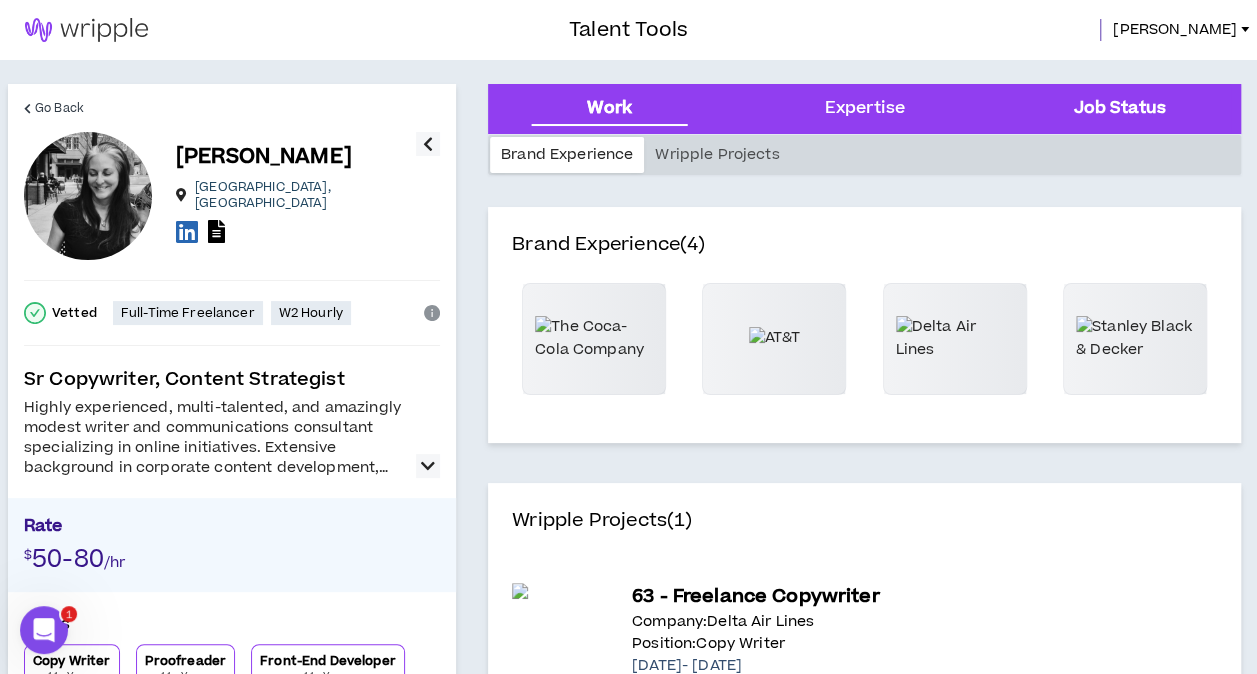 click on "Job Status" at bounding box center [1119, 109] 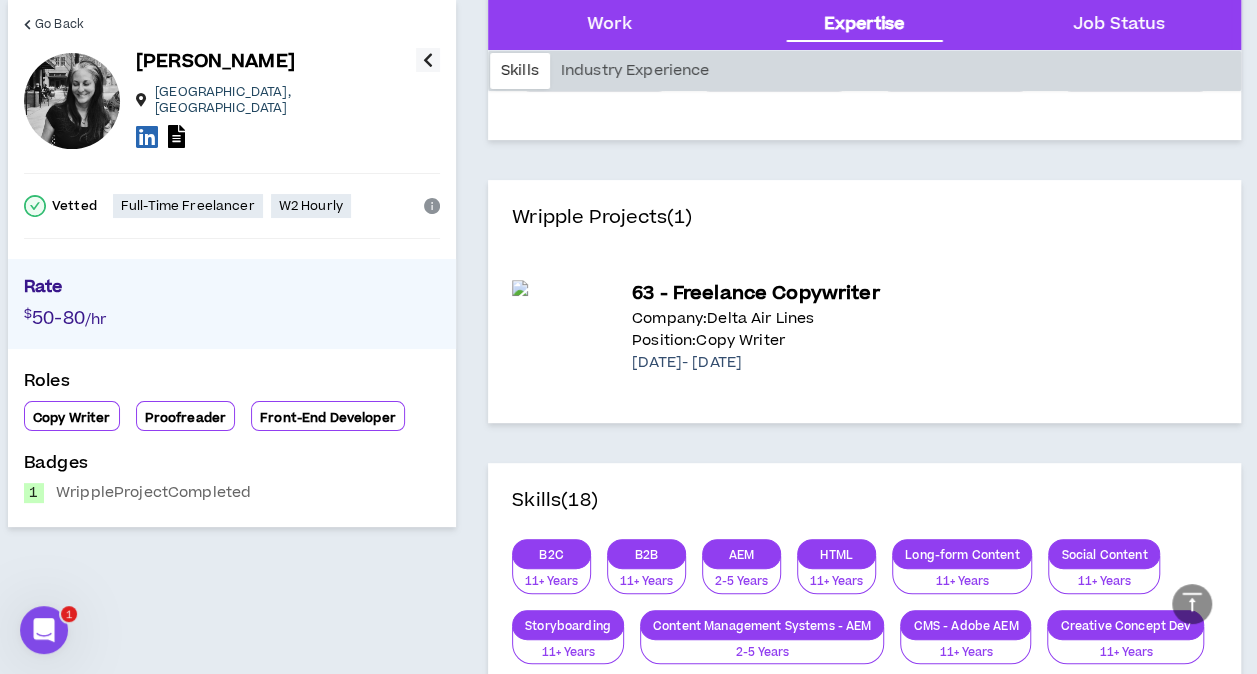 scroll, scrollTop: 297, scrollLeft: 0, axis: vertical 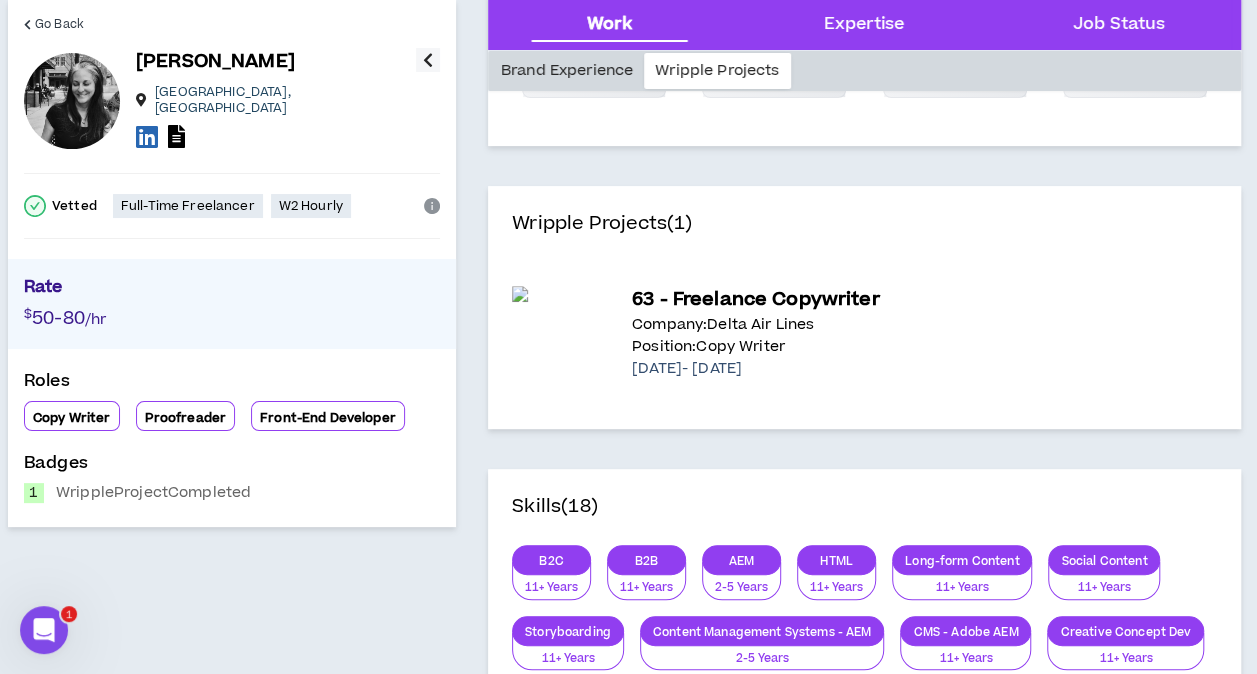 click on "Brand Experience" at bounding box center [567, 71] 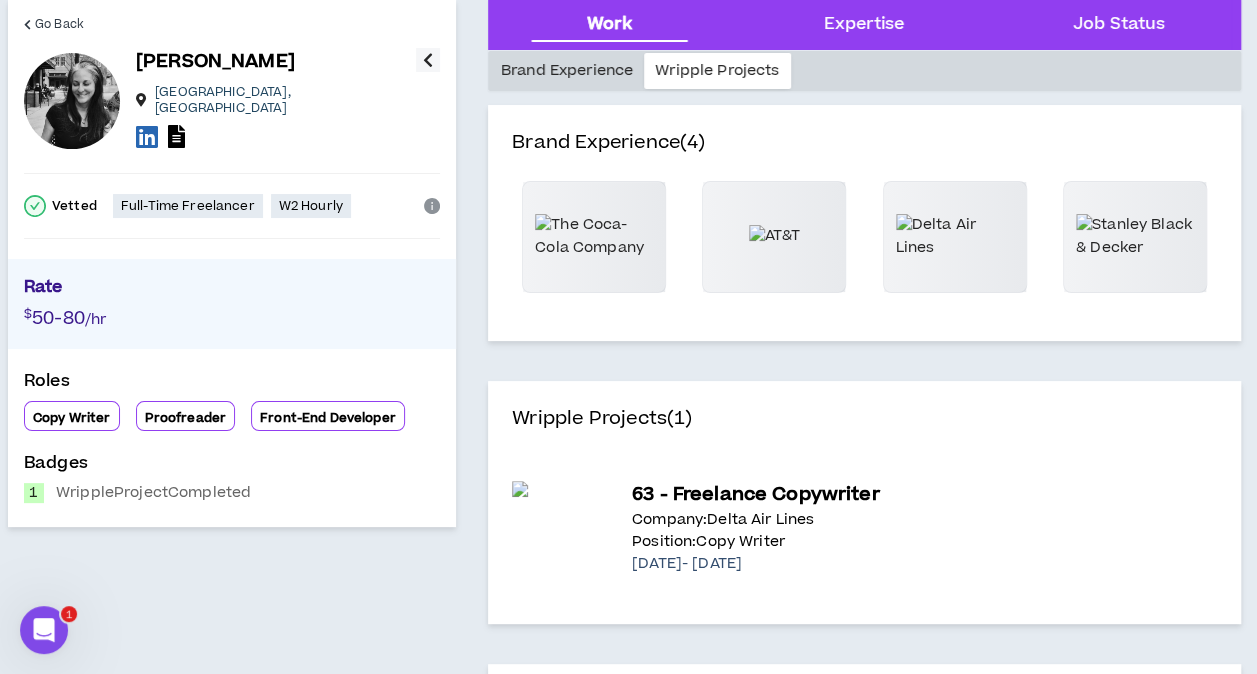 scroll, scrollTop: 78, scrollLeft: 0, axis: vertical 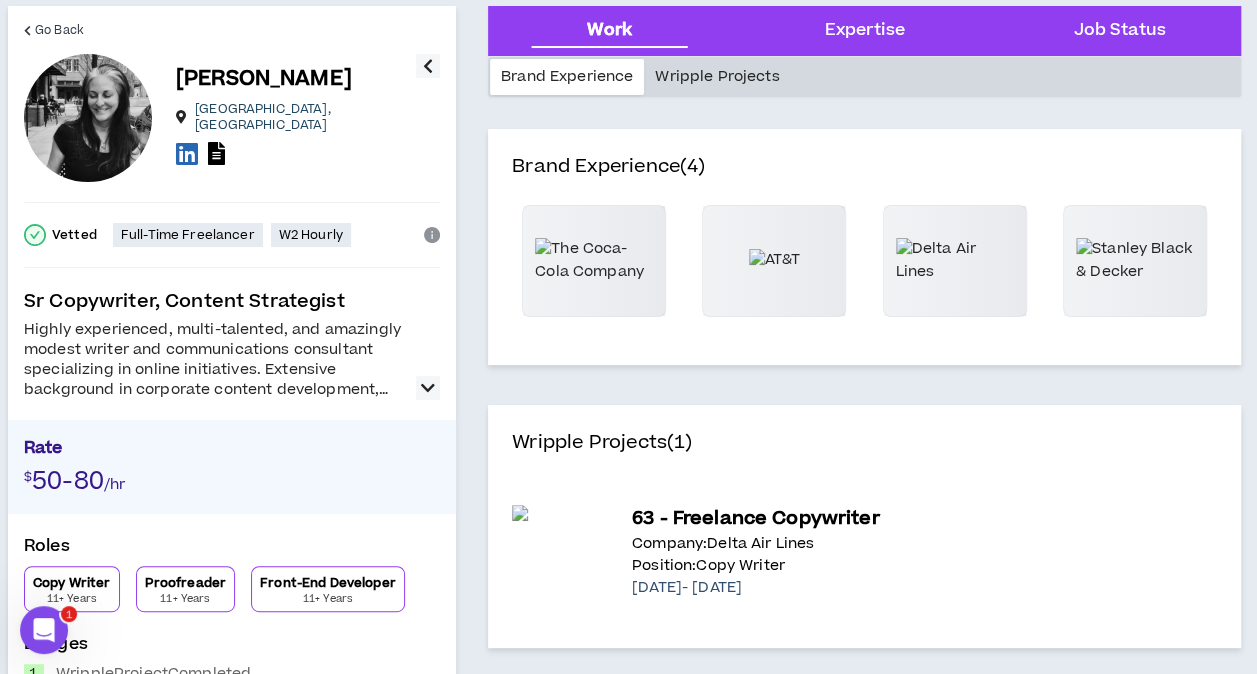 click on "Wripple Projects" at bounding box center [717, 77] 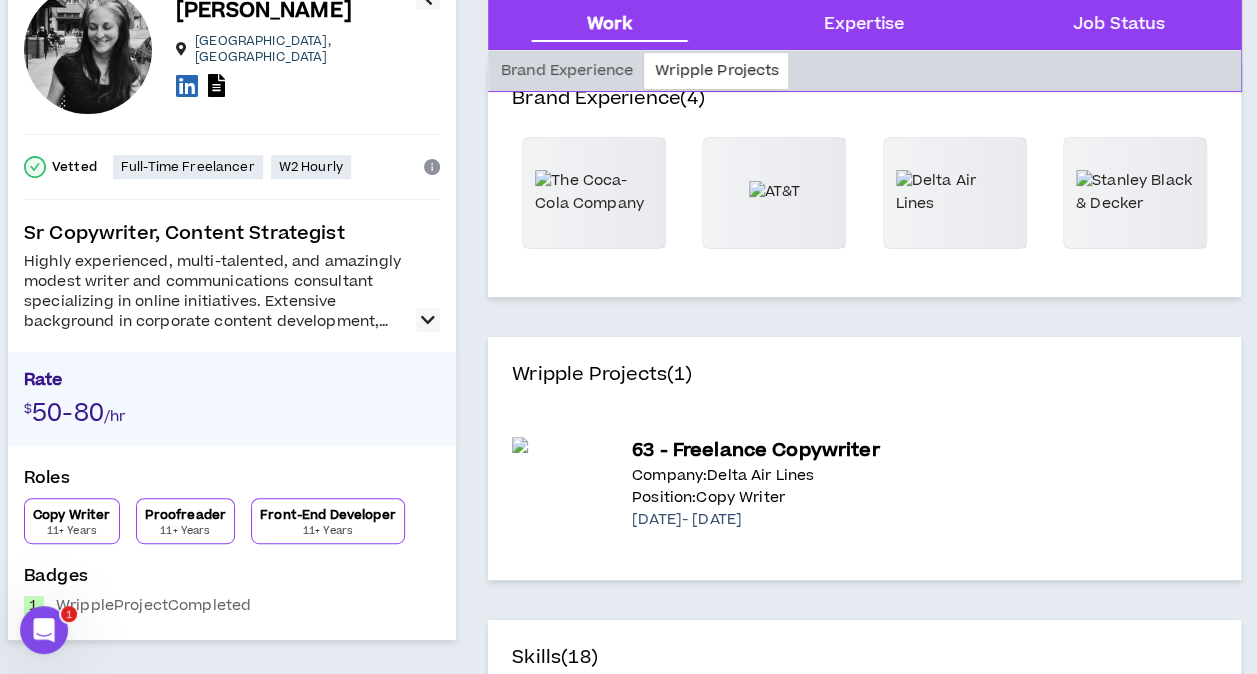 scroll, scrollTop: 354, scrollLeft: 0, axis: vertical 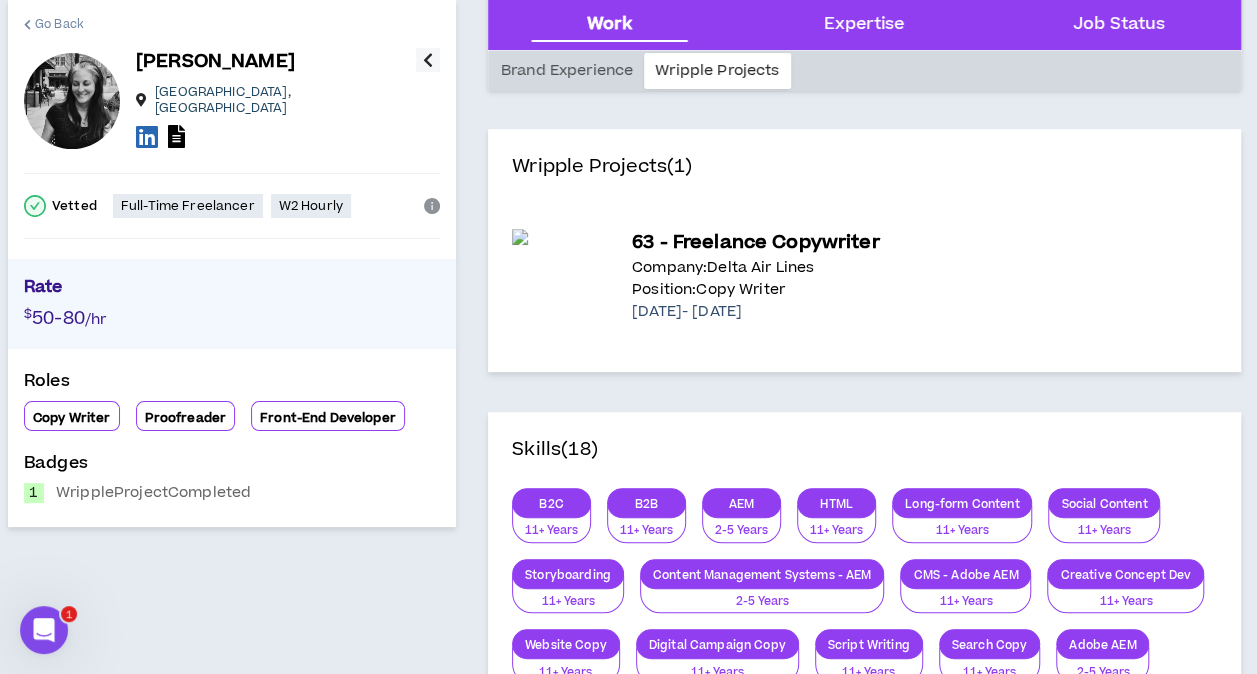 click on "Go Back" at bounding box center [59, 24] 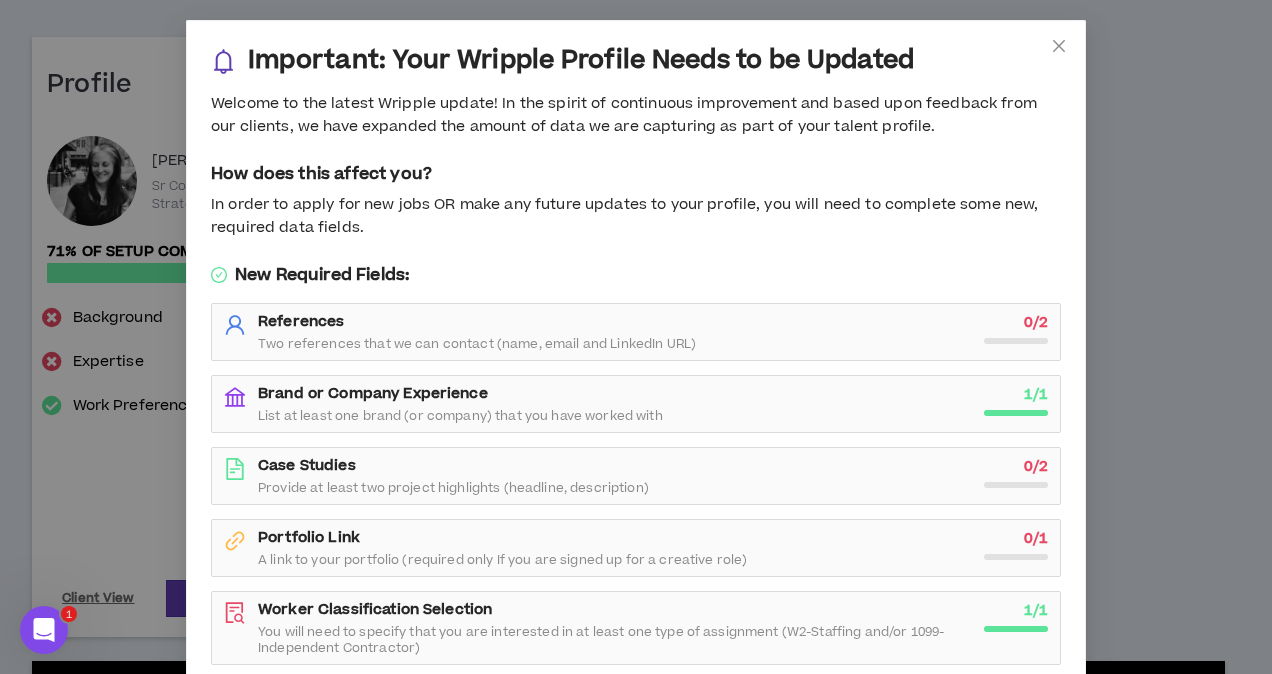 scroll, scrollTop: 35, scrollLeft: 0, axis: vertical 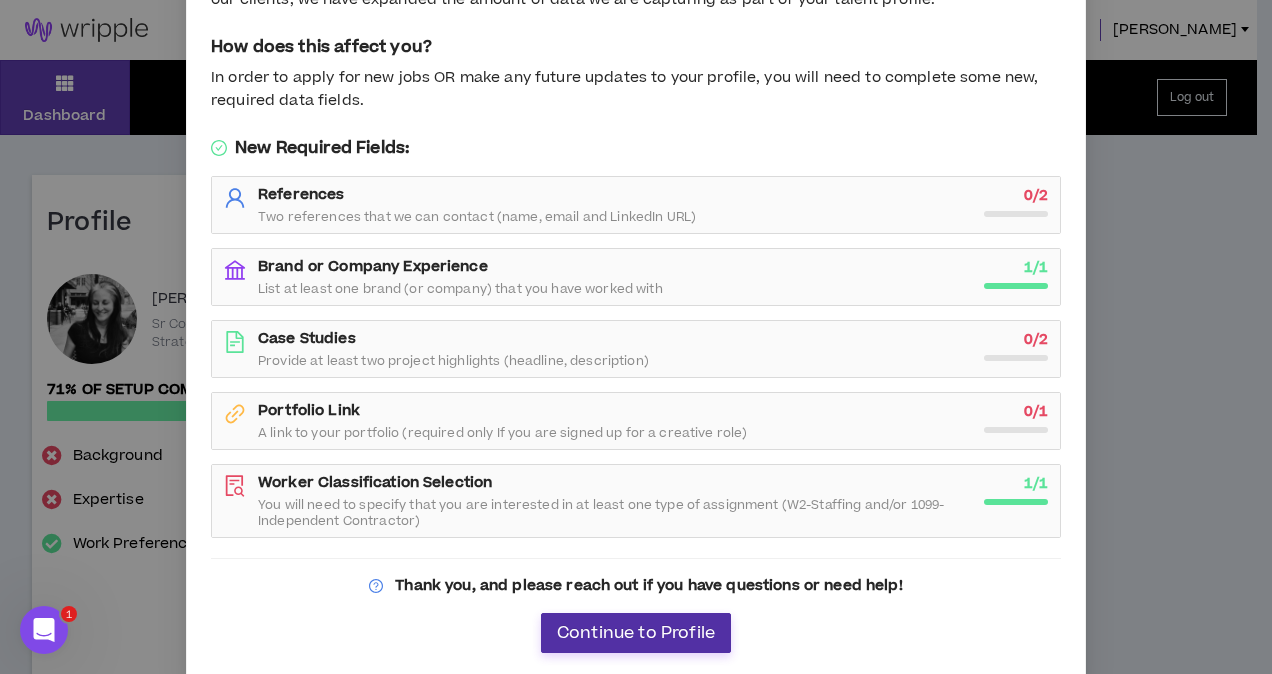 click on "Continue to Profile" at bounding box center [636, 633] 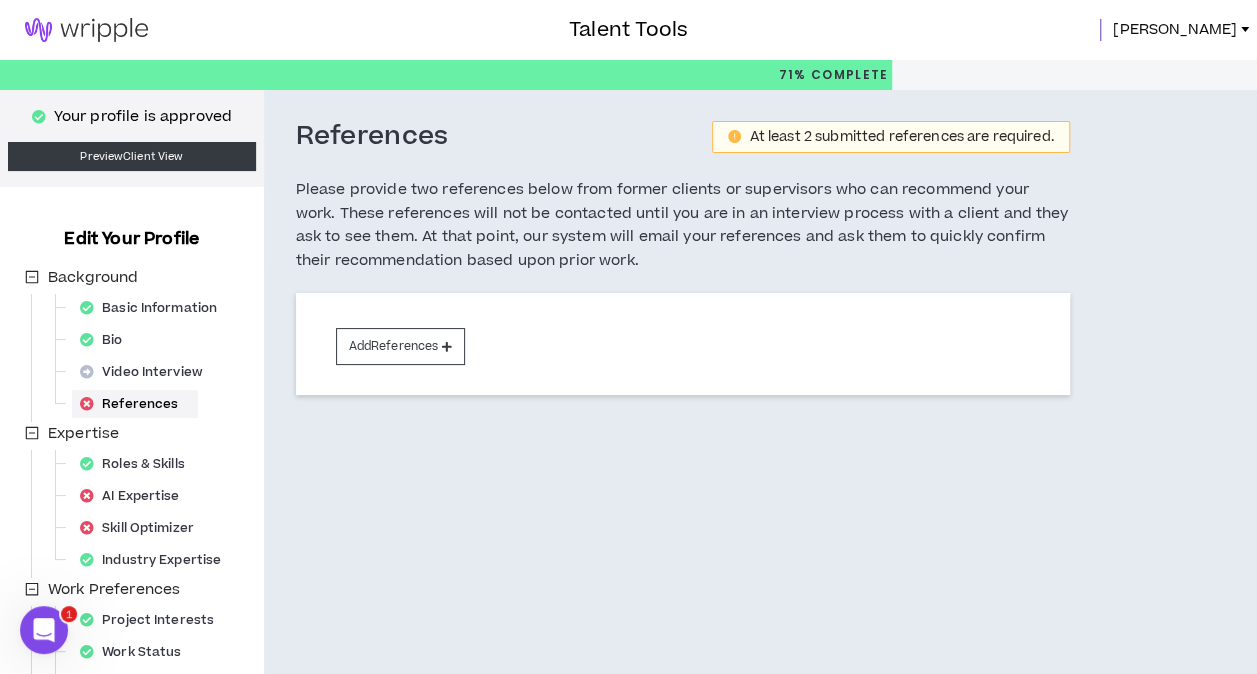 click on "[PERSON_NAME]" at bounding box center (1175, 30) 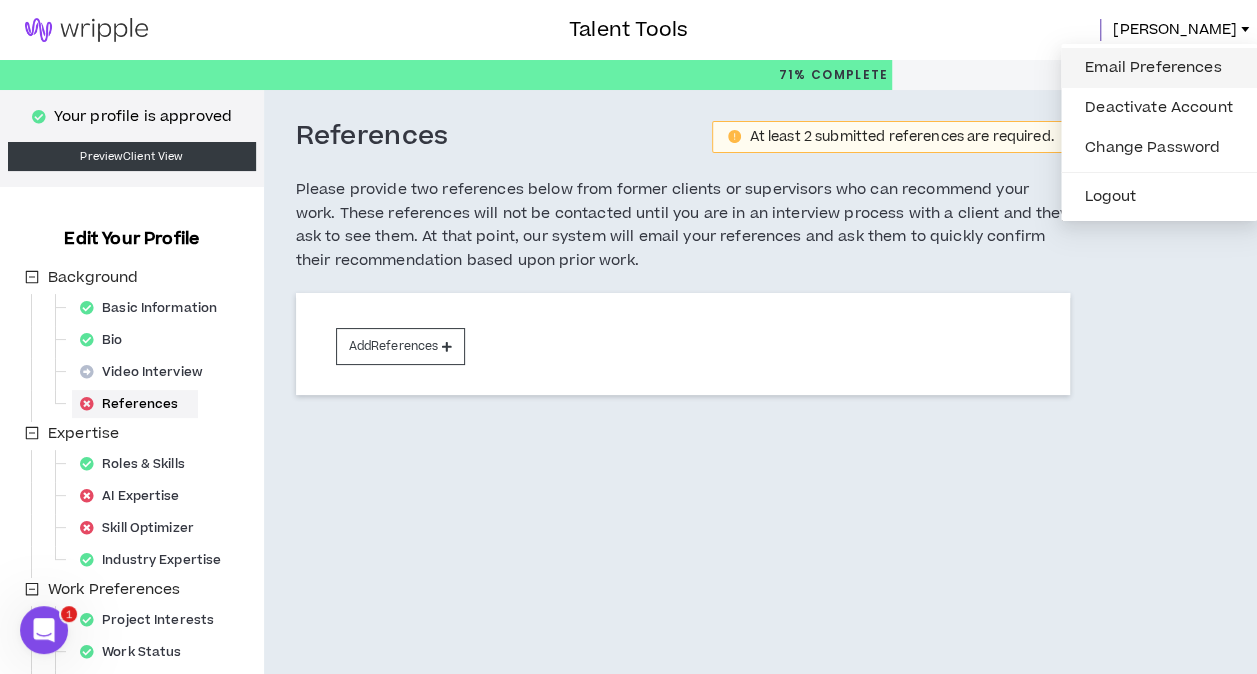 click on "Email Preferences" at bounding box center (1159, 68) 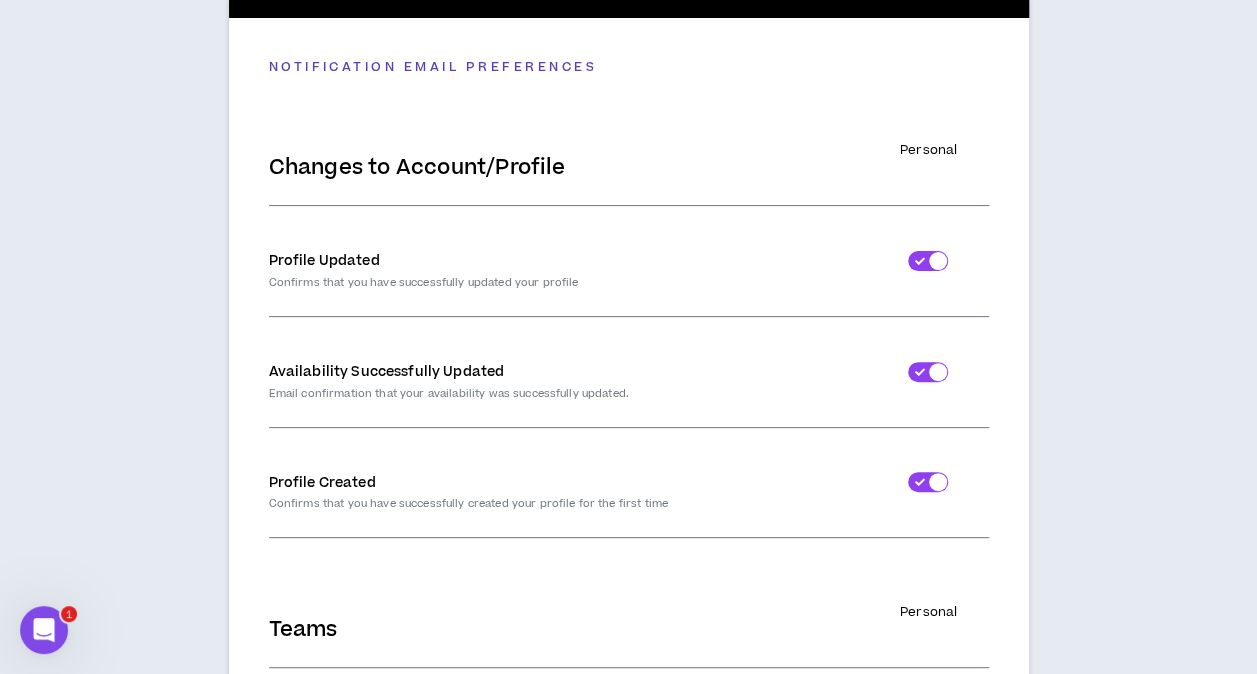 scroll, scrollTop: 0, scrollLeft: 0, axis: both 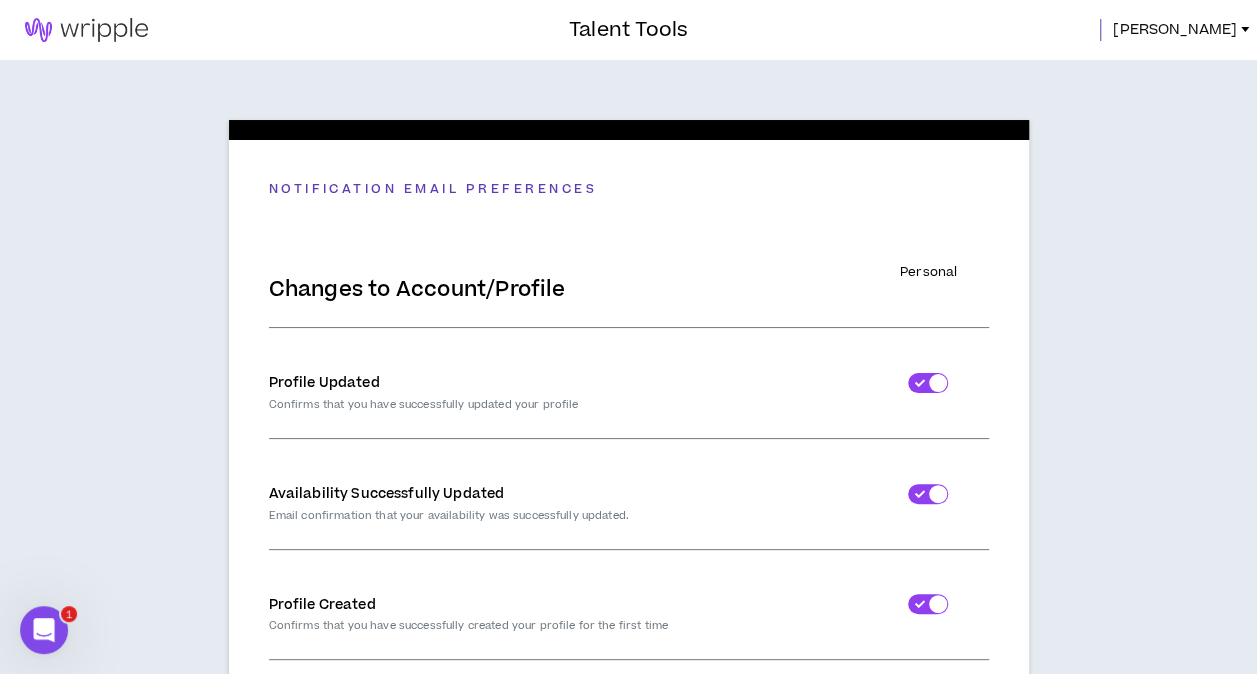 click on "[PERSON_NAME]" at bounding box center (1175, 30) 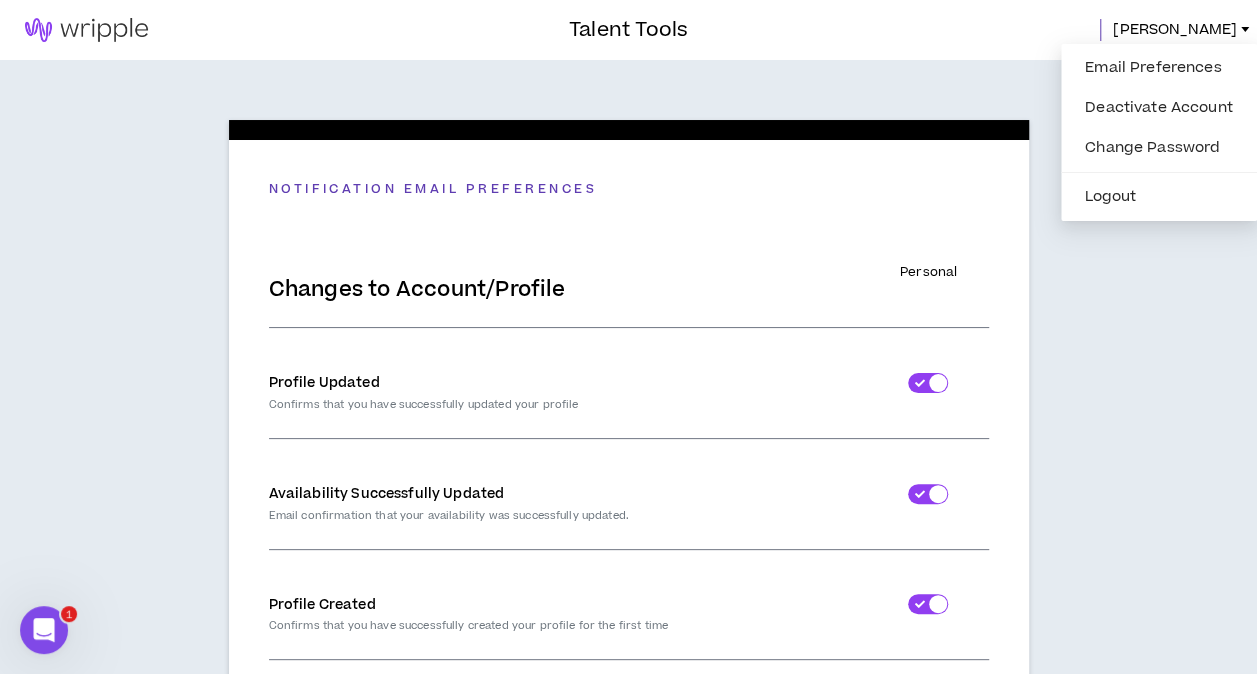 click at bounding box center [86, 30] 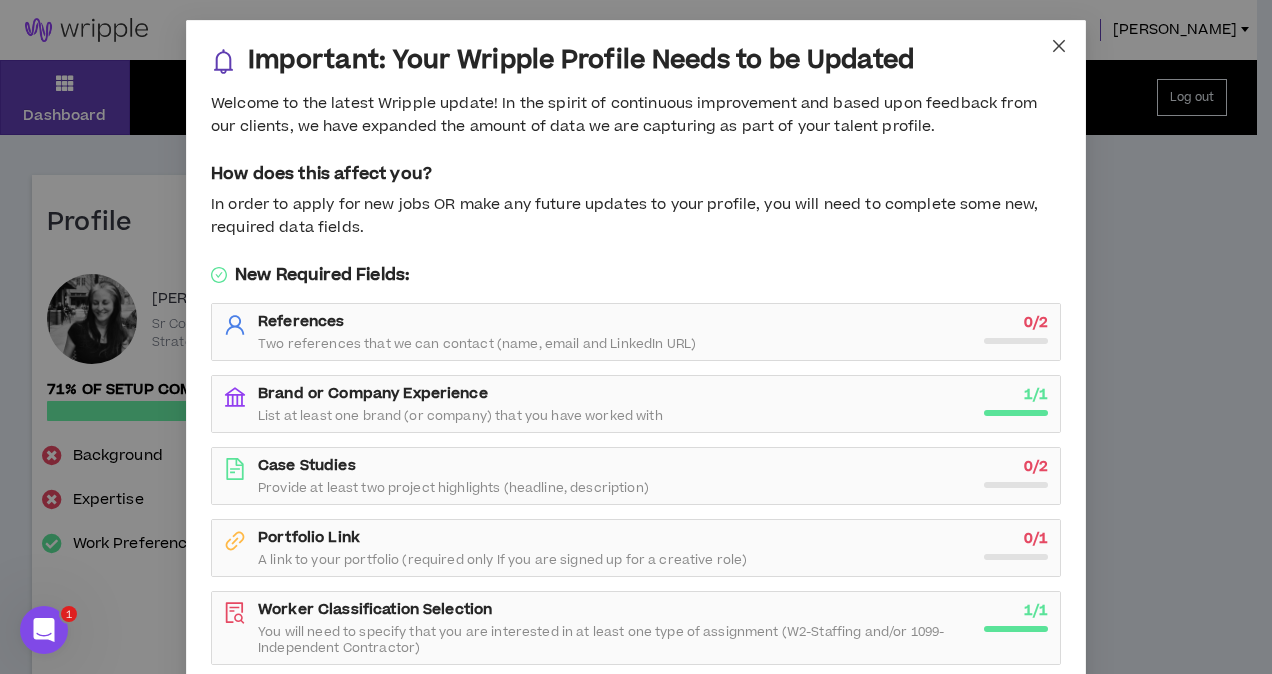 click 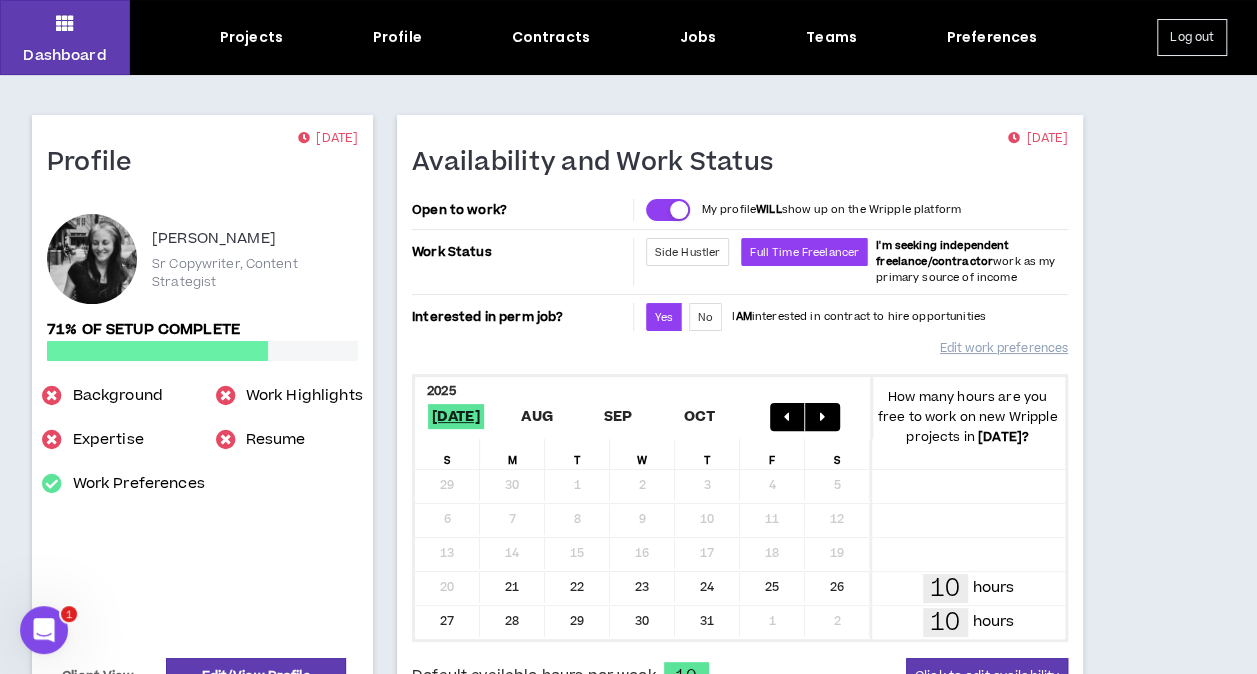 scroll, scrollTop: 0, scrollLeft: 0, axis: both 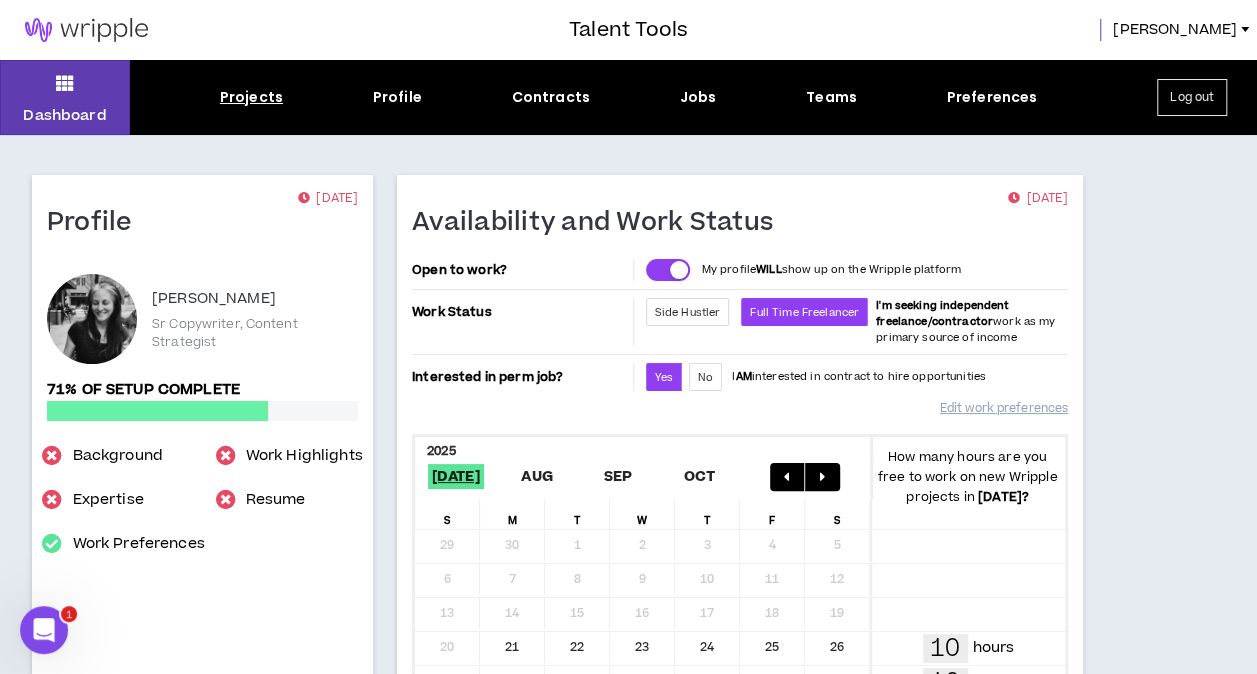 click on "Projects" at bounding box center (251, 97) 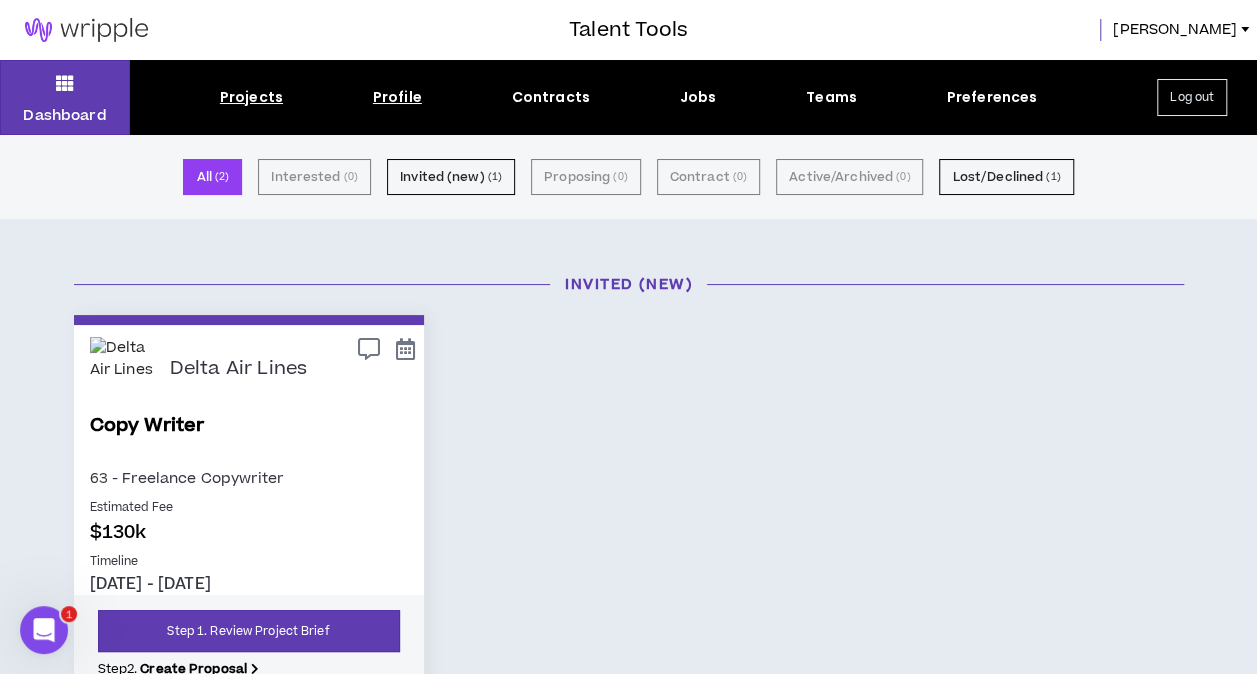 click on "Profile" at bounding box center [397, 97] 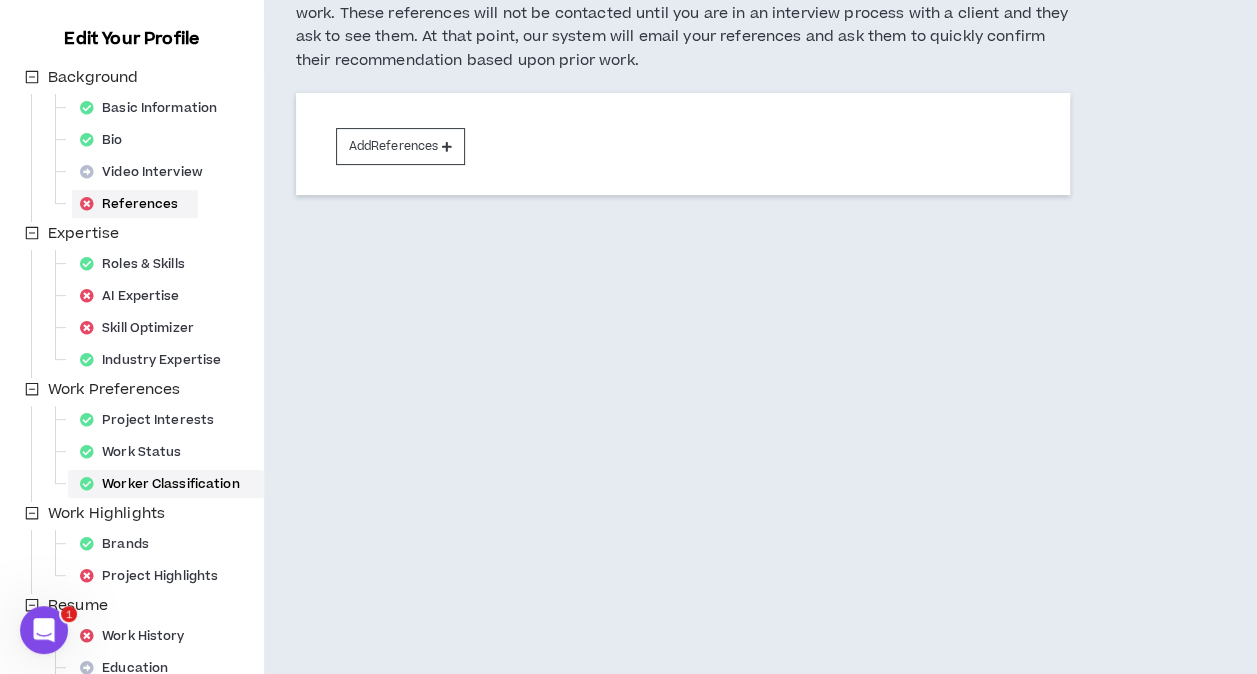 scroll, scrollTop: 300, scrollLeft: 0, axis: vertical 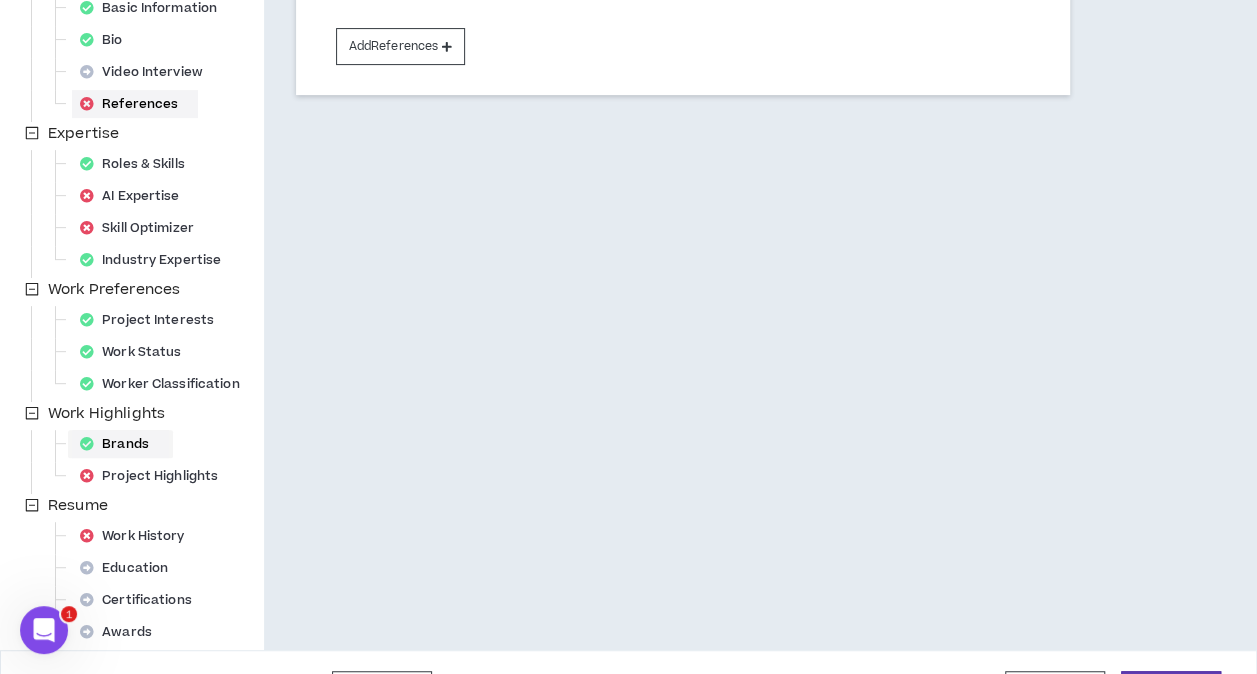 click on "Brands" at bounding box center (120, 444) 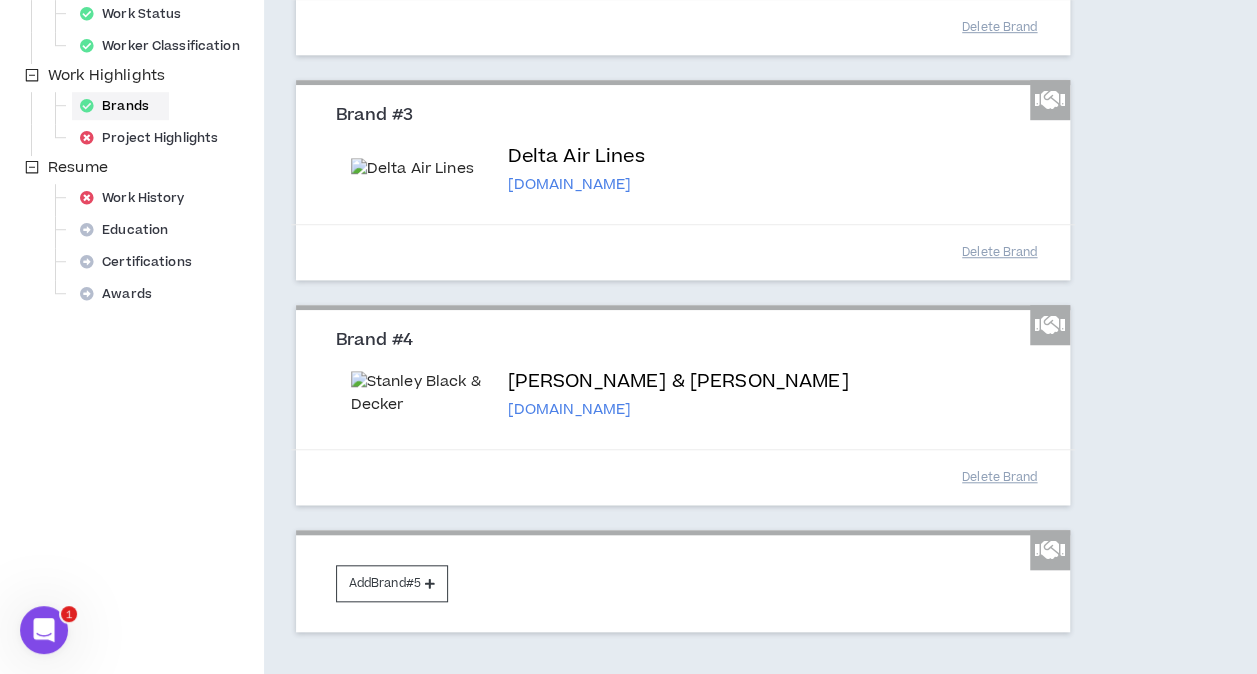 scroll, scrollTop: 802, scrollLeft: 0, axis: vertical 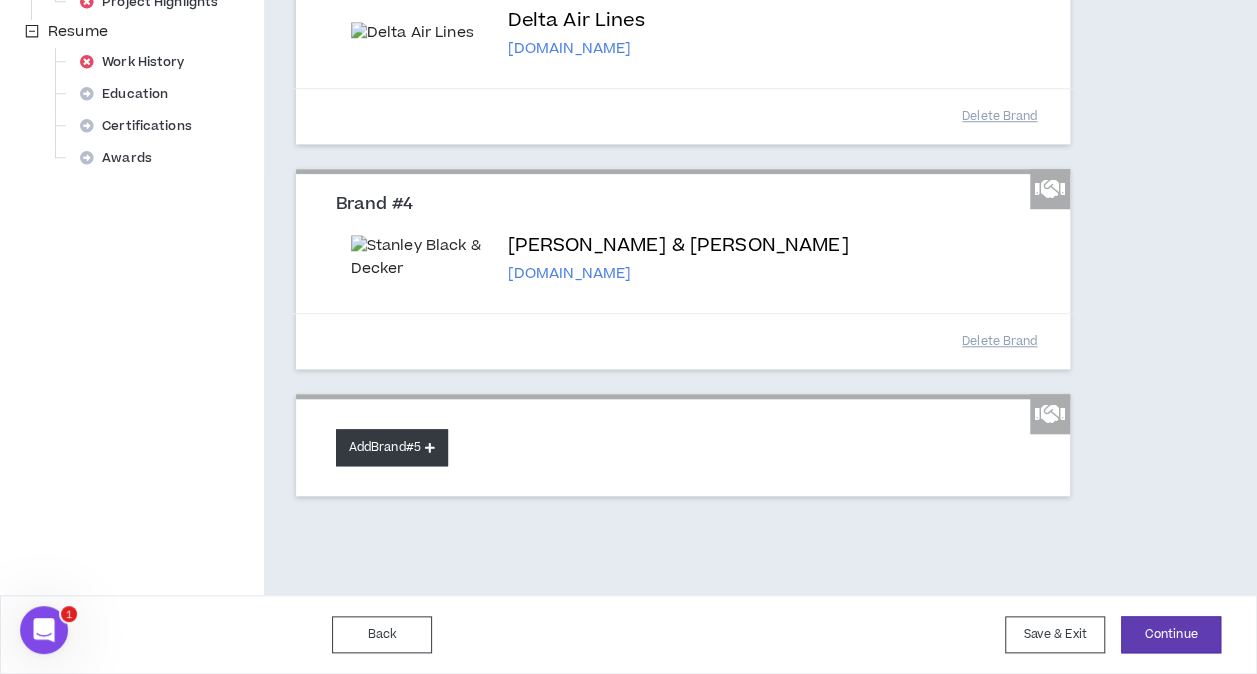 click at bounding box center [430, 447] 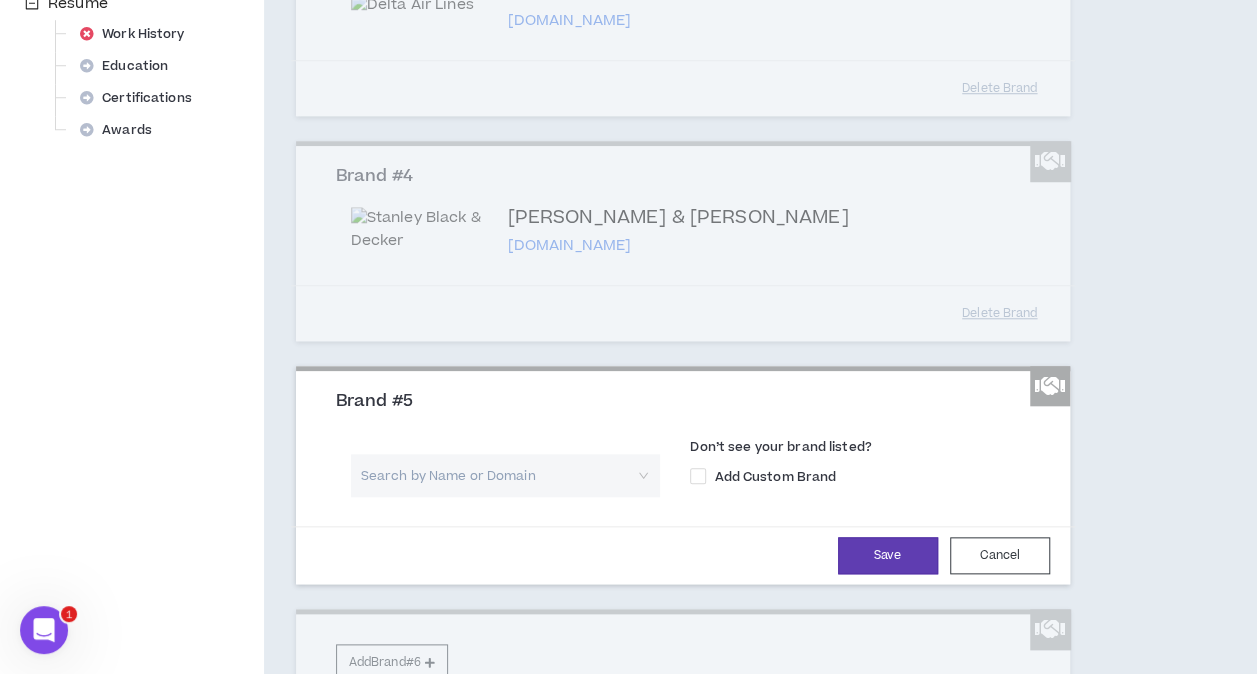 click at bounding box center [499, 475] 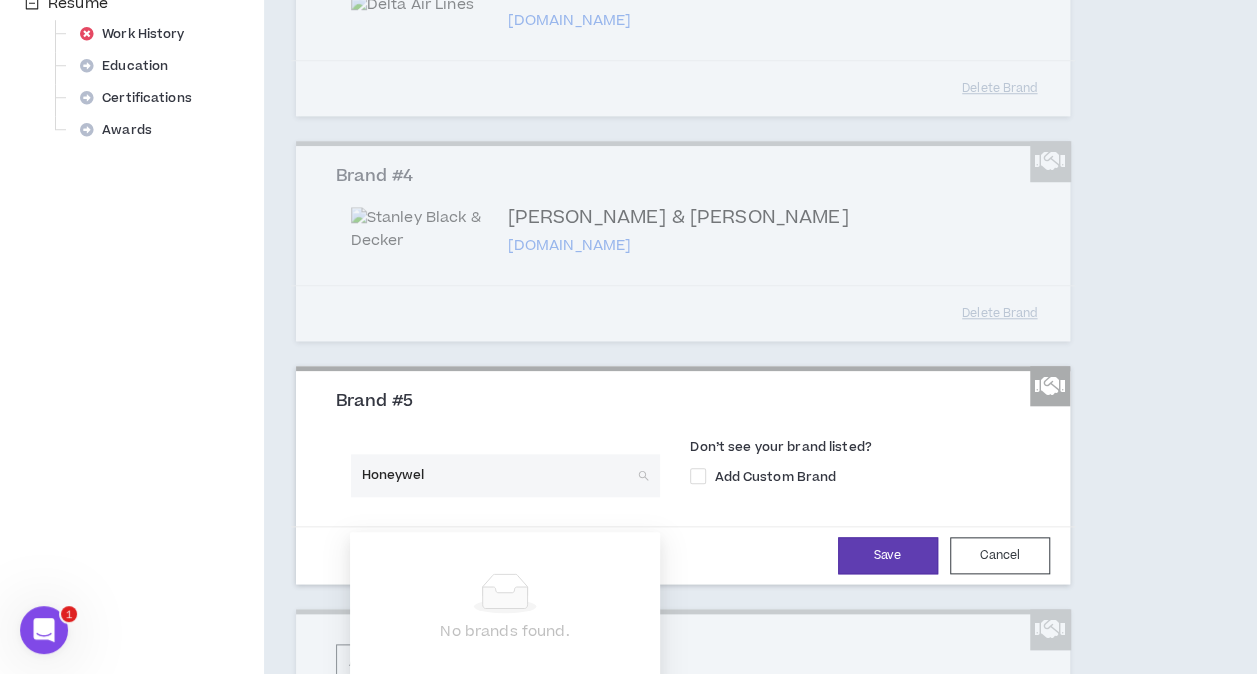 type on "Honeywell" 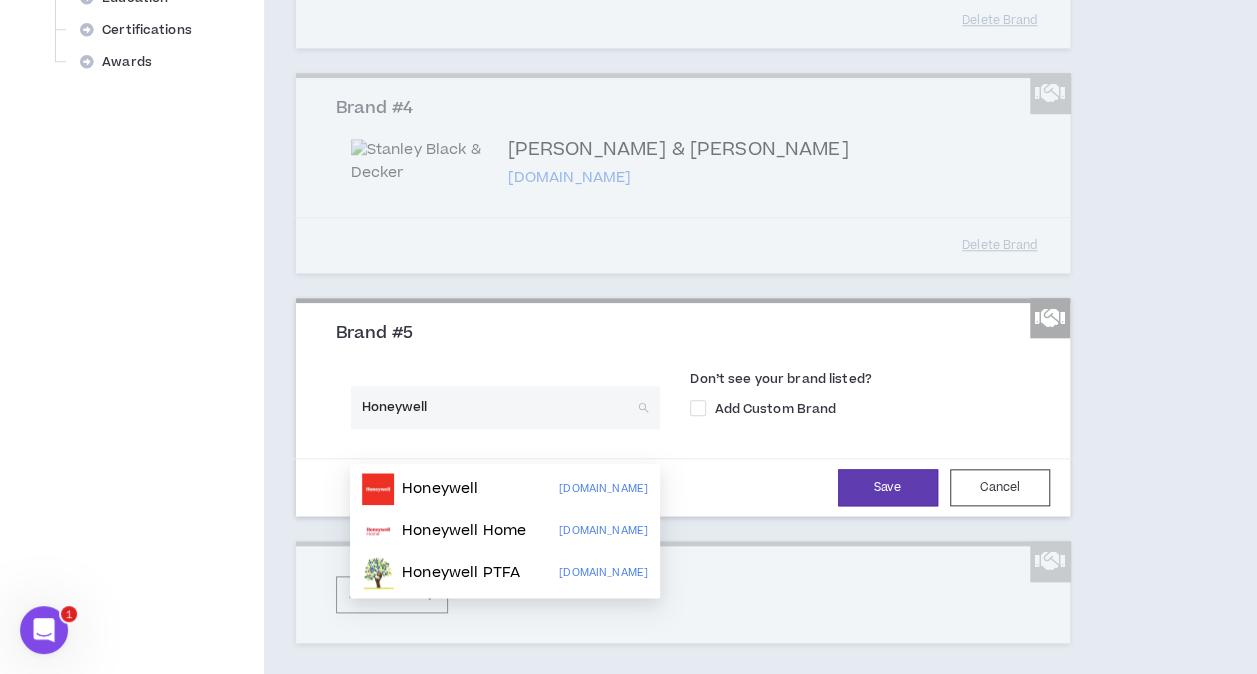 scroll, scrollTop: 902, scrollLeft: 0, axis: vertical 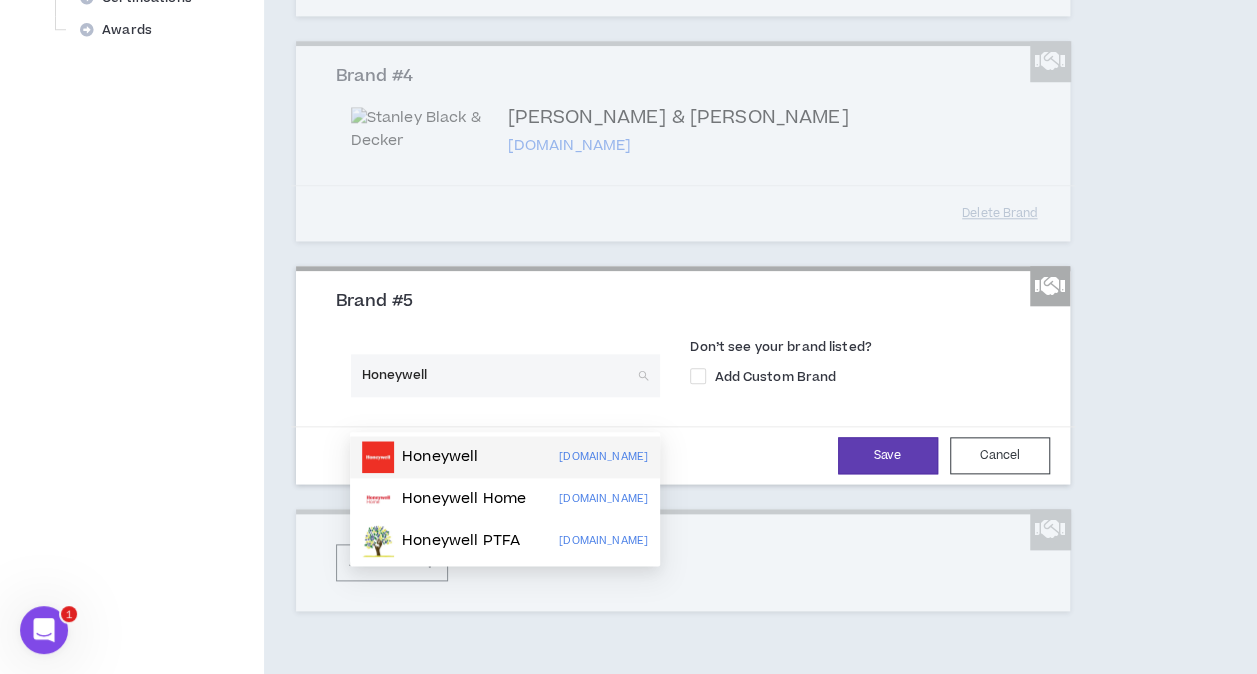 click on "Honeywell" at bounding box center [440, 457] 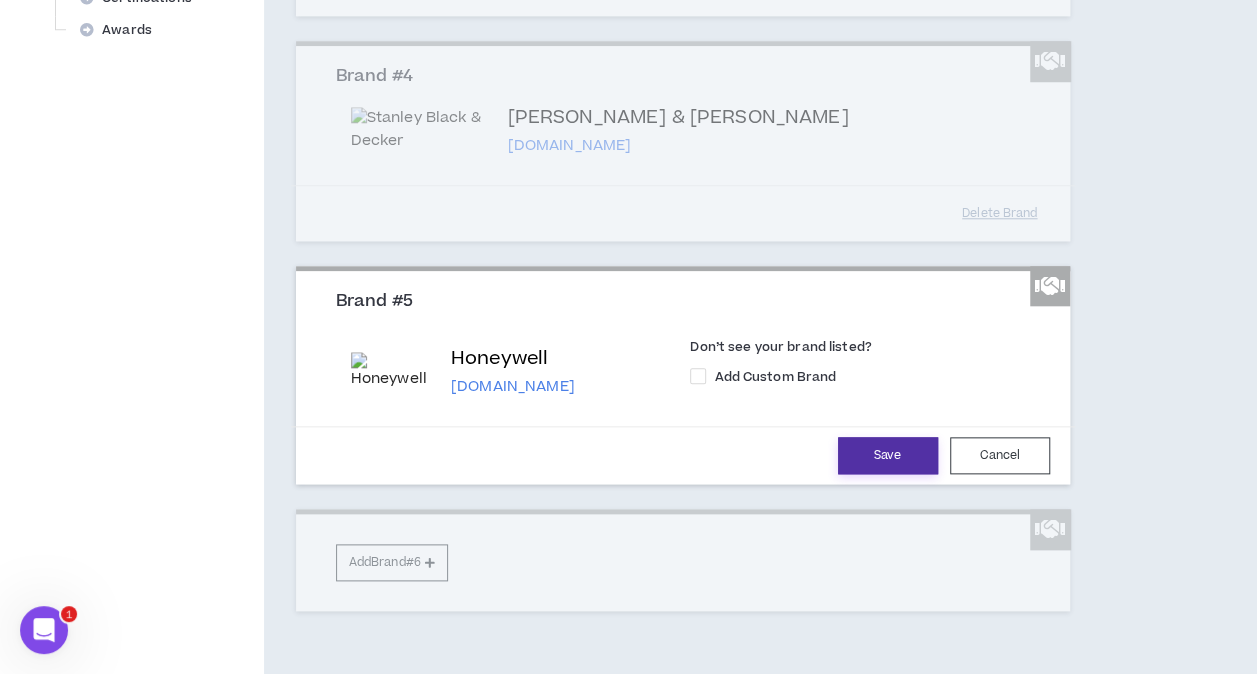 click on "Save" at bounding box center (888, 455) 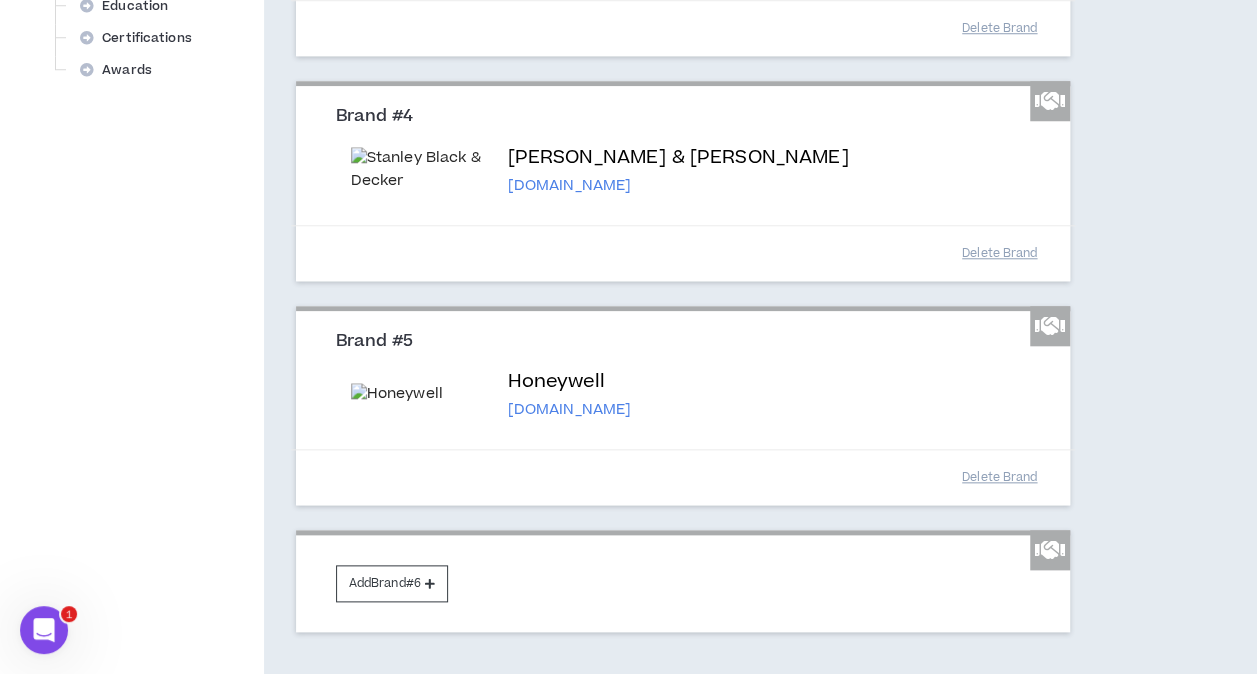 scroll, scrollTop: 1026, scrollLeft: 0, axis: vertical 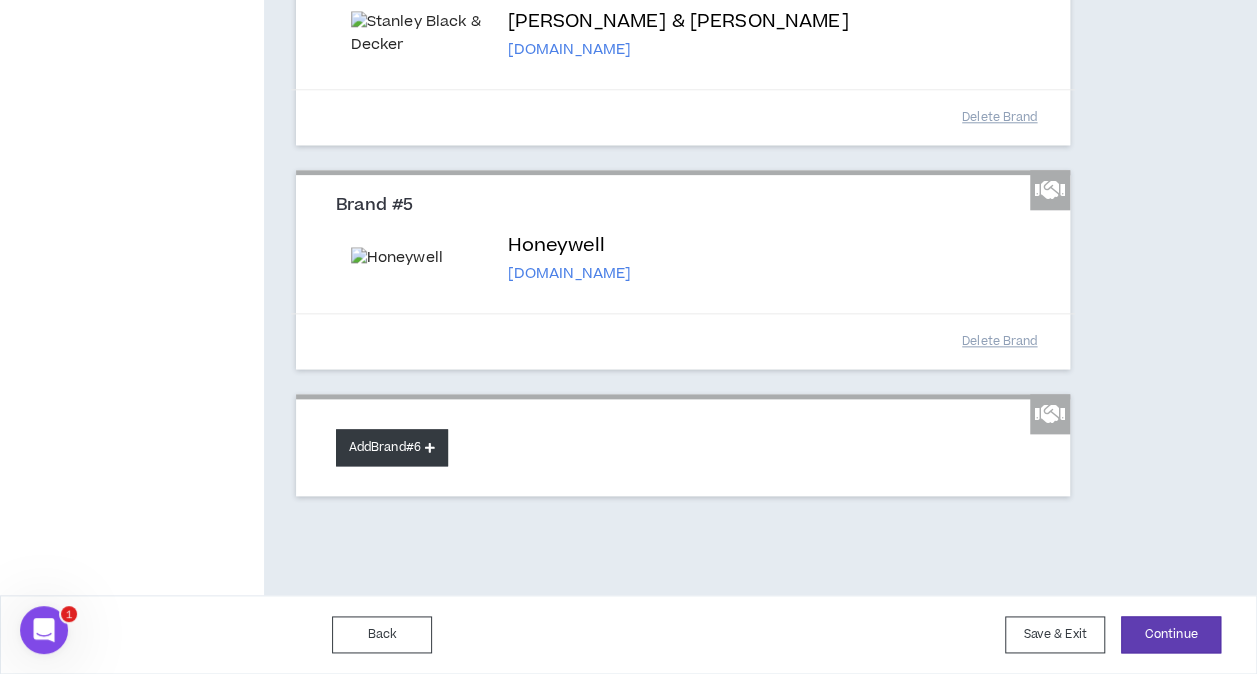 click on "Add  Brand  #6" at bounding box center [392, 447] 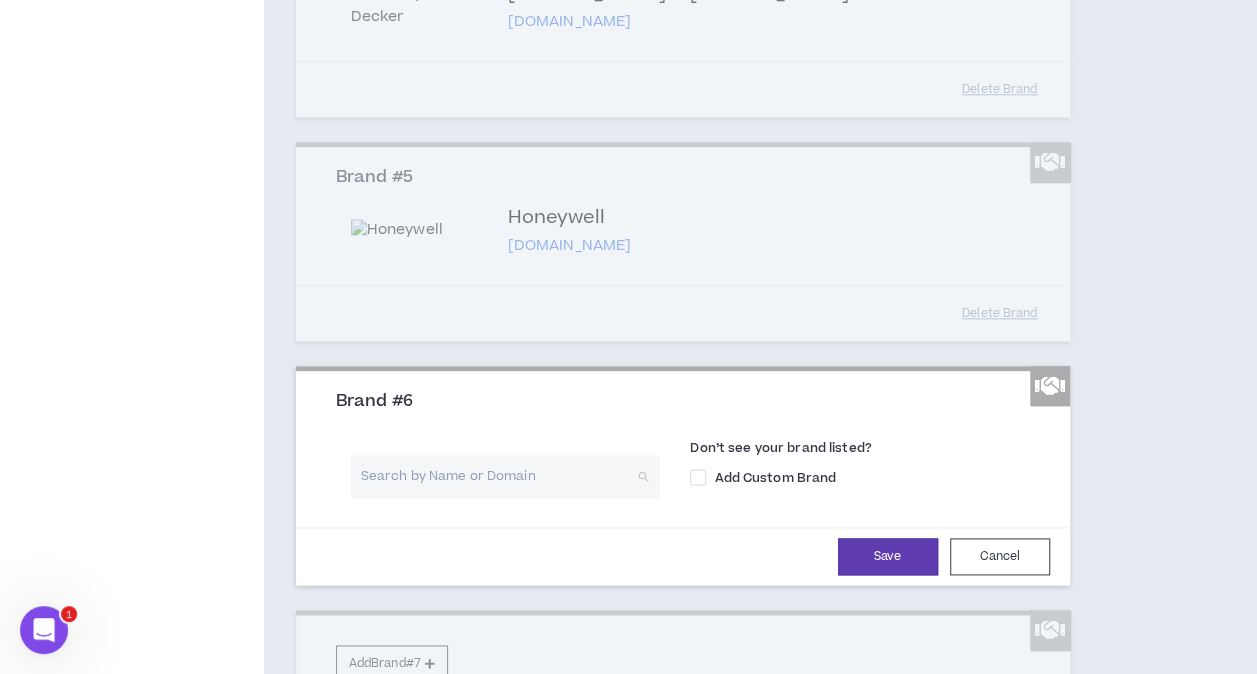 click at bounding box center (499, 476) 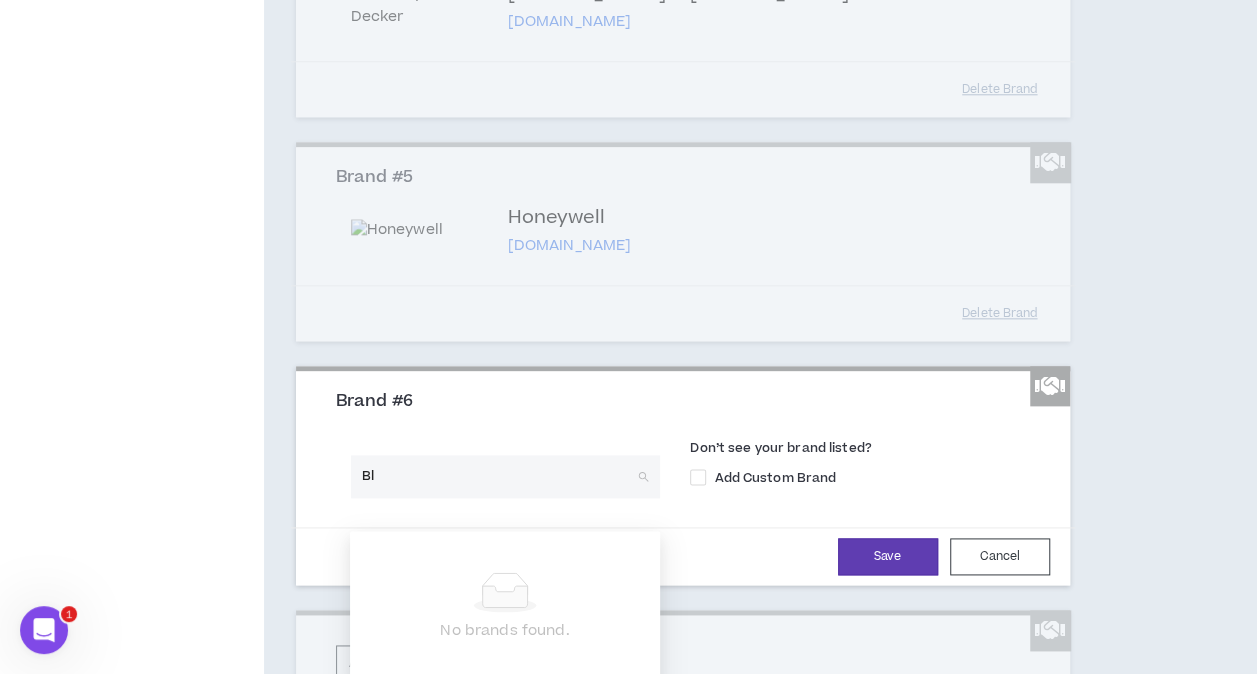 type on "B" 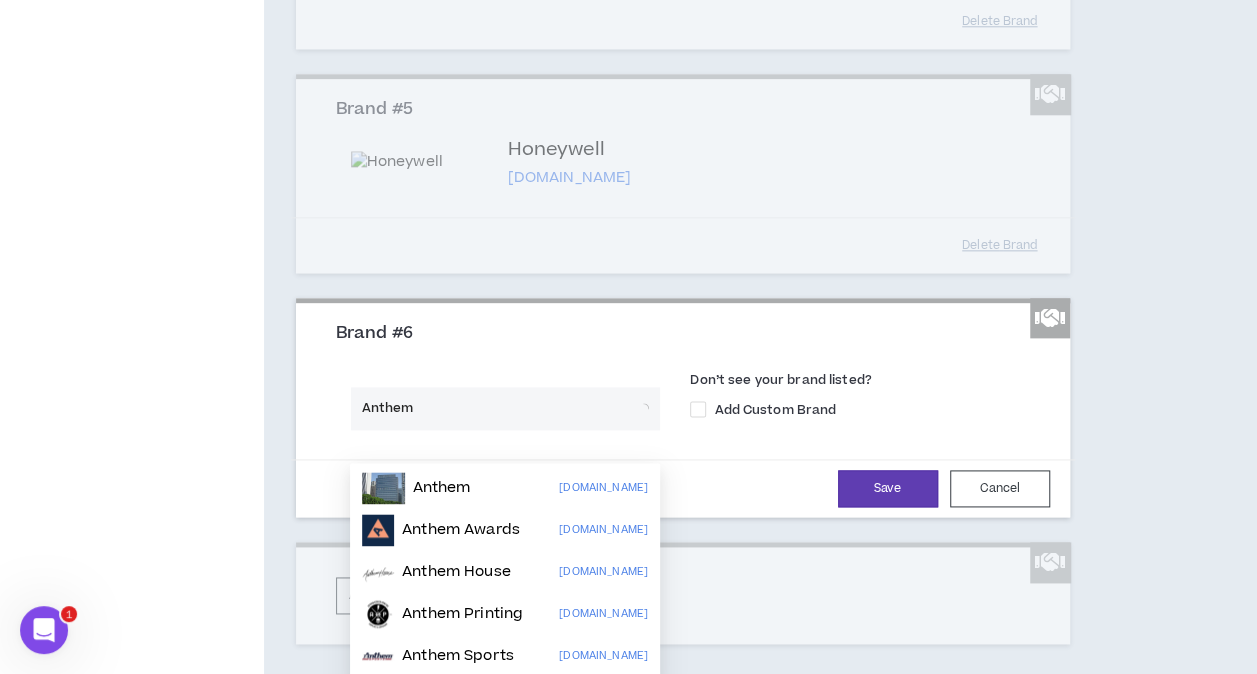 scroll, scrollTop: 1126, scrollLeft: 0, axis: vertical 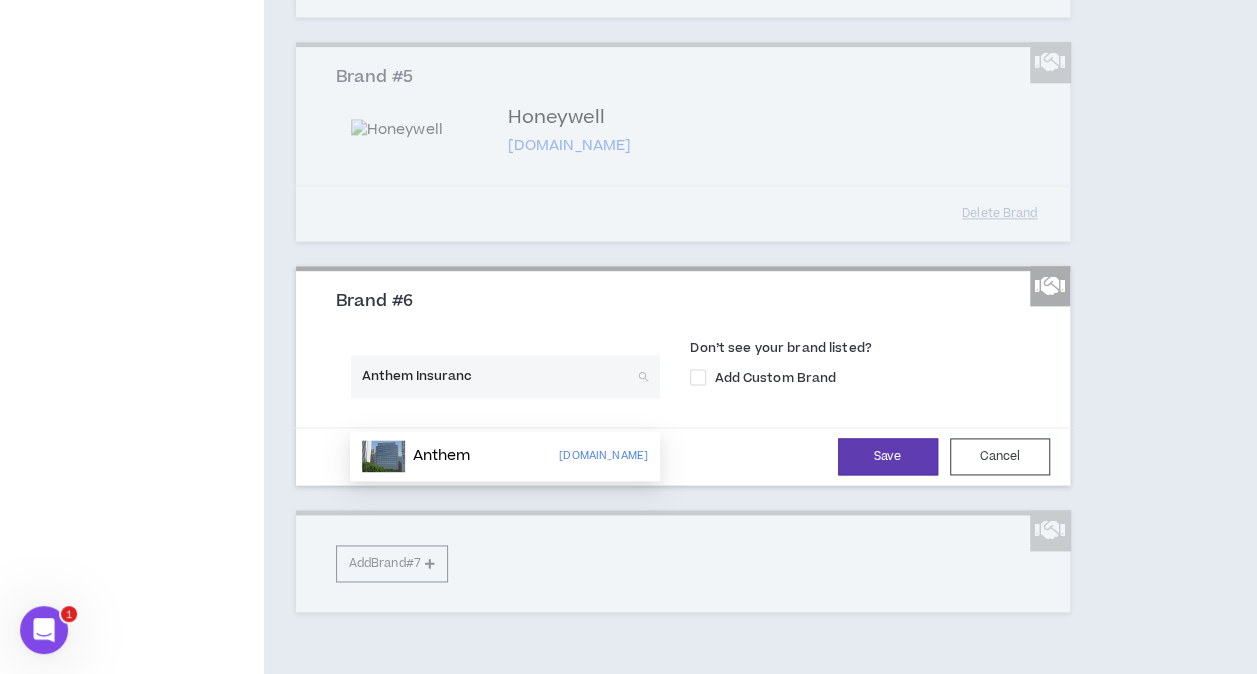 type on "Anthem Insurance" 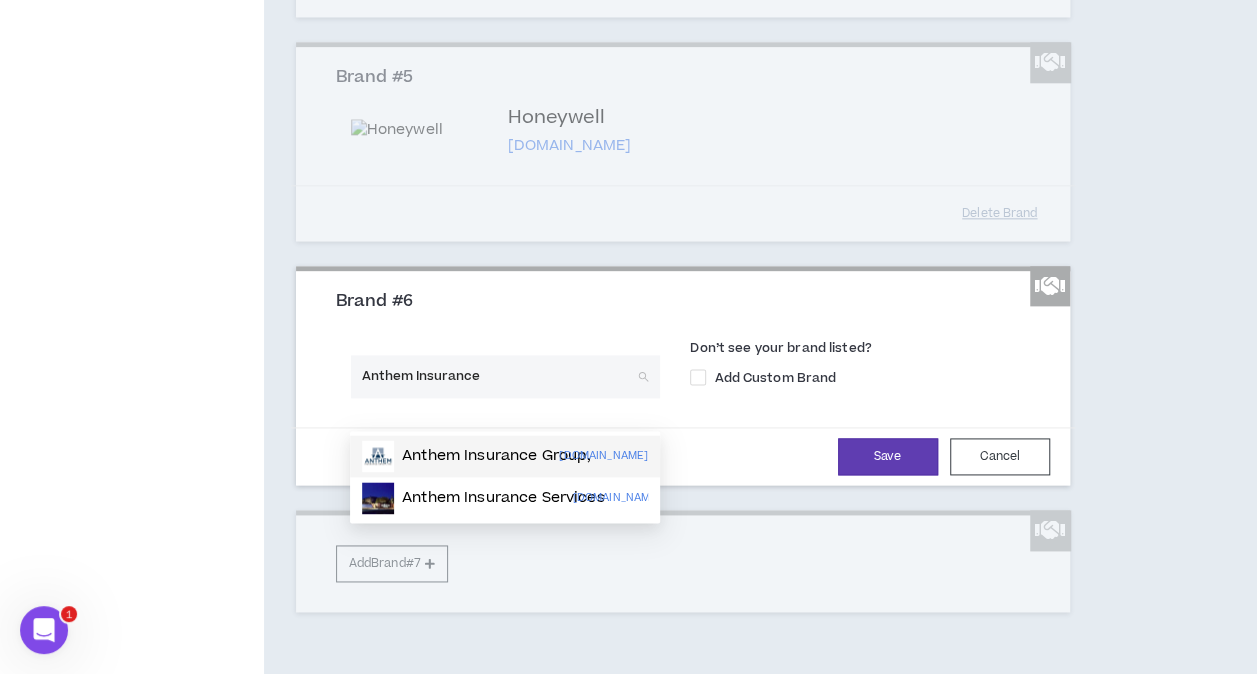 click on "Anthem Insurance Group," at bounding box center (496, 456) 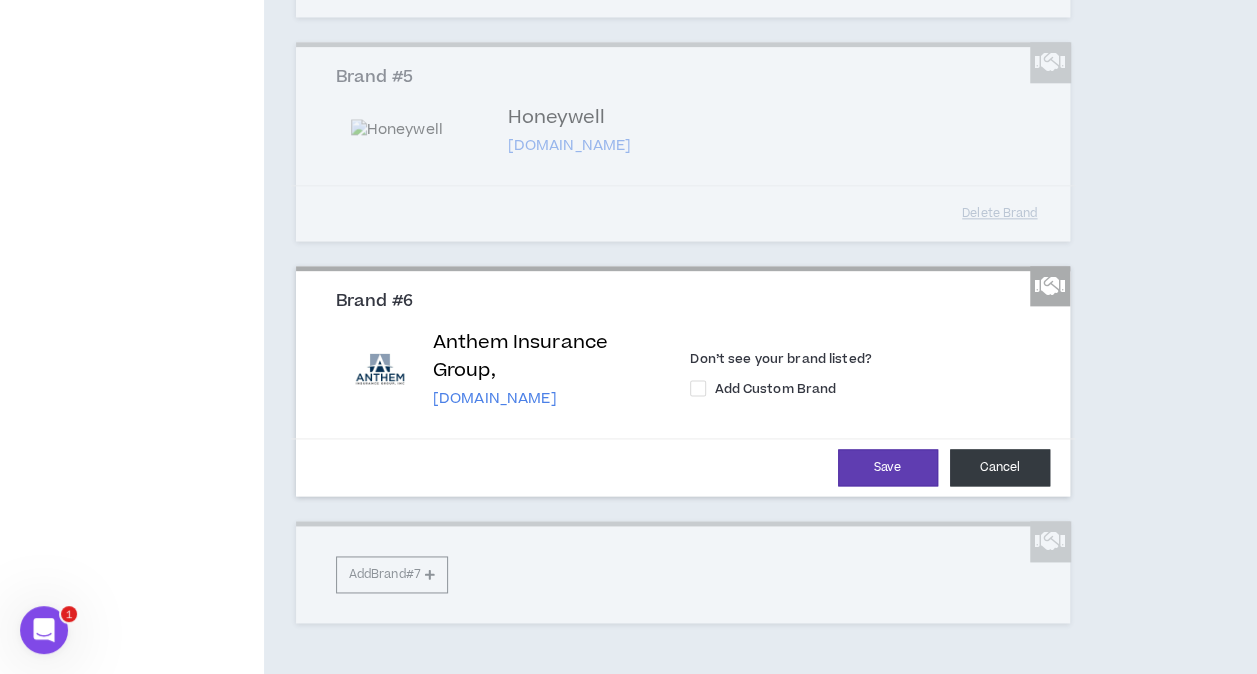 click on "Cancel" at bounding box center (1000, 467) 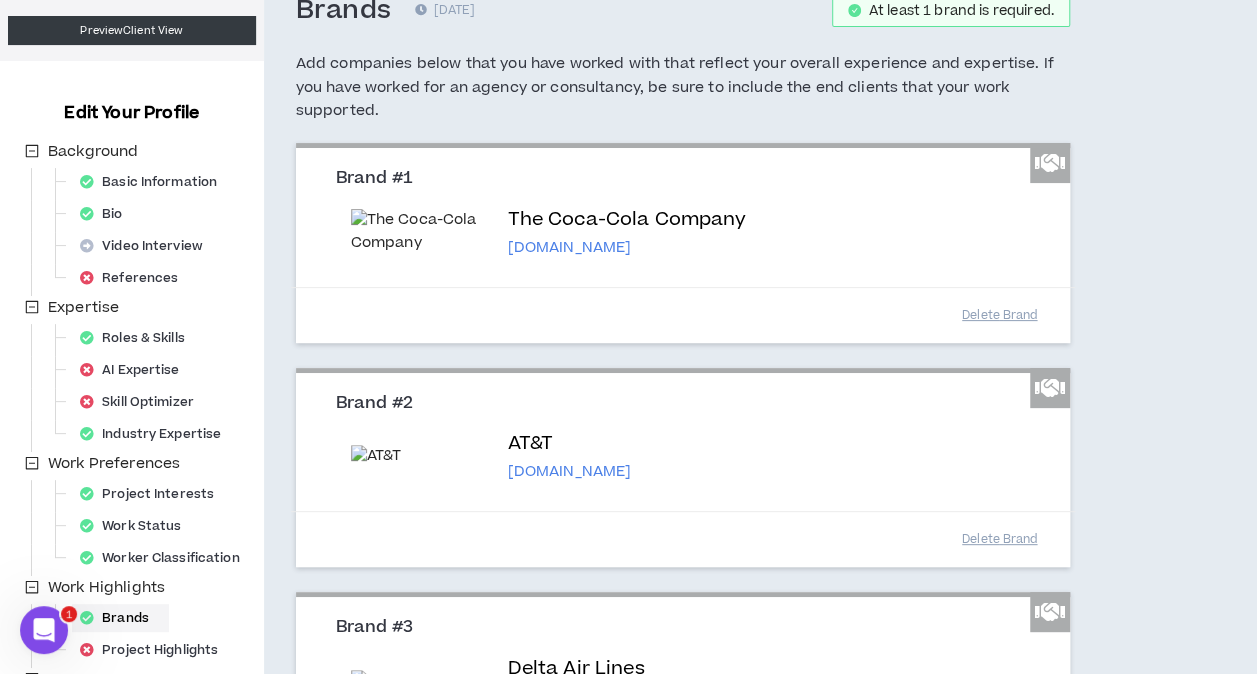 scroll, scrollTop: 0, scrollLeft: 0, axis: both 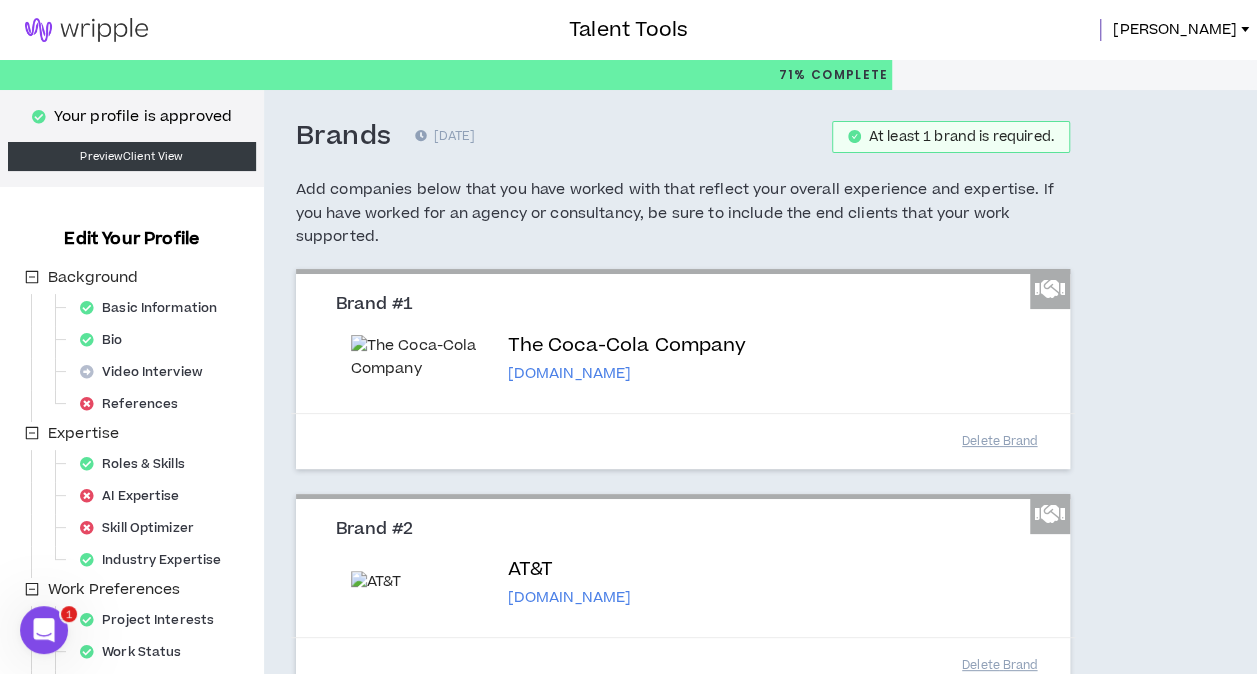 click at bounding box center [86, 30] 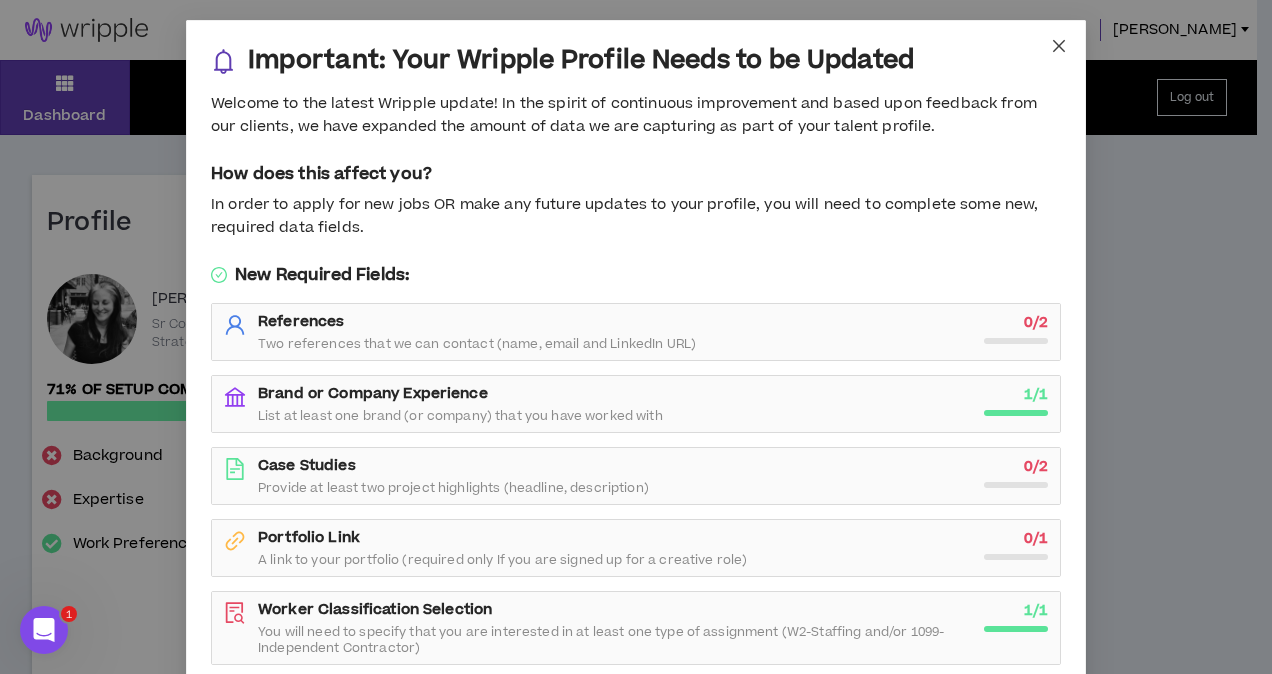 click 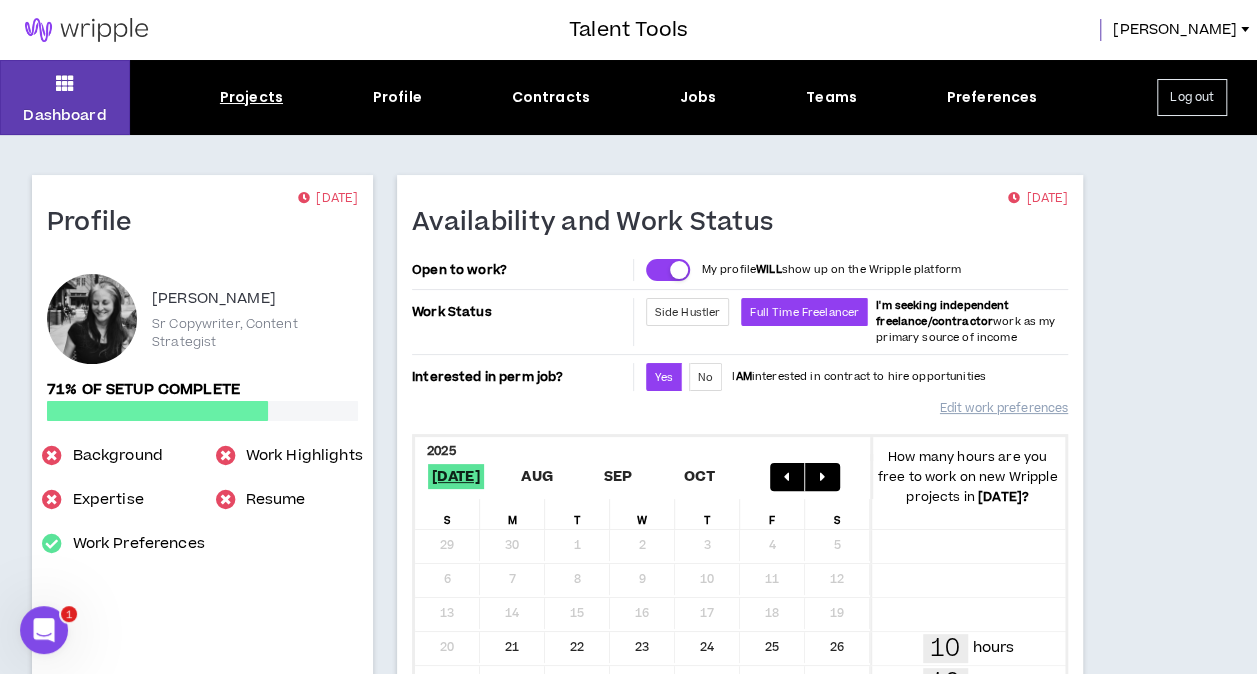click on "Projects" at bounding box center [251, 97] 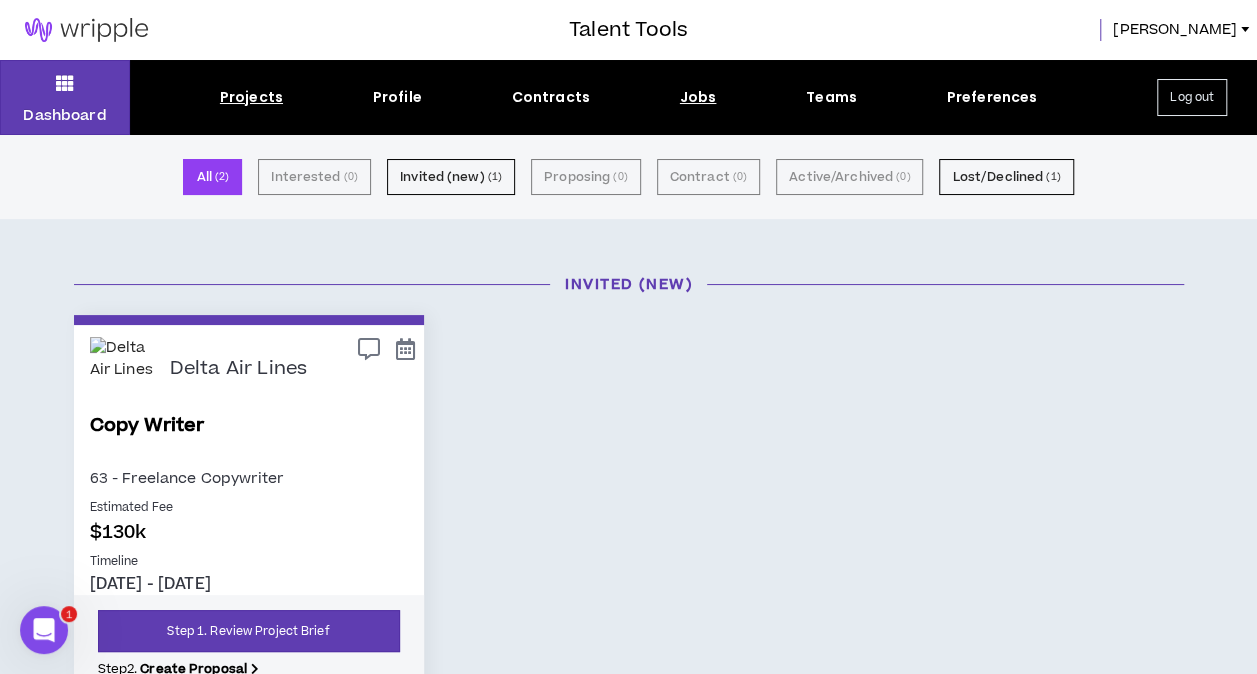 click on "Jobs" at bounding box center (698, 97) 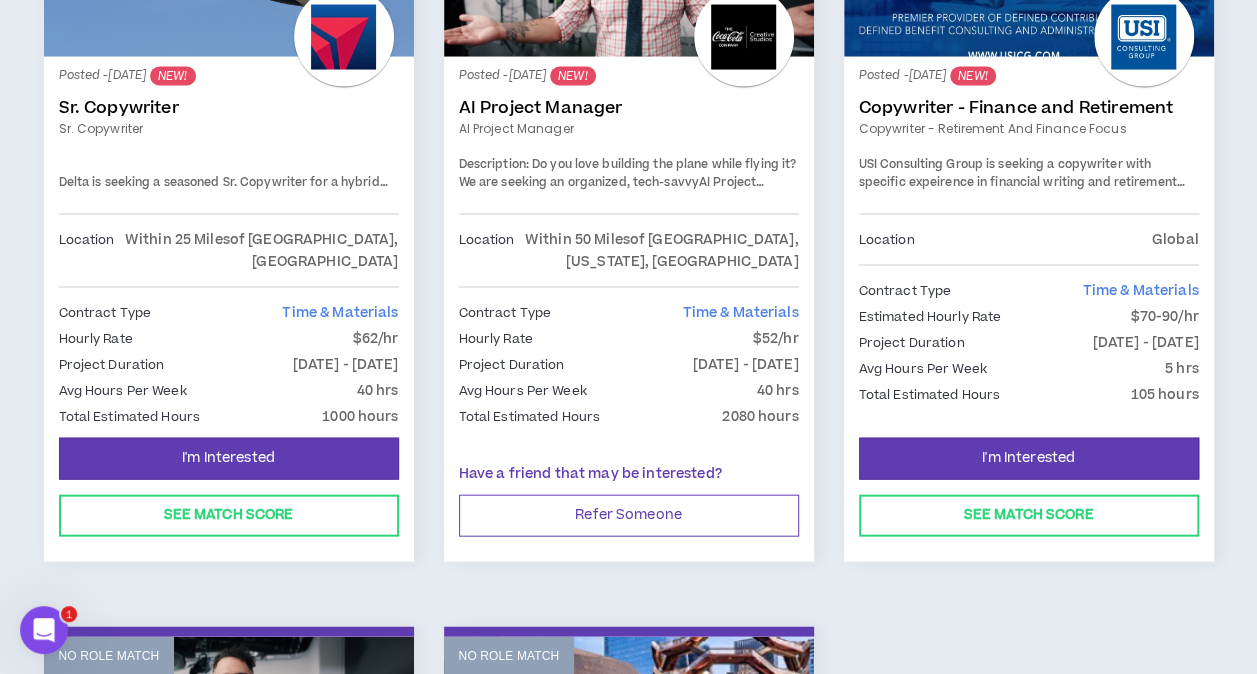 scroll, scrollTop: 1815, scrollLeft: 0, axis: vertical 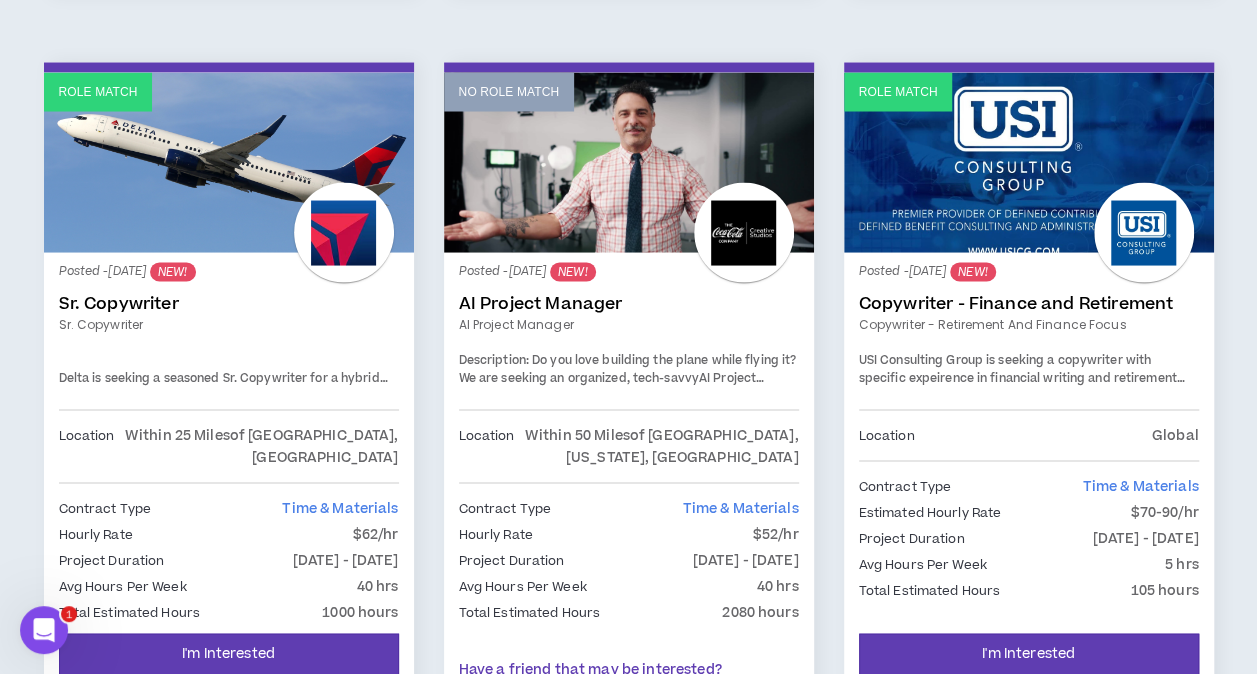 click on "USI Consulting Group is seeking a copywriter with specific expeirence in financial writing and retirement content. Key focus areas include: annuities, pensions, B2B experience." at bounding box center [1028, 386] 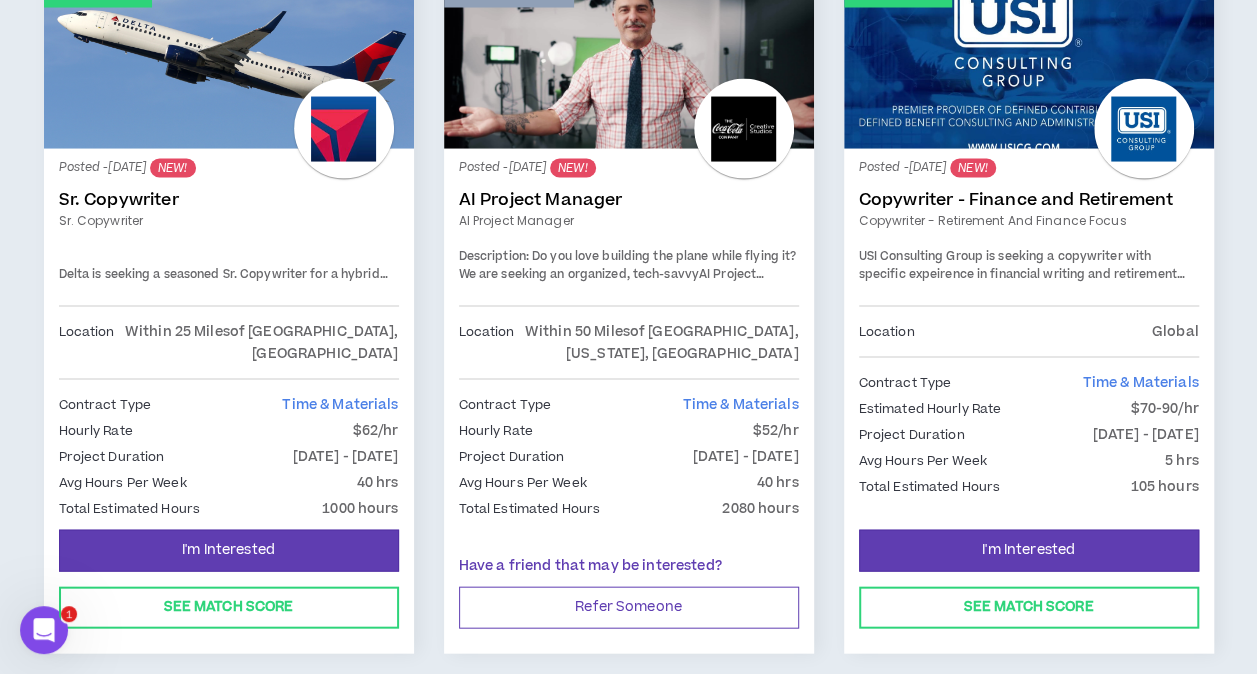 scroll, scrollTop: 2015, scrollLeft: 0, axis: vertical 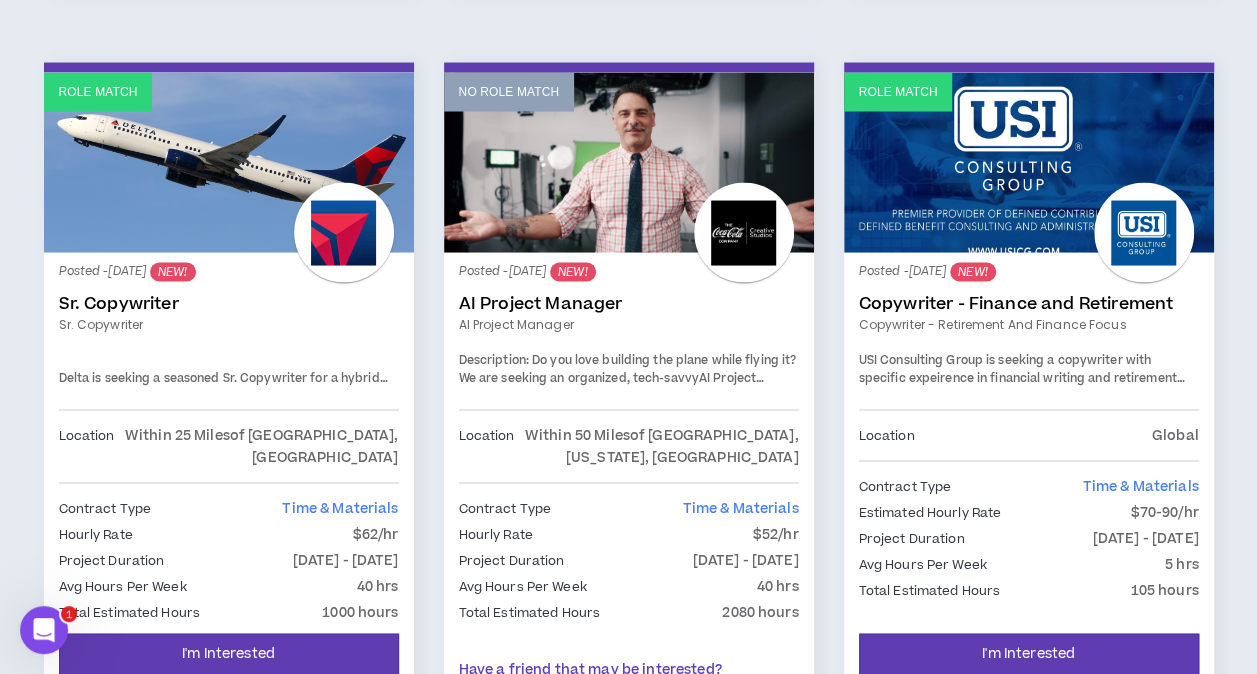 click on "Copywriter - Retirement and Finance Focus" at bounding box center [1029, 324] 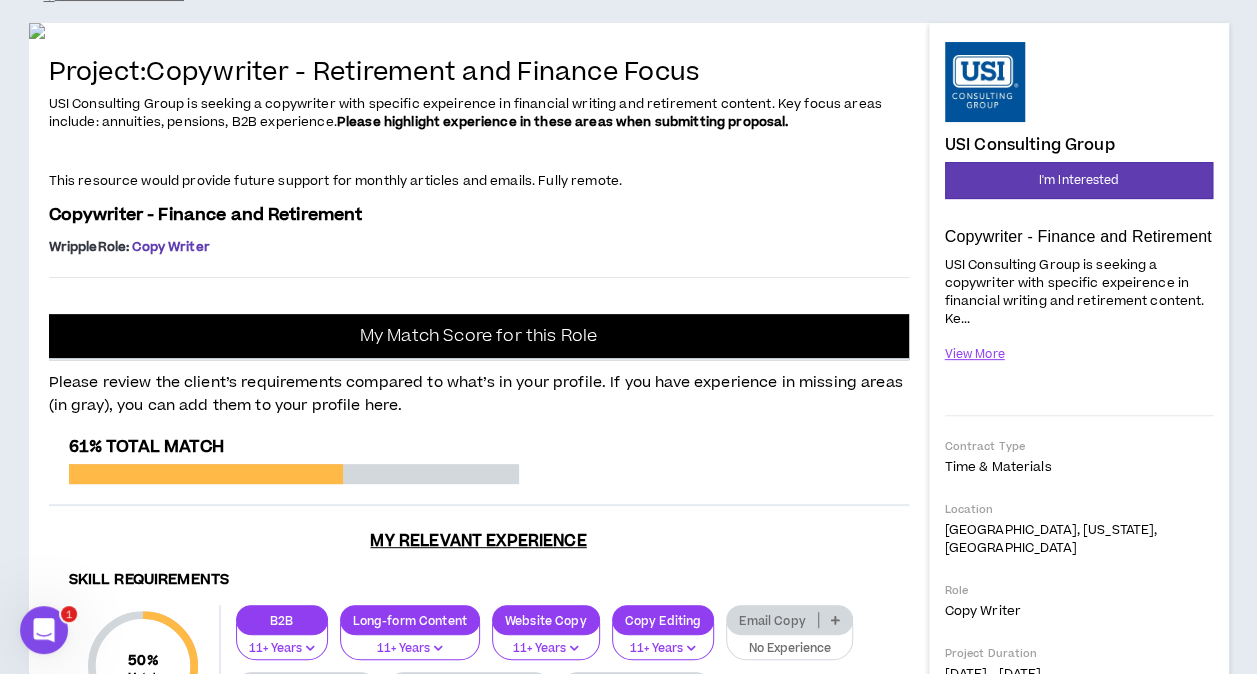 scroll, scrollTop: 0, scrollLeft: 0, axis: both 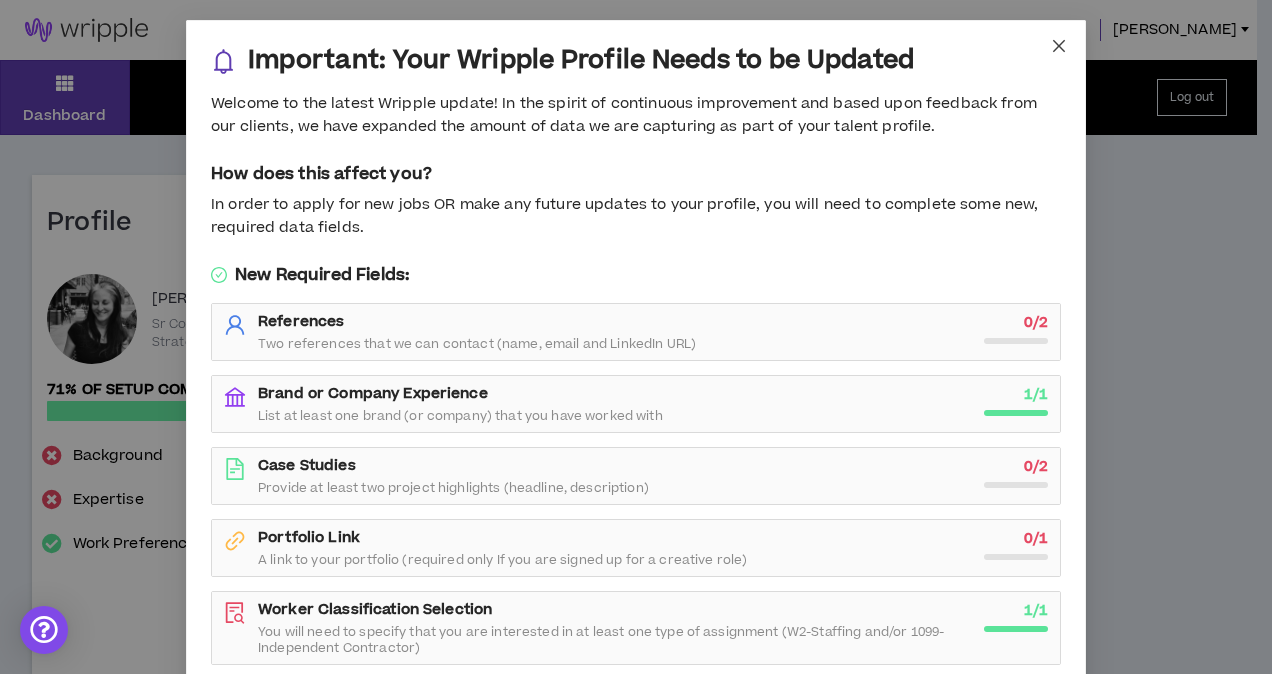 click 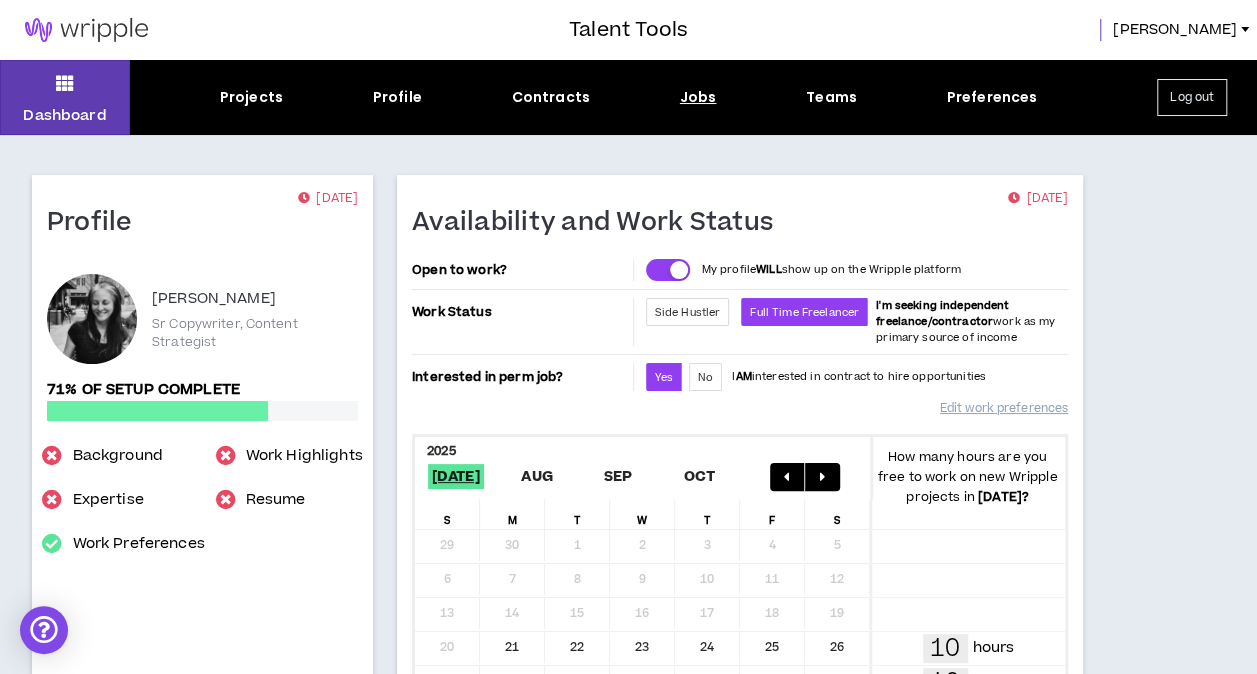 click on "Jobs" at bounding box center [698, 97] 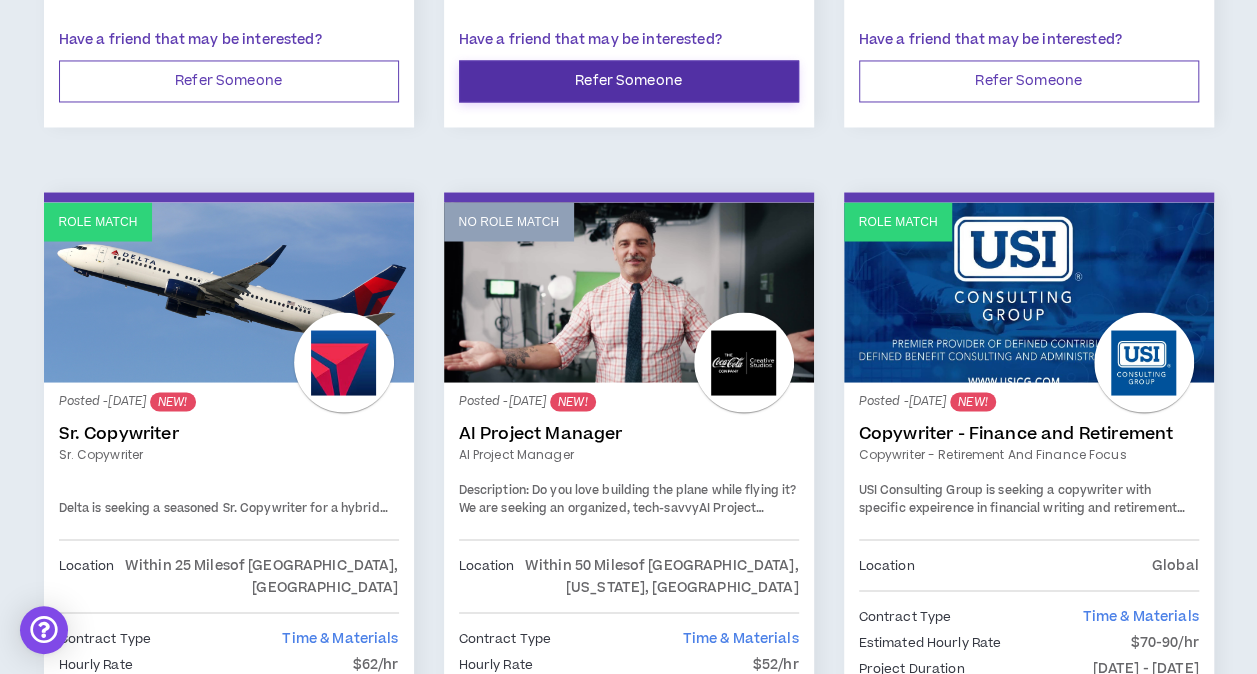scroll, scrollTop: 1700, scrollLeft: 0, axis: vertical 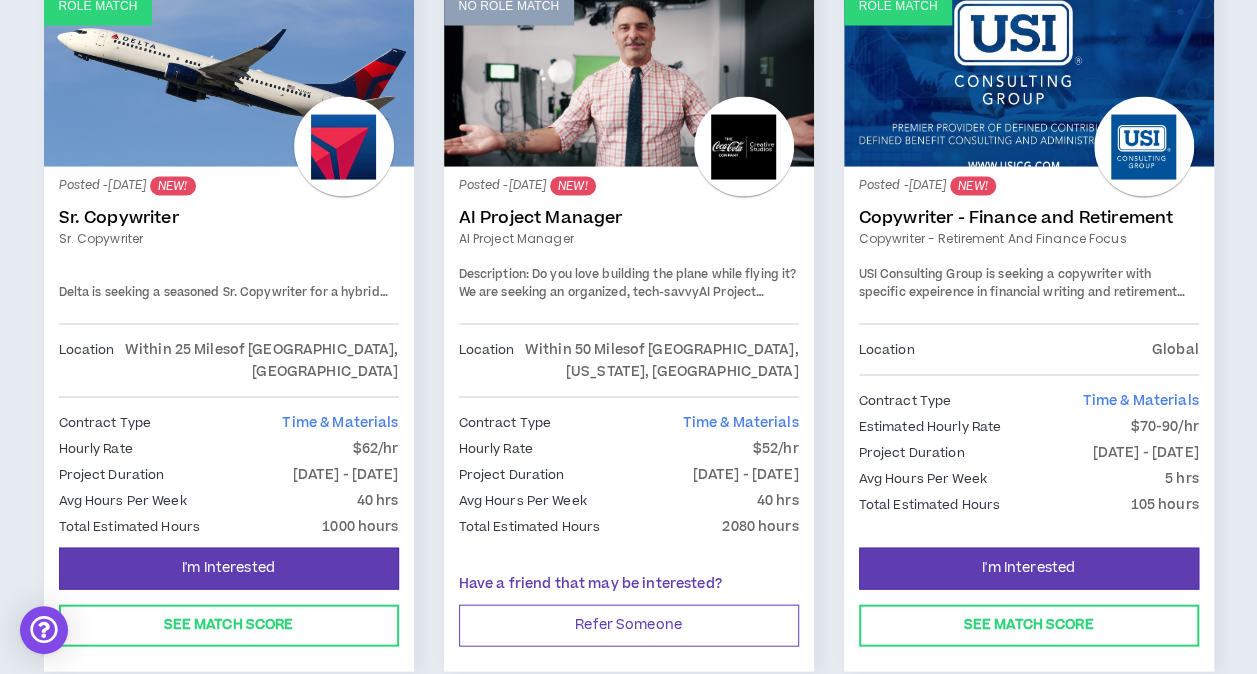 click on "Role Match" at bounding box center [229, 77] 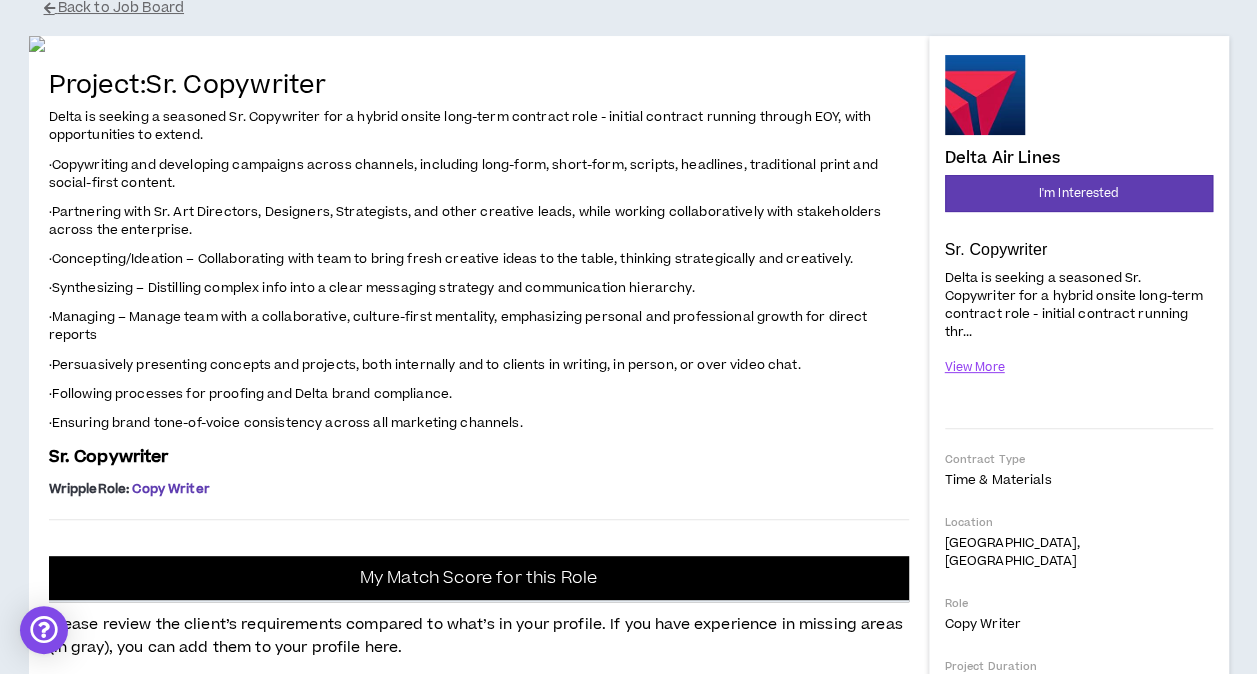 scroll, scrollTop: 200, scrollLeft: 0, axis: vertical 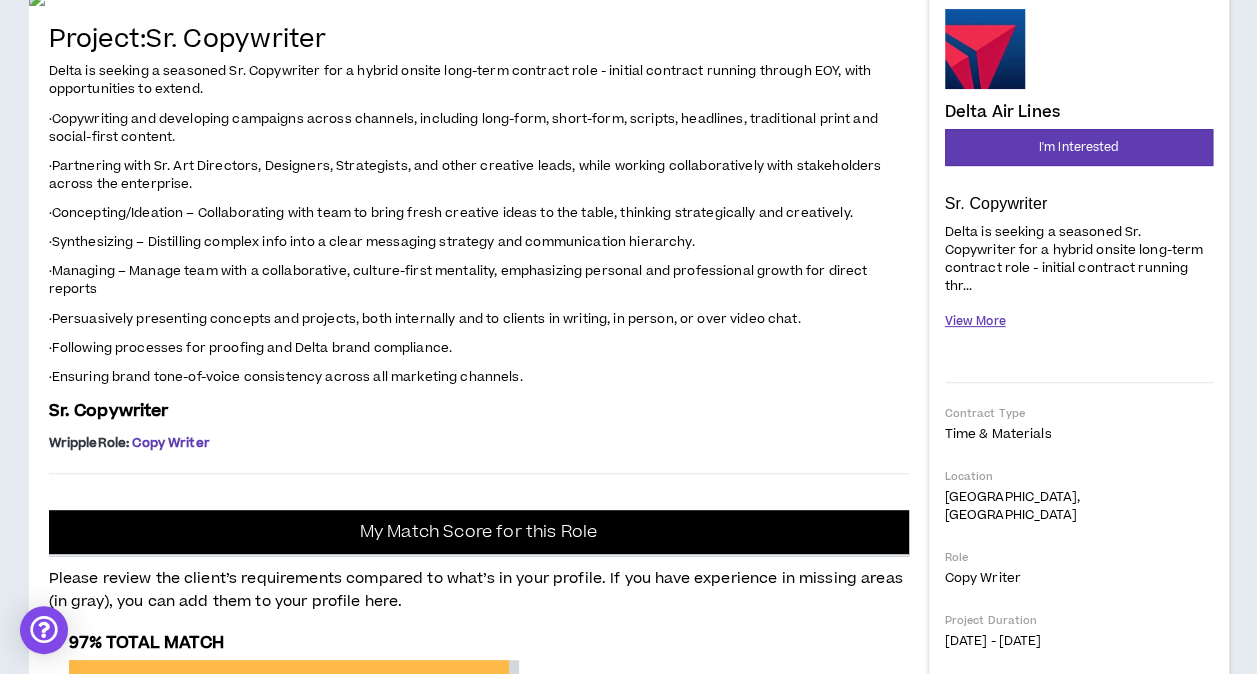 click on "View More" at bounding box center (975, 321) 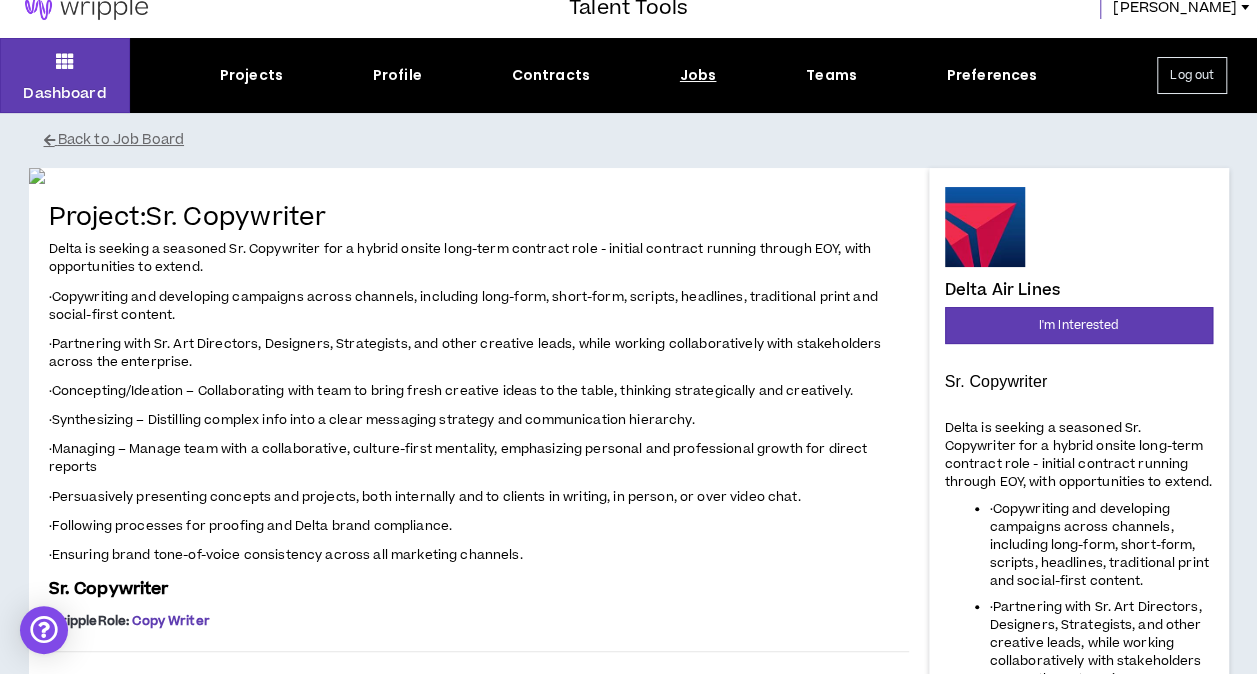 scroll, scrollTop: 0, scrollLeft: 0, axis: both 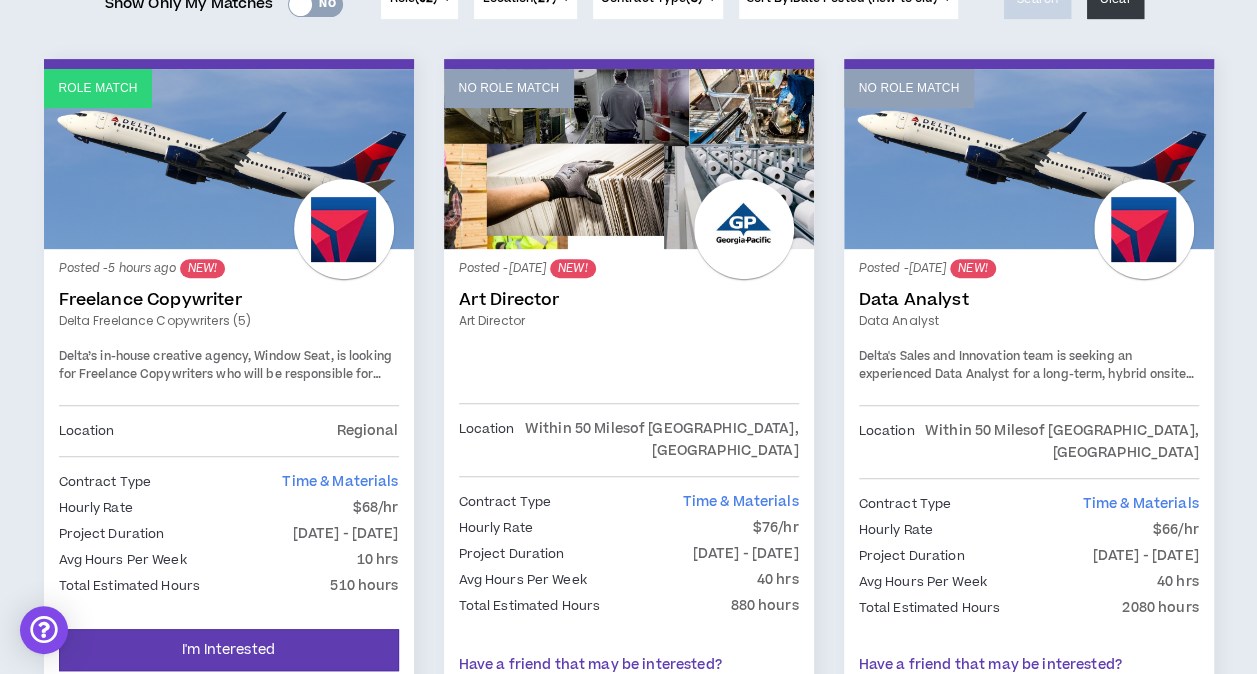 click on "Role Match" at bounding box center (229, 159) 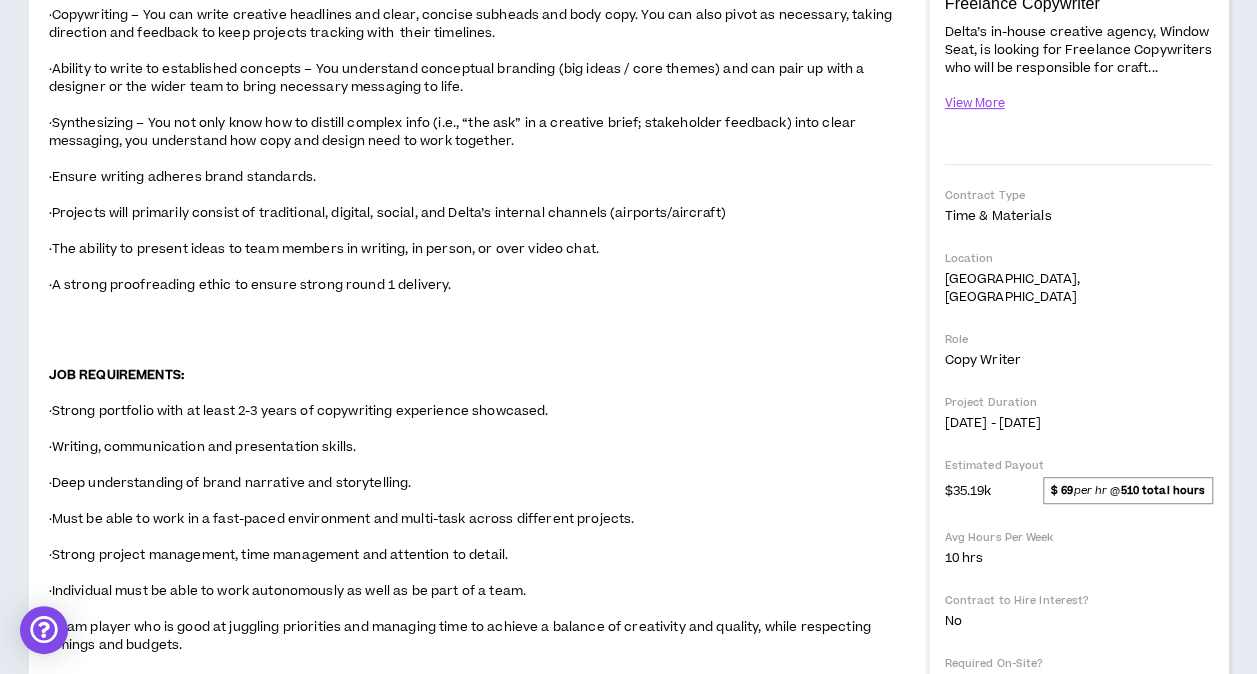 scroll, scrollTop: 0, scrollLeft: 0, axis: both 